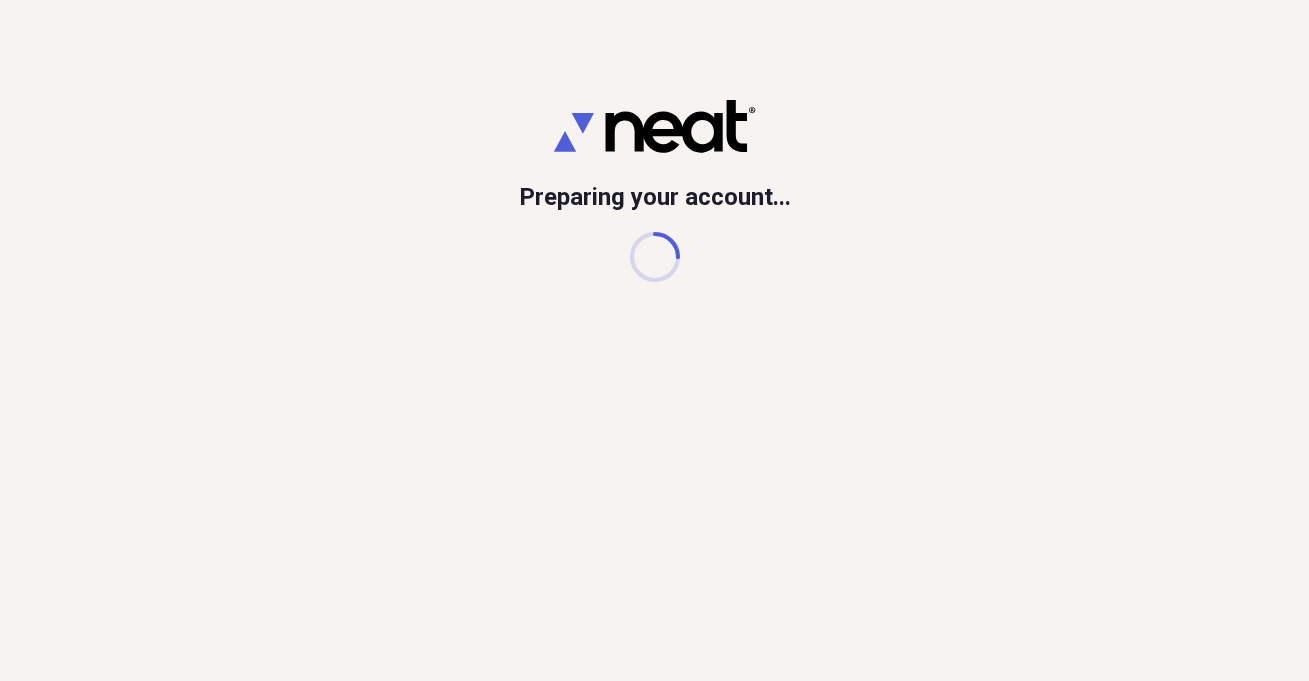 scroll, scrollTop: 0, scrollLeft: 0, axis: both 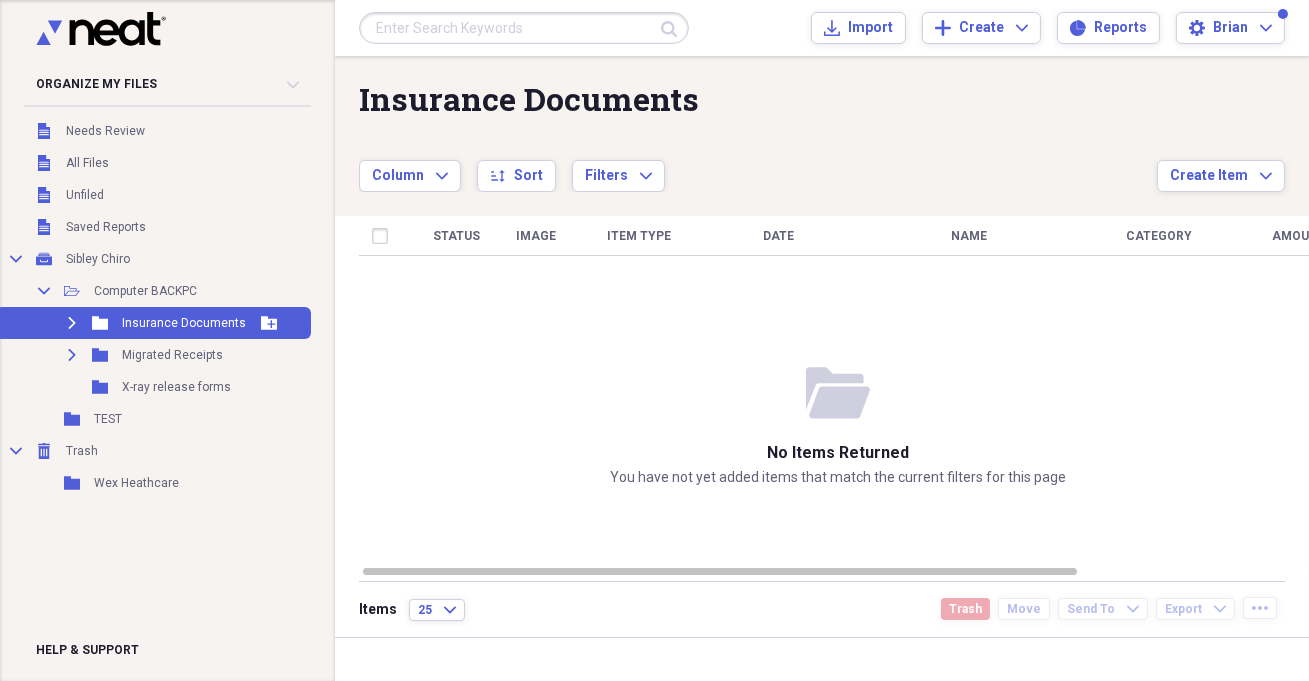 click on "Expand" 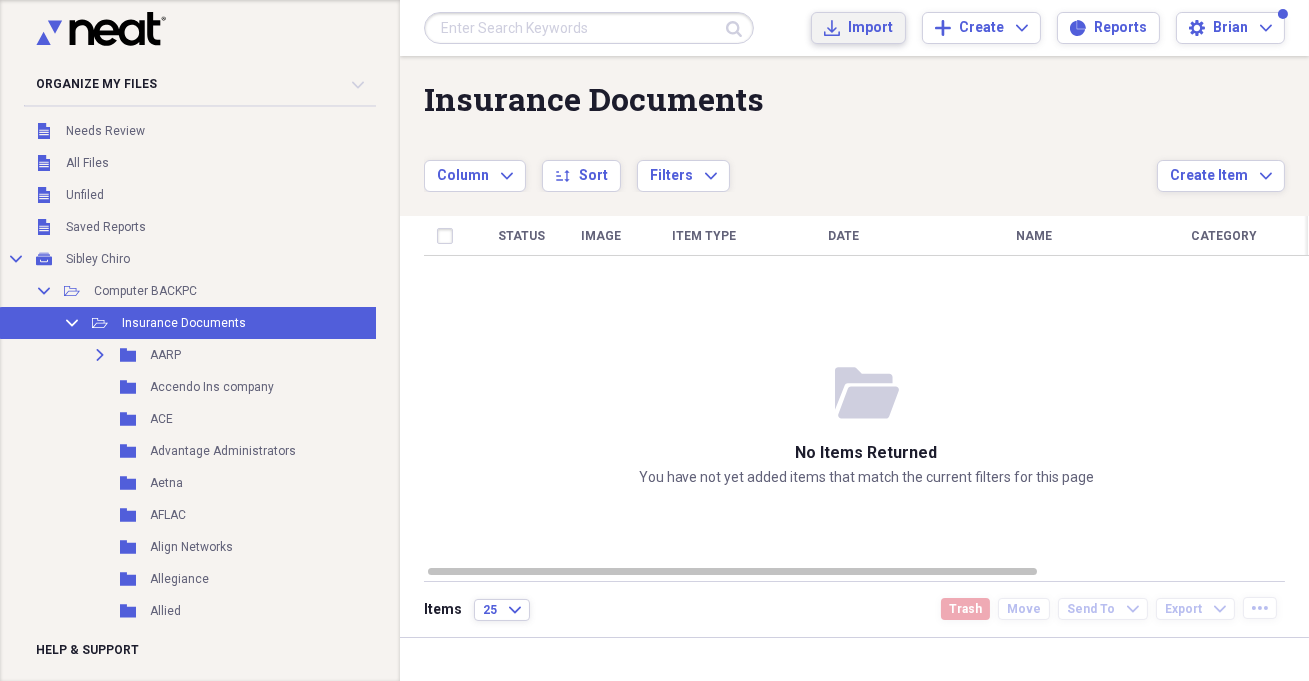 click on "Import" at bounding box center [870, 28] 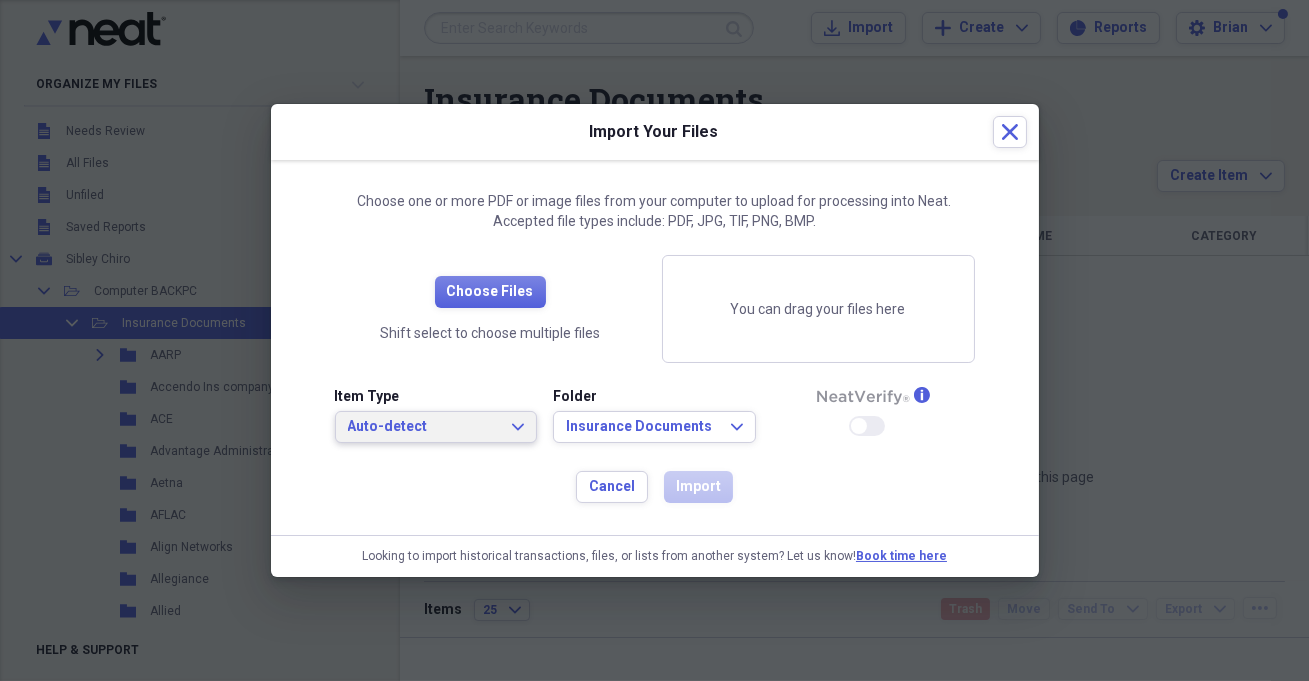 click on "Expand" 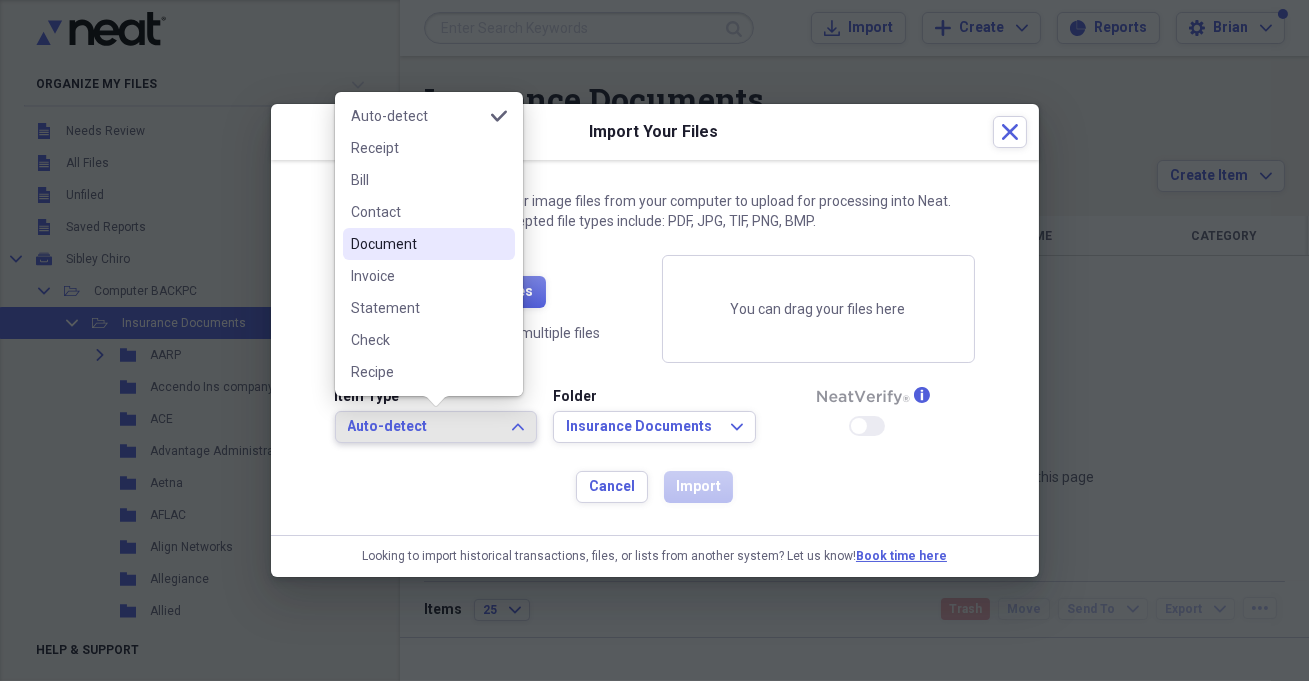 click on "Document" at bounding box center (429, 244) 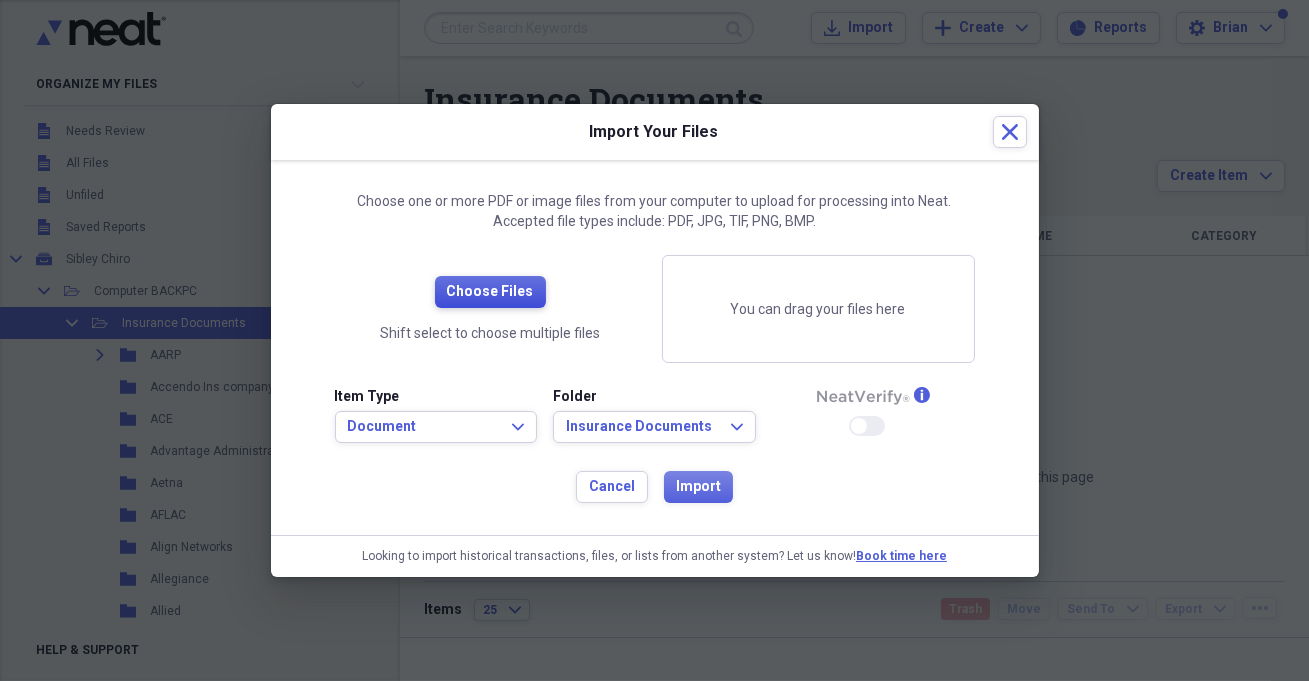 click on "Choose Files" at bounding box center (490, 292) 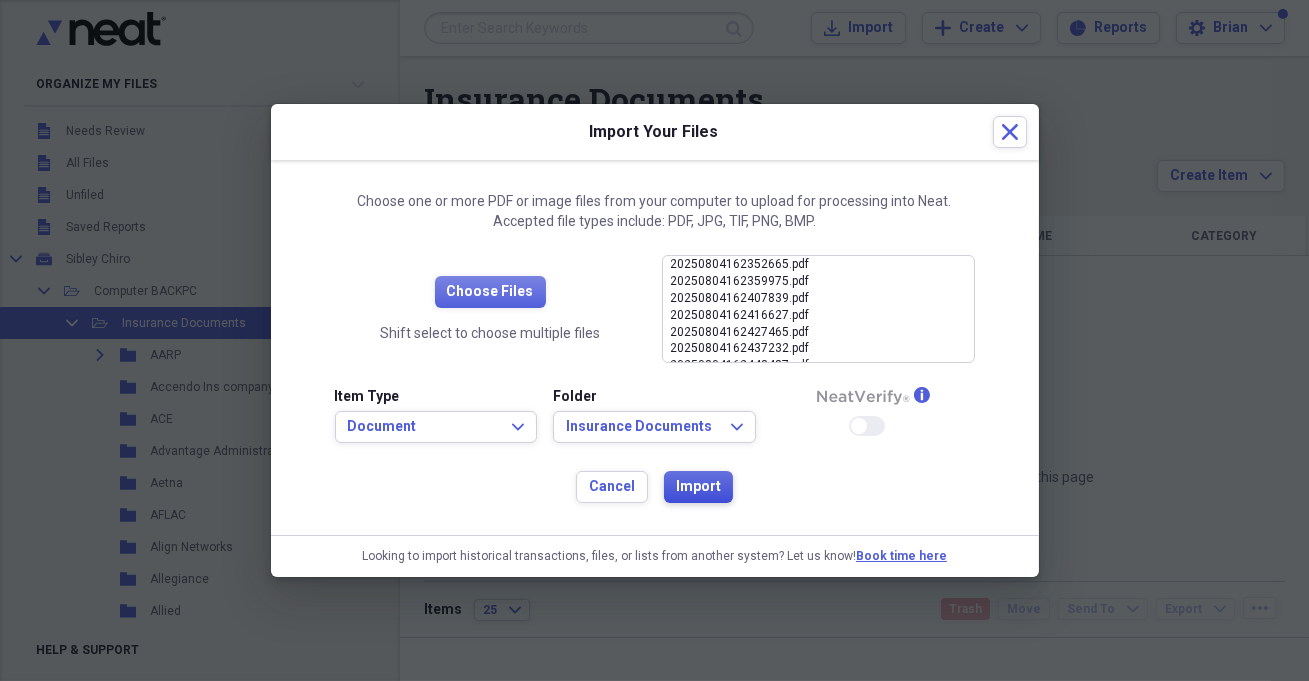 click on "Import" at bounding box center [698, 487] 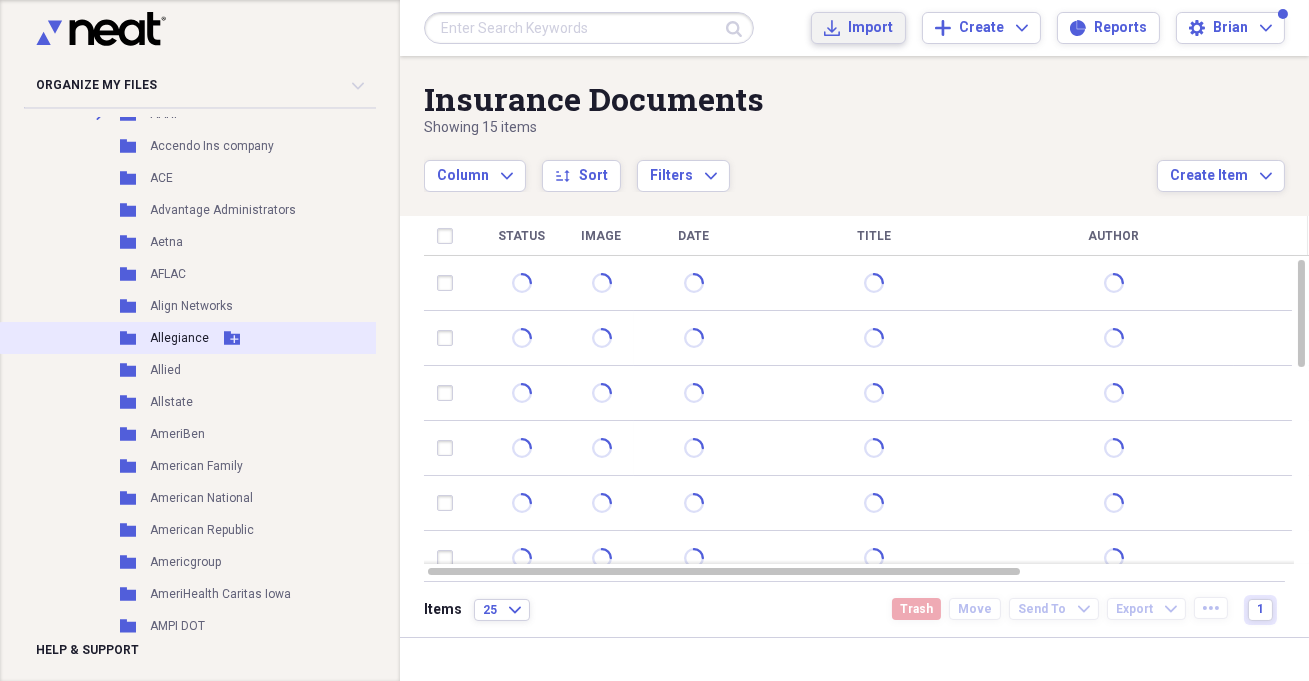 scroll, scrollTop: 363, scrollLeft: 0, axis: vertical 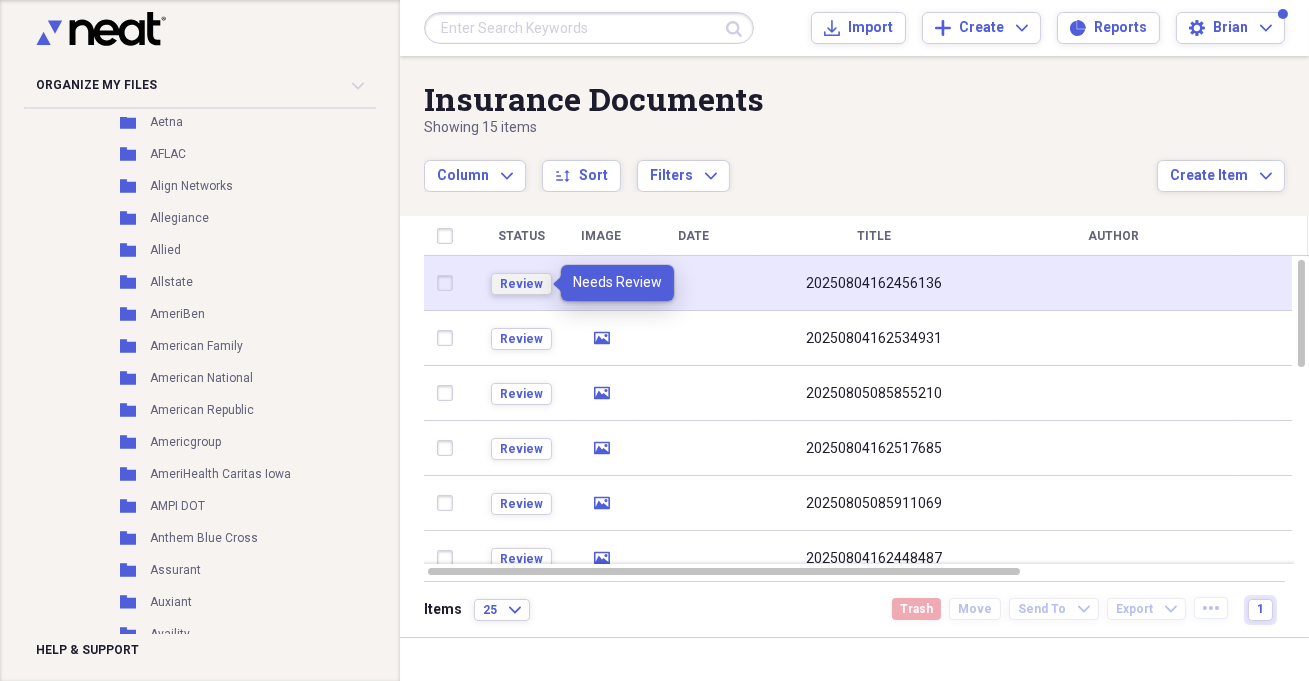 click on "Review" at bounding box center [521, 284] 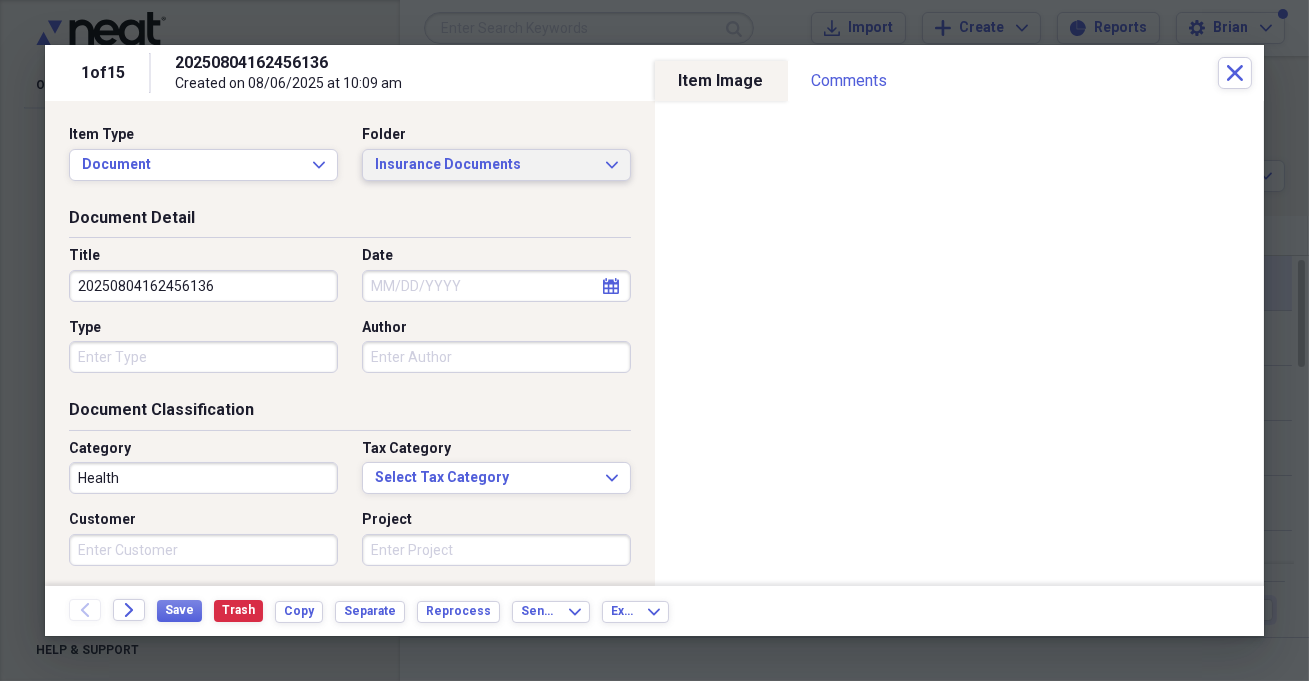 click on "Insurance Documents Expand" at bounding box center (496, 165) 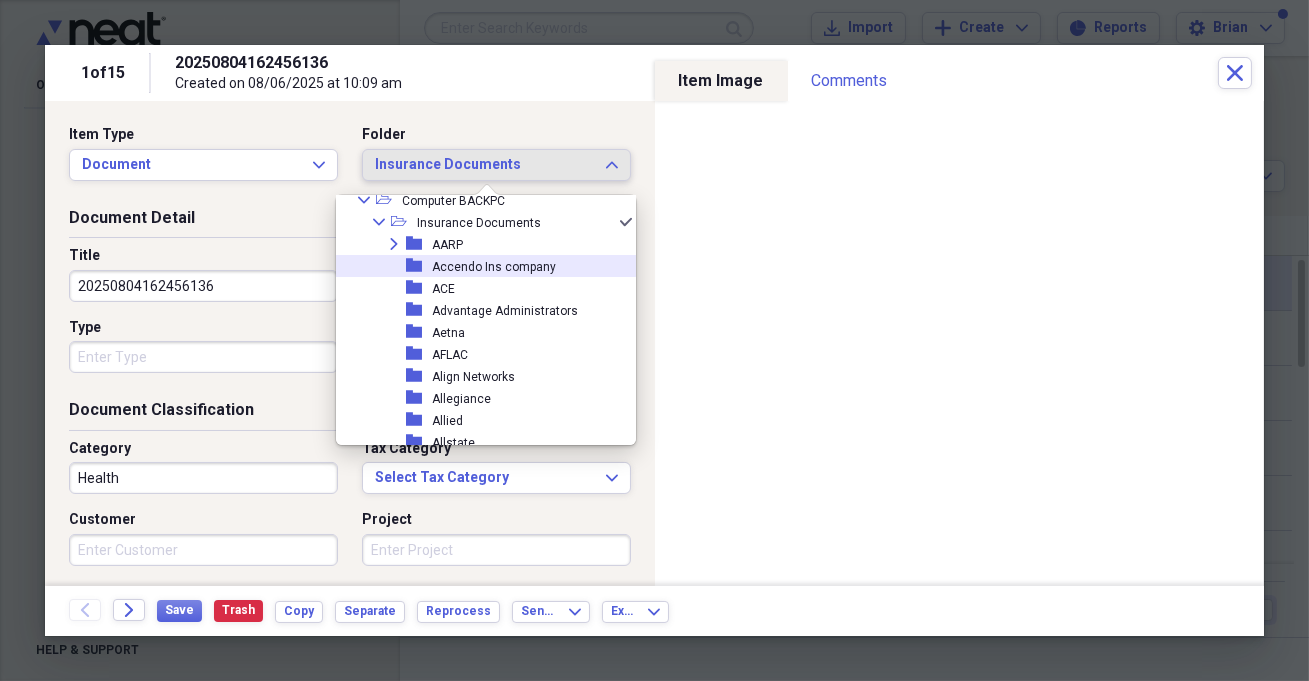 scroll, scrollTop: 90, scrollLeft: 0, axis: vertical 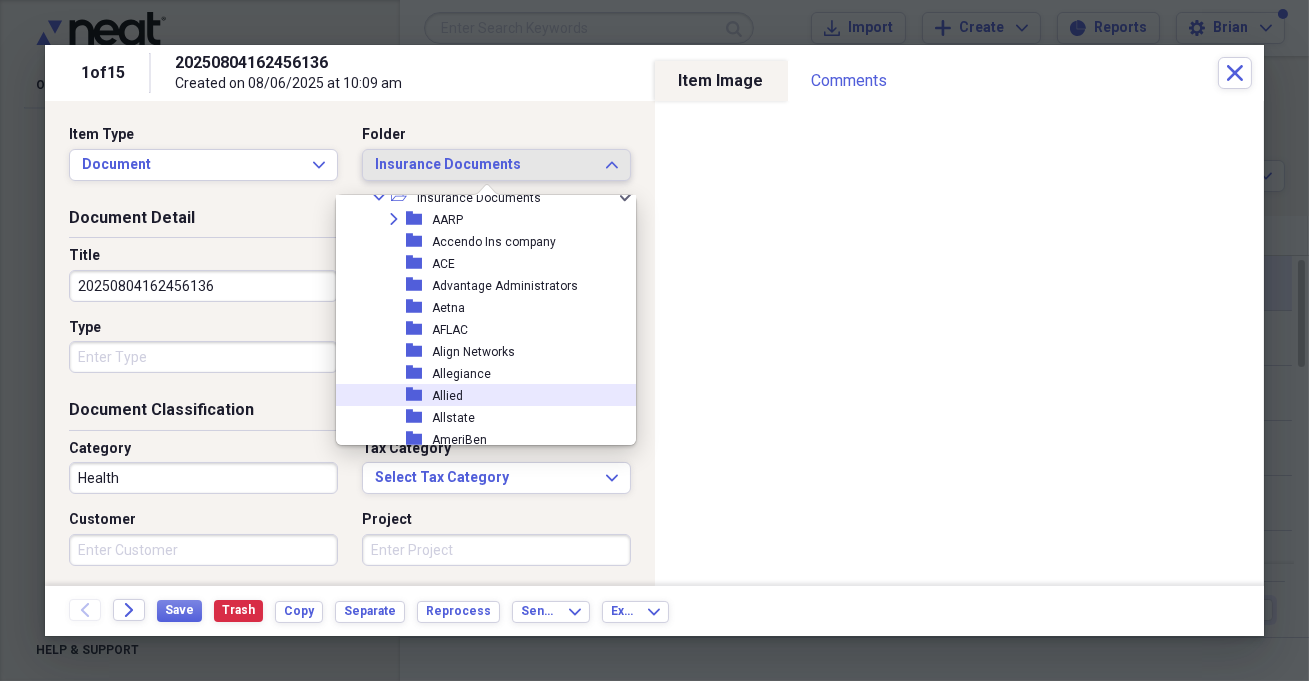 click on "folder Allied" at bounding box center (478, 395) 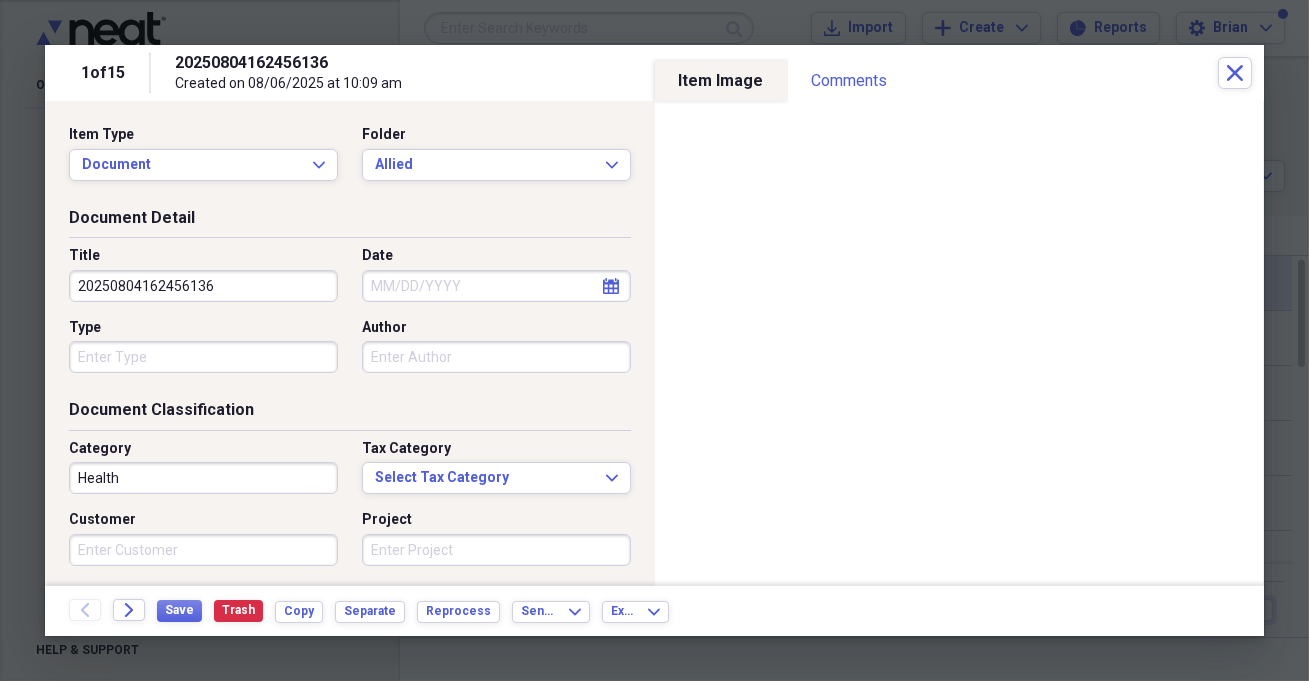click on "Date" at bounding box center [496, 286] 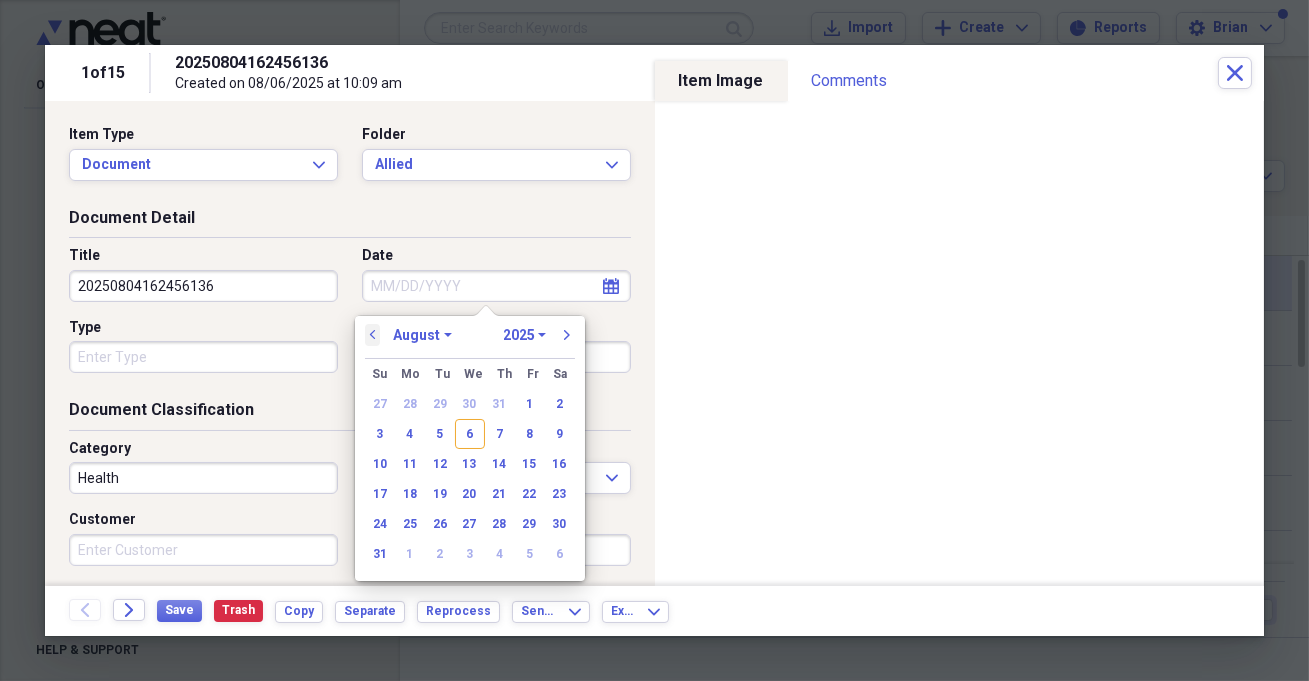 click on "previous" at bounding box center [373, 335] 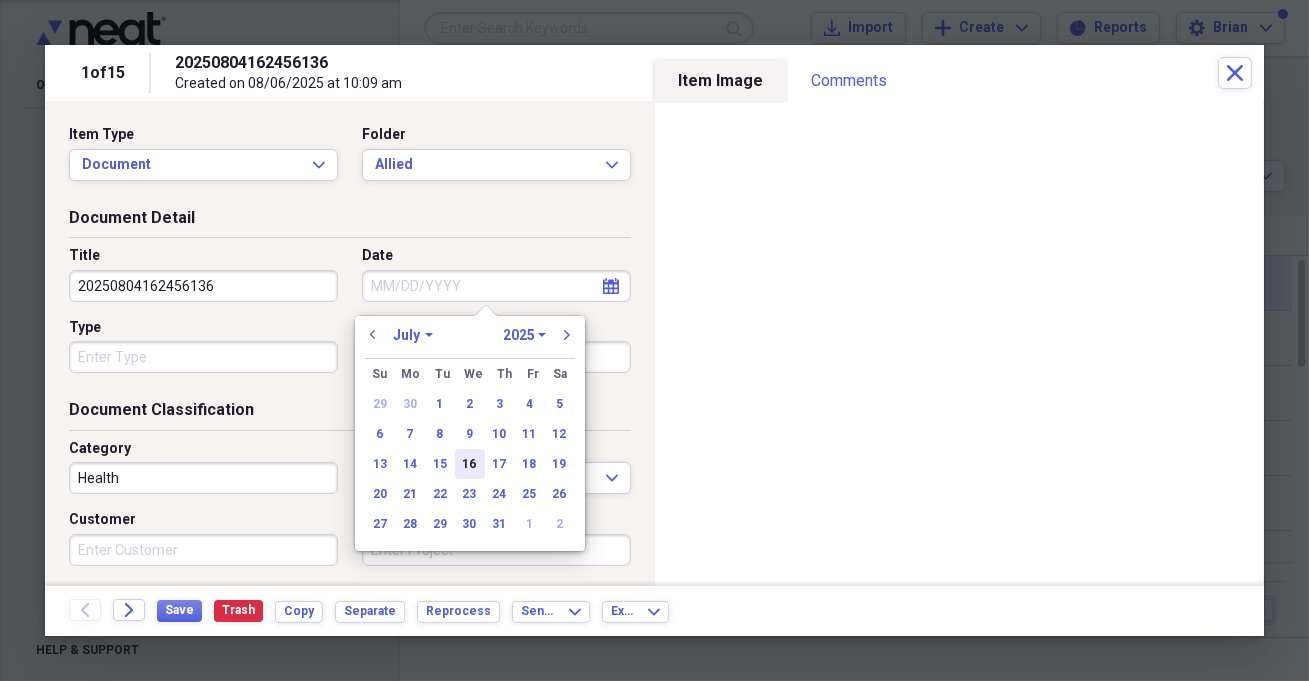 click on "16" at bounding box center (470, 464) 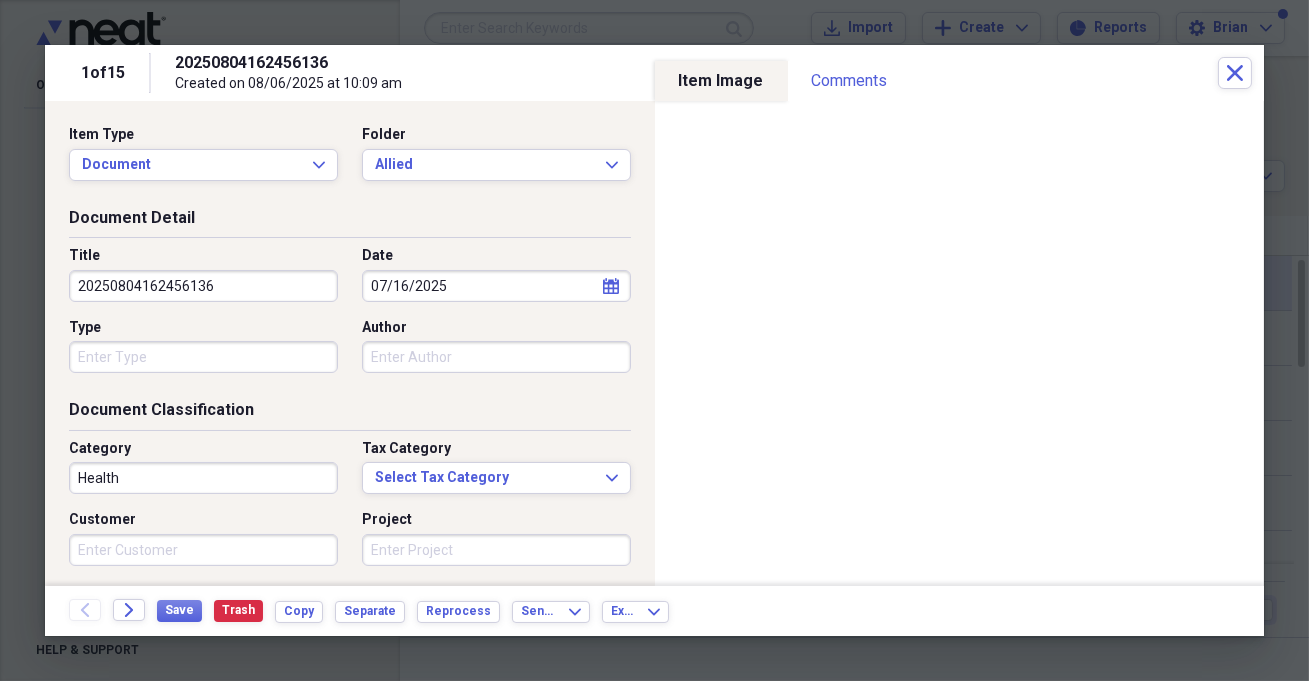 drag, startPoint x: 246, startPoint y: 281, endPoint x: 79, endPoint y: 290, distance: 167.24234 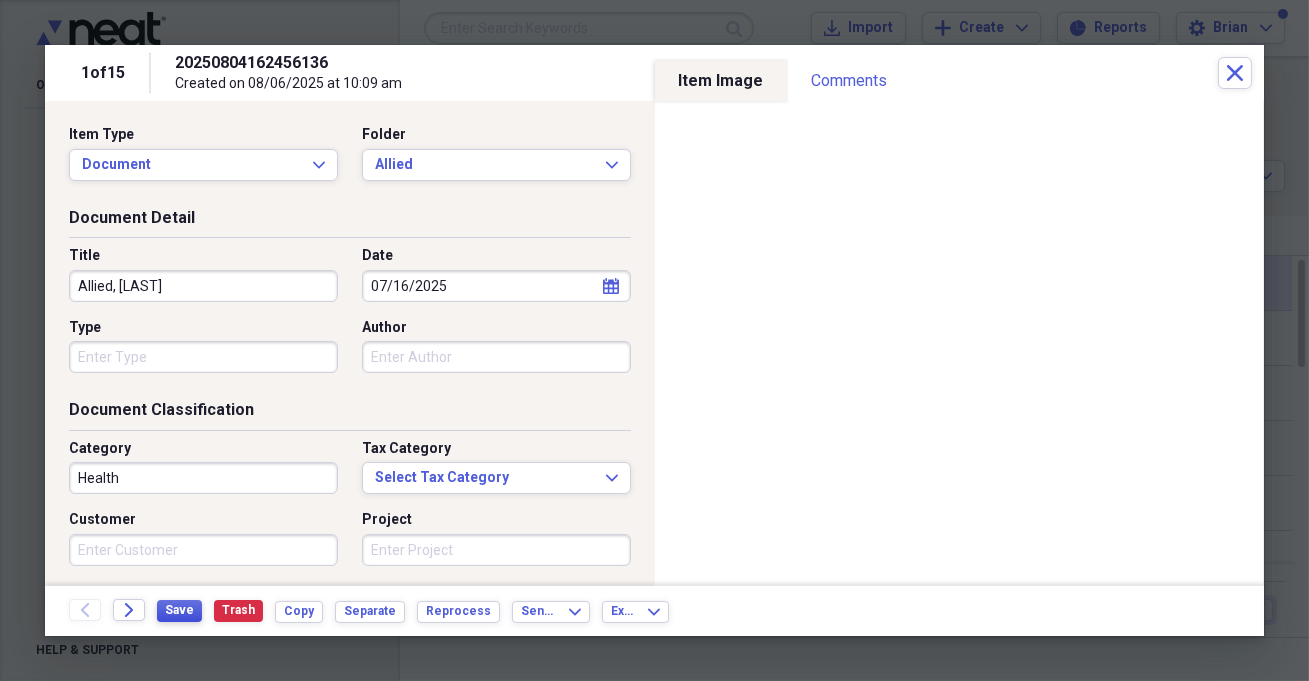 type on "Allied, [LAST]" 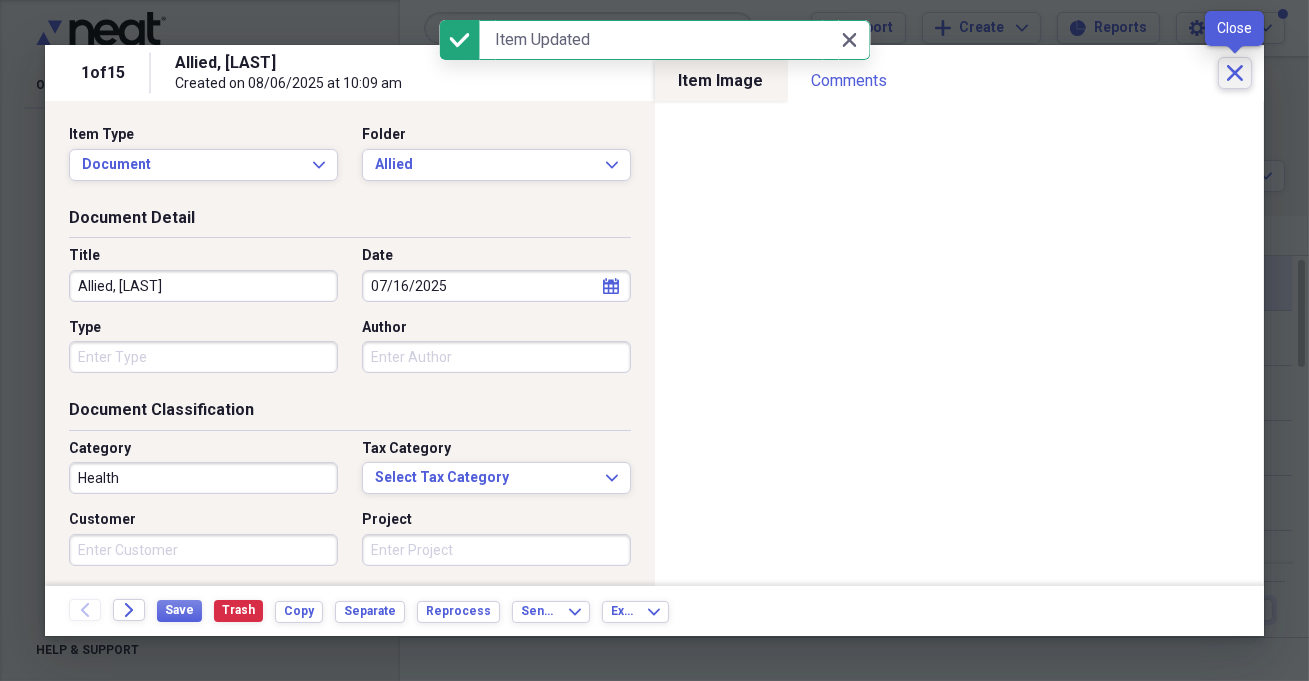click on "Close" 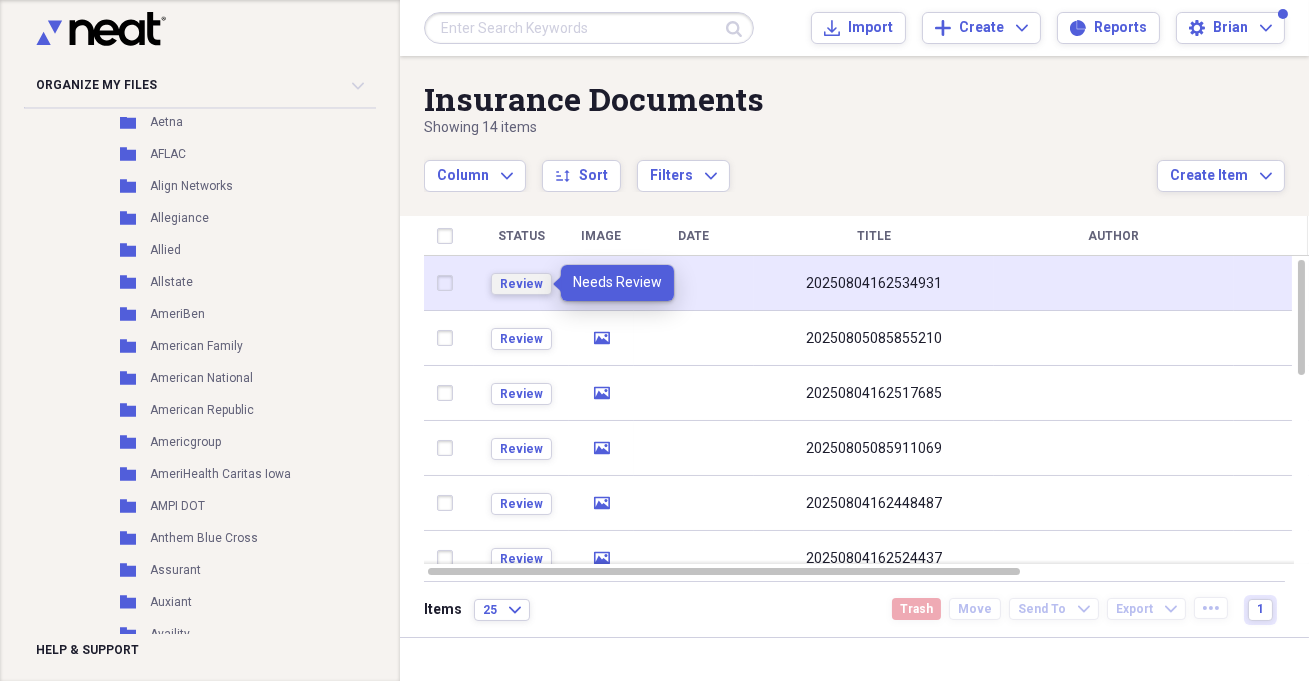 click on "Review" at bounding box center [521, 284] 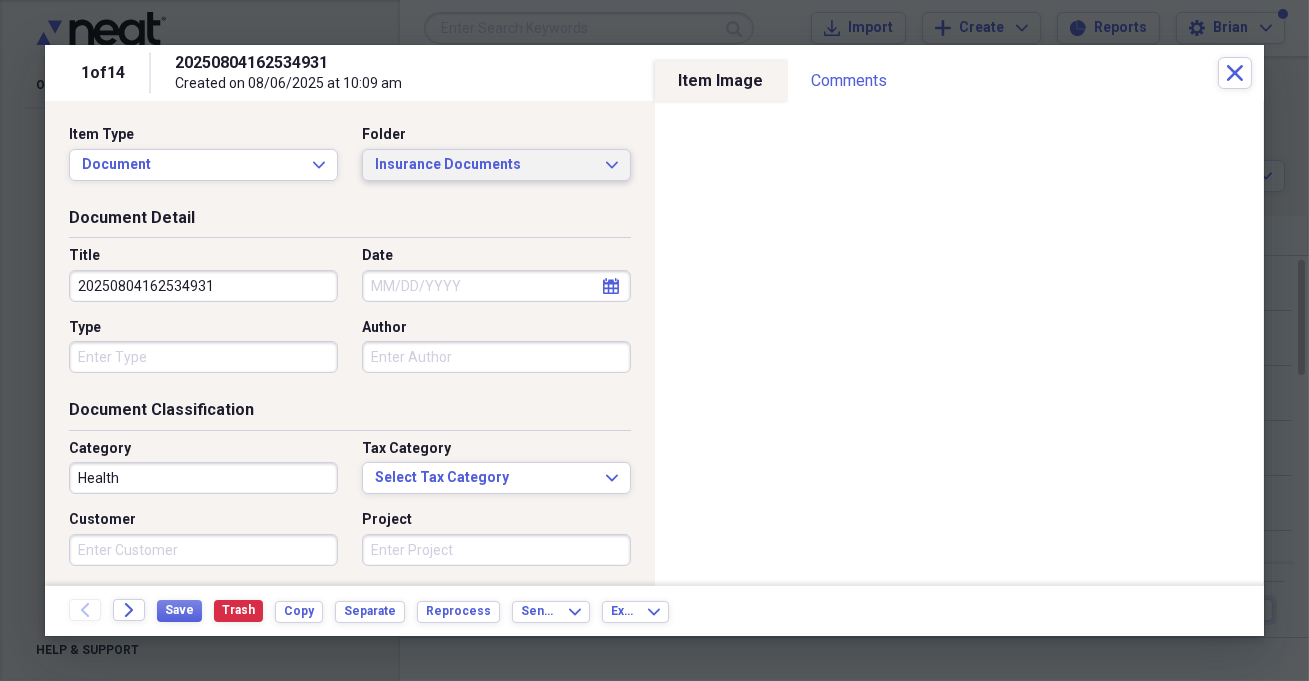 click on "Insurance Documents Expand" at bounding box center (496, 165) 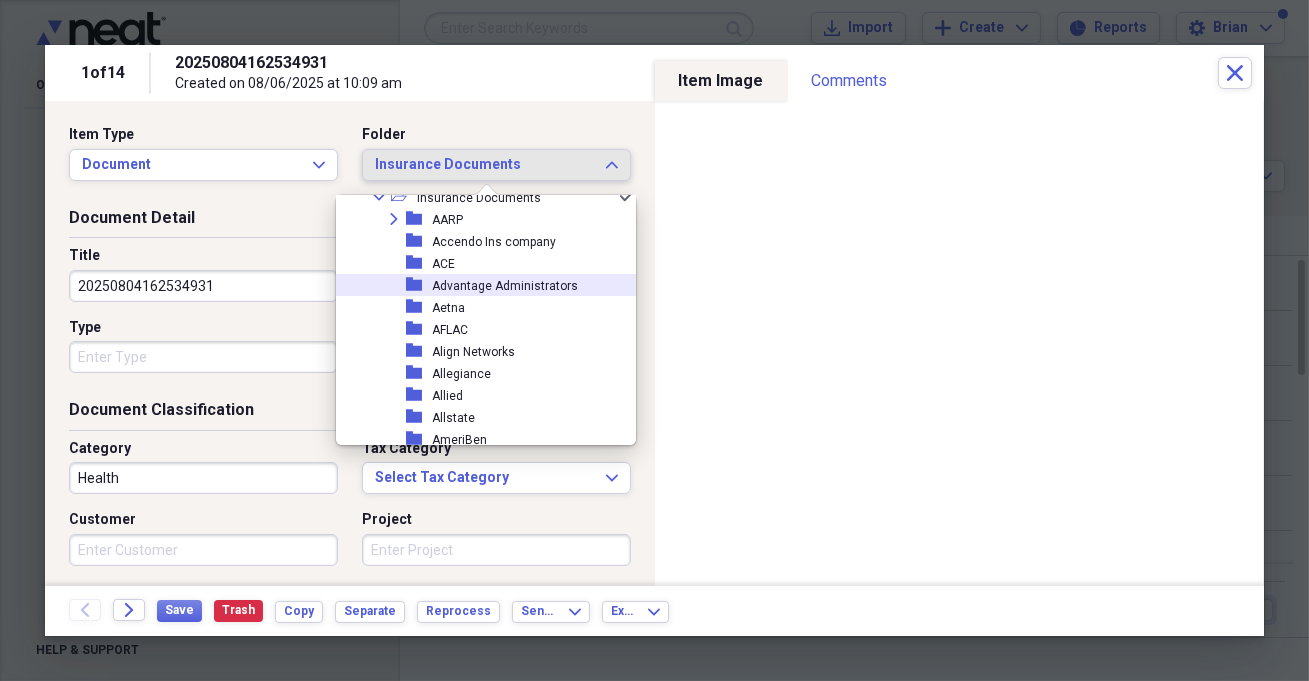 scroll, scrollTop: 181, scrollLeft: 0, axis: vertical 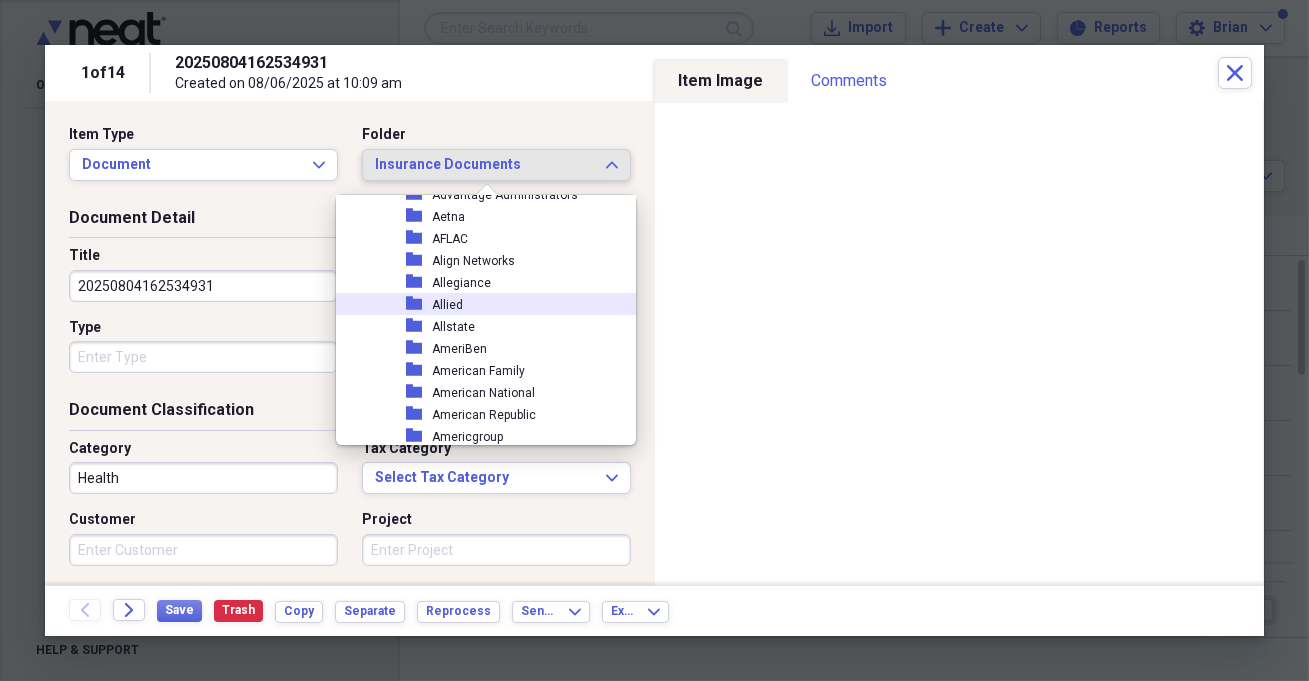 click on "folder Allied" at bounding box center (478, 304) 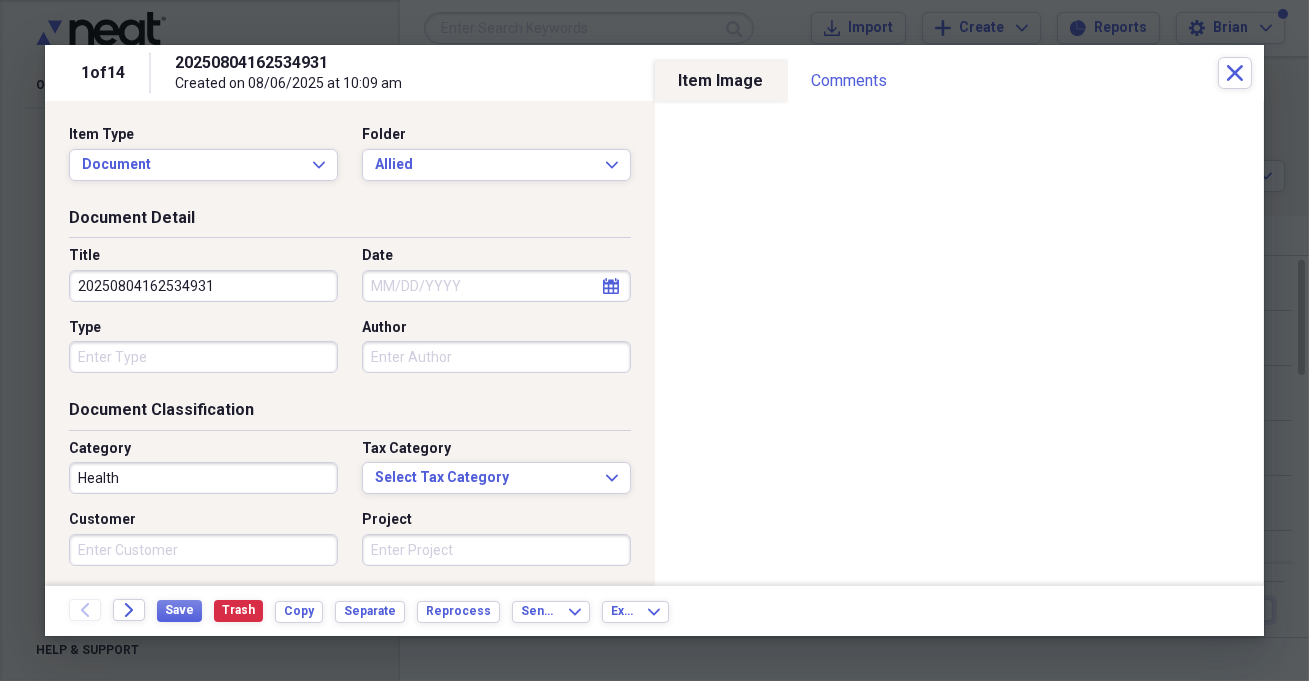 click on "Date" at bounding box center (496, 286) 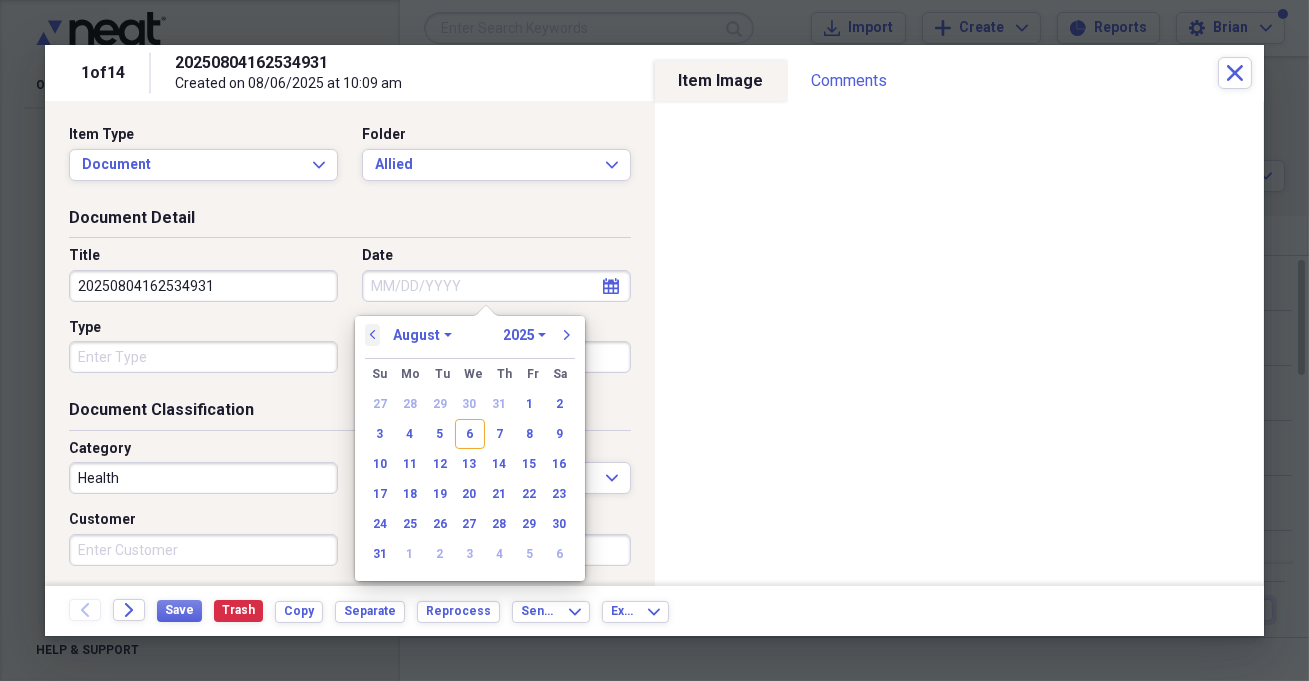 click on "previous" at bounding box center (373, 335) 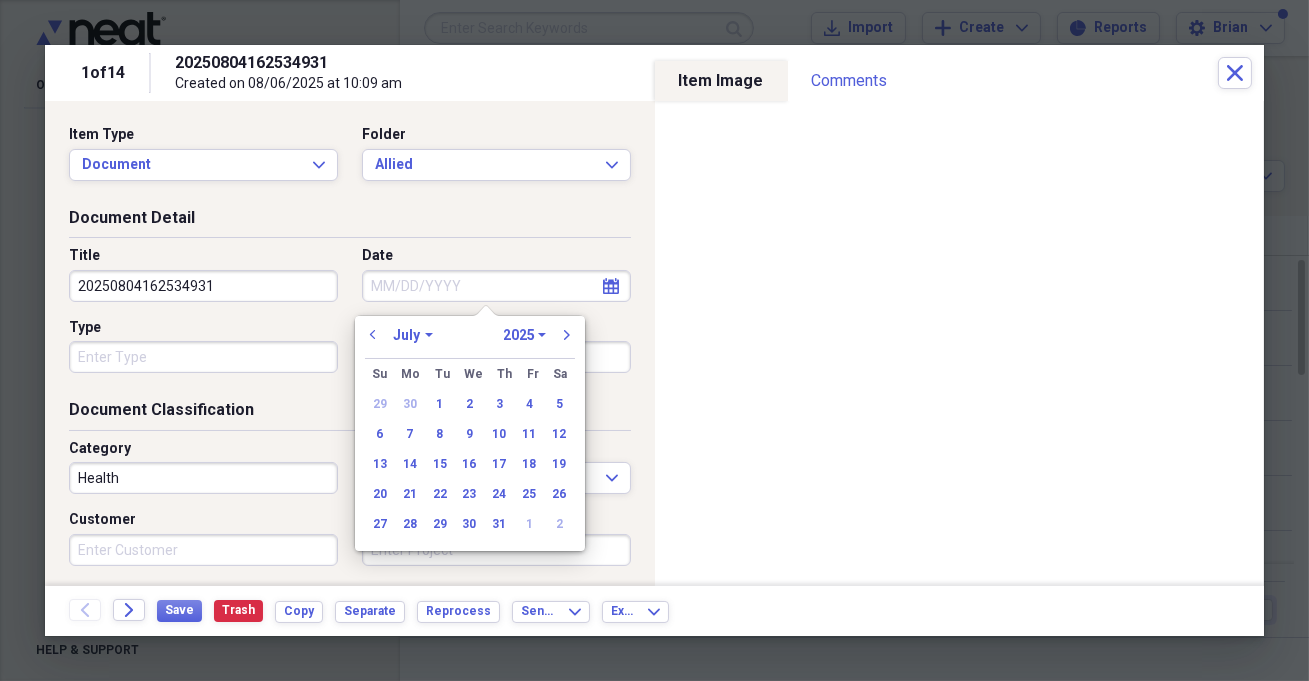 click on "11" at bounding box center [530, 434] 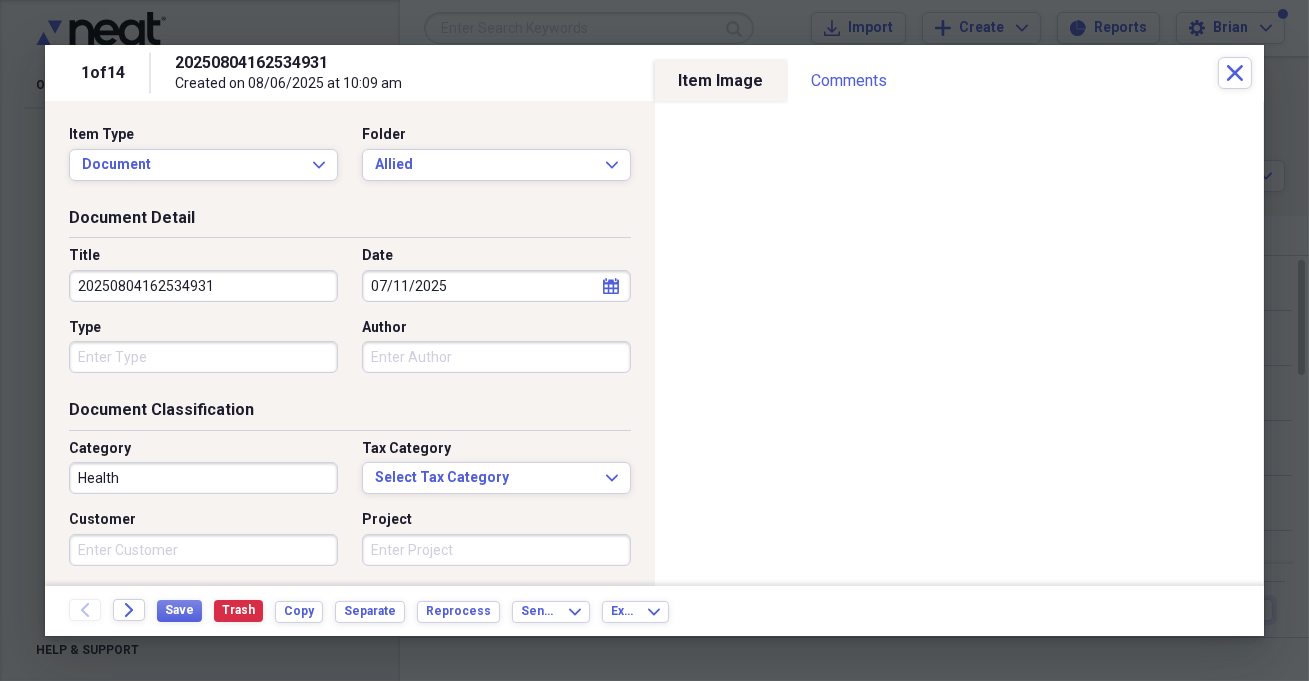 drag, startPoint x: 225, startPoint y: 275, endPoint x: 54, endPoint y: 270, distance: 171.07309 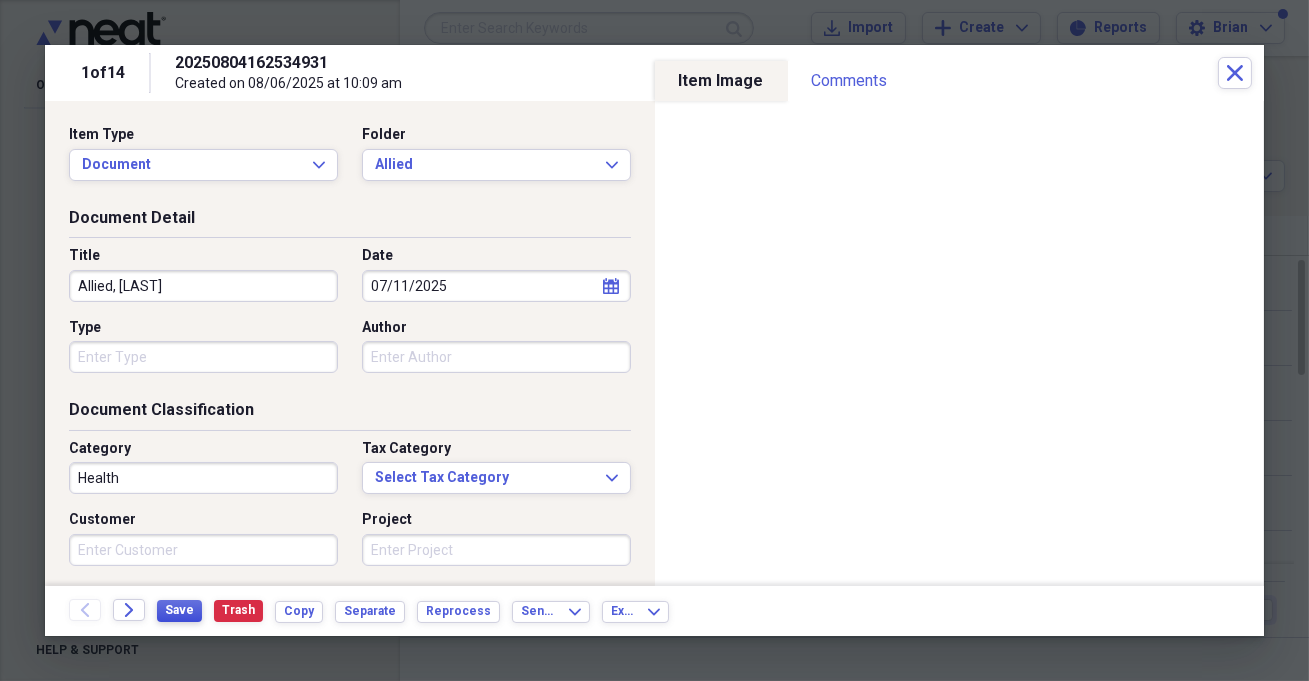 type on "Allied, [LAST]" 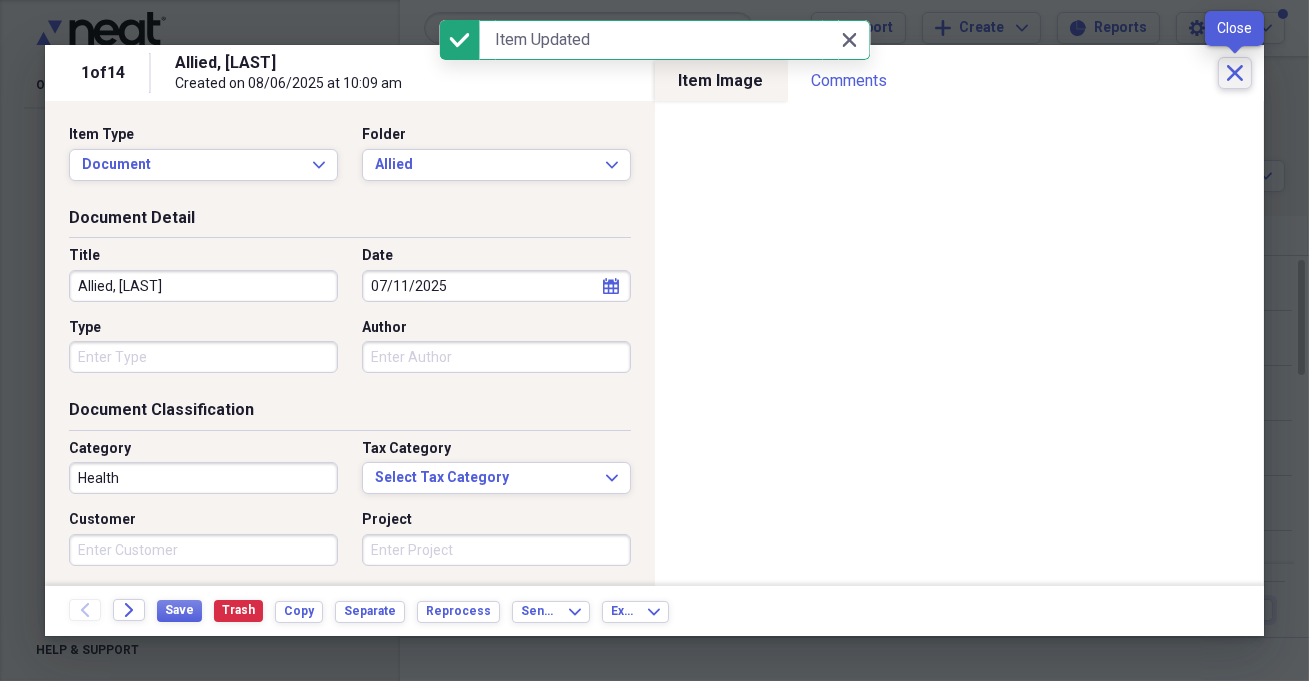 click 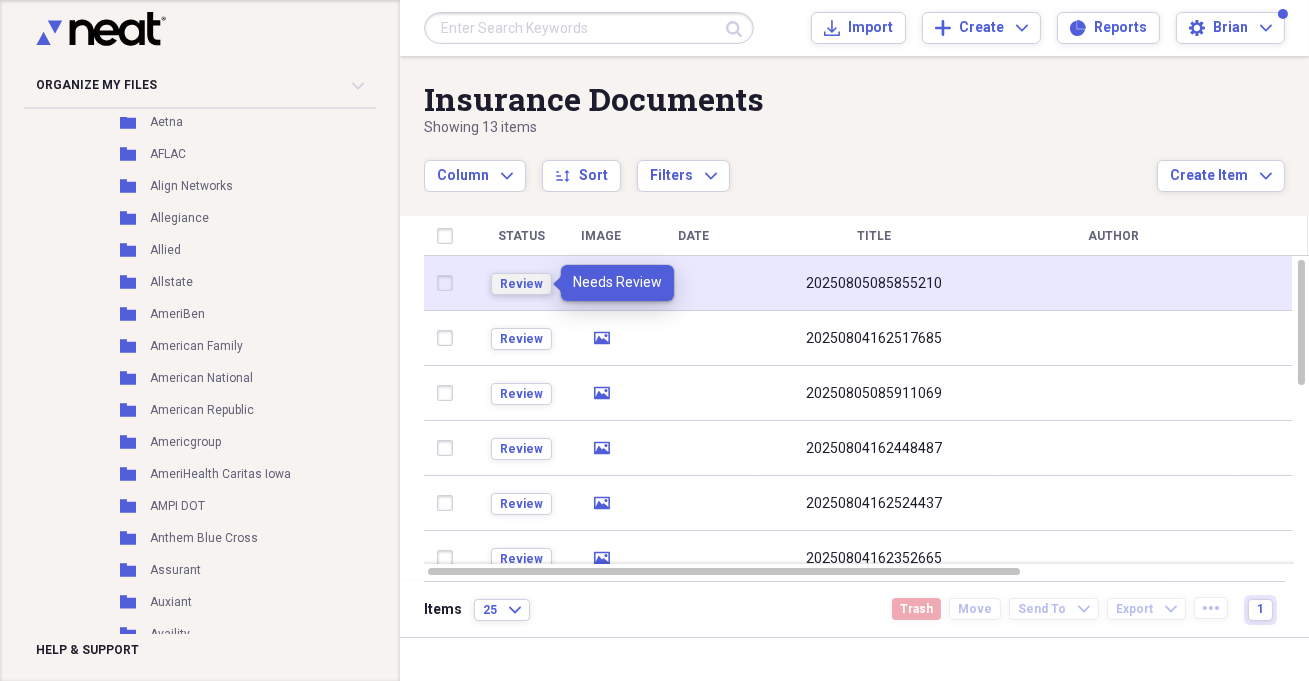 click on "Review" at bounding box center [521, 284] 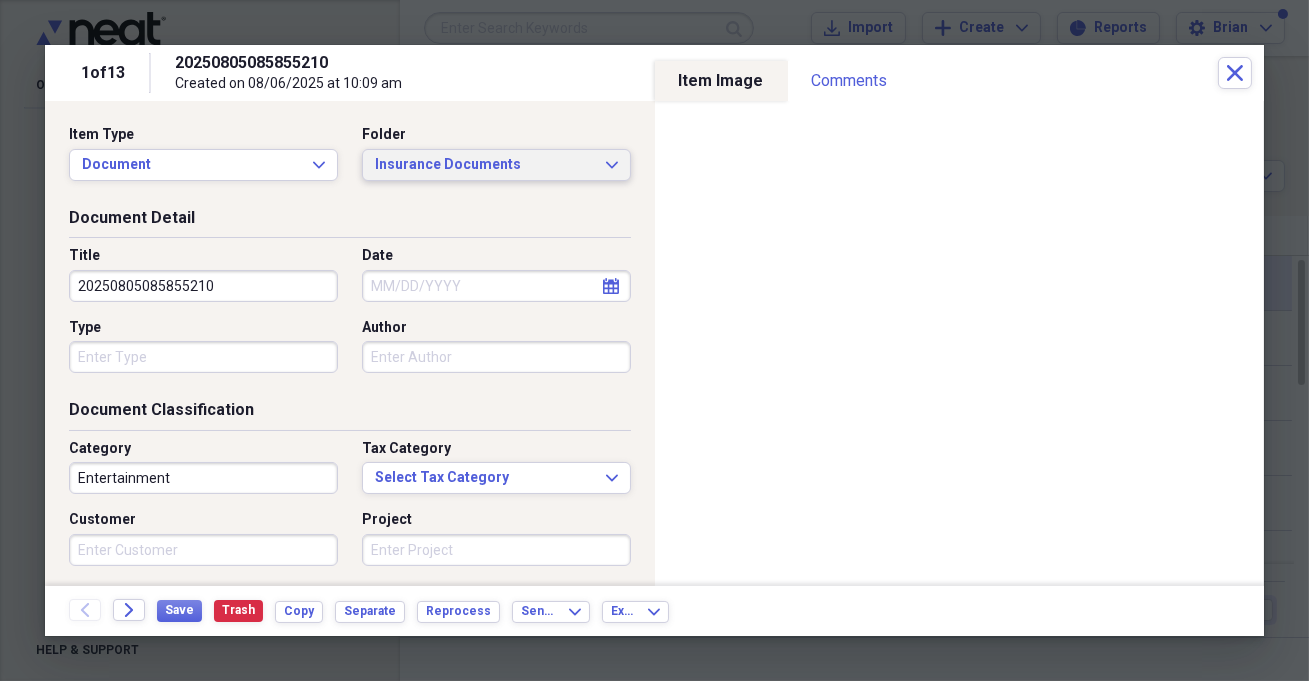 click on "Expand" 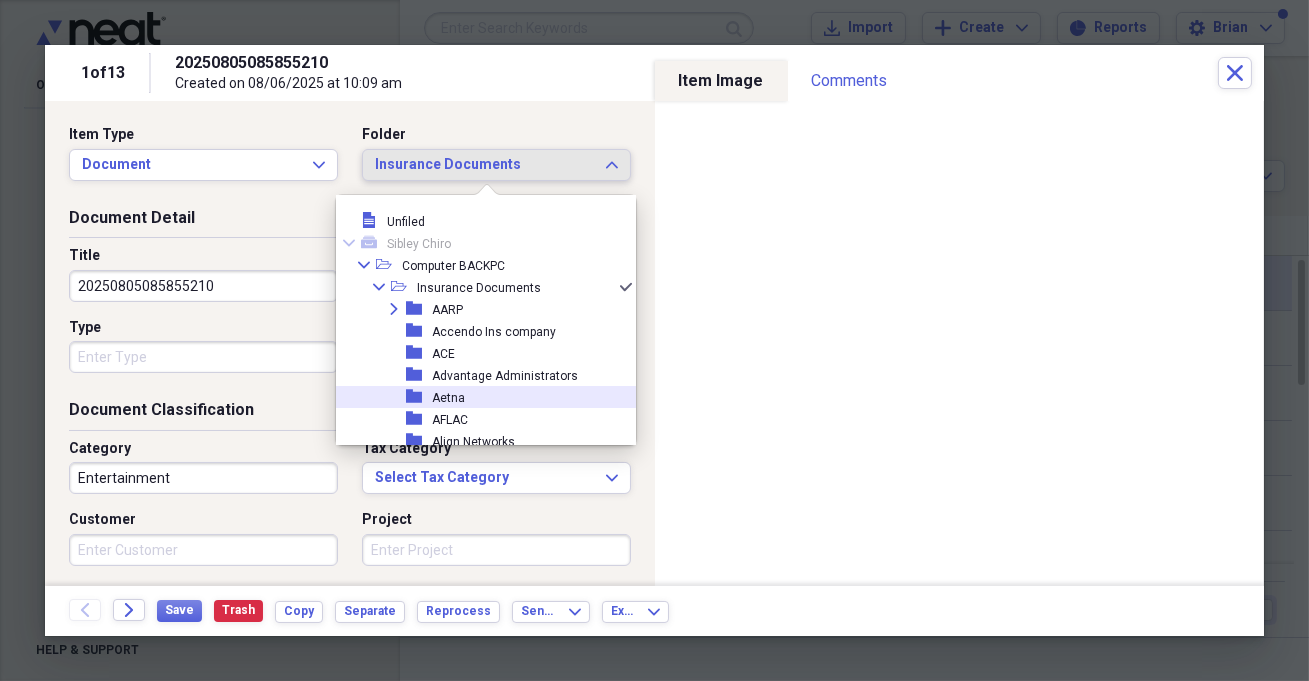 click on "folder Aetna" at bounding box center (478, 397) 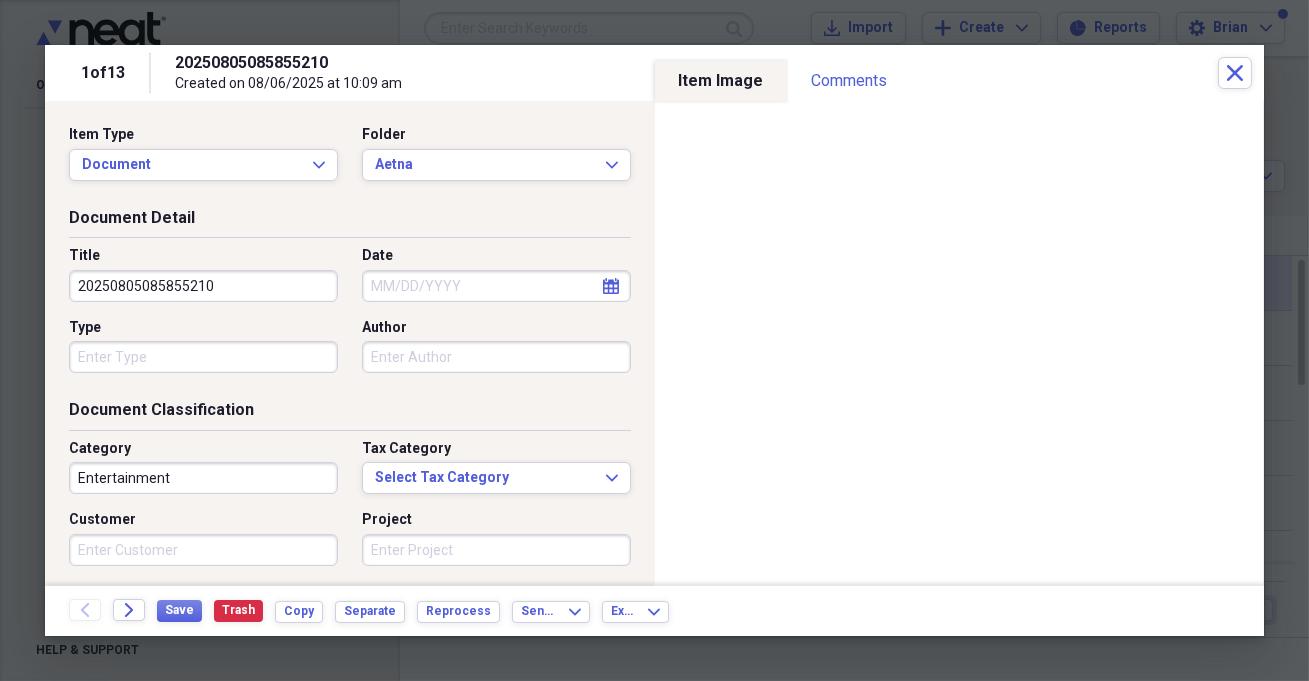 select on "7" 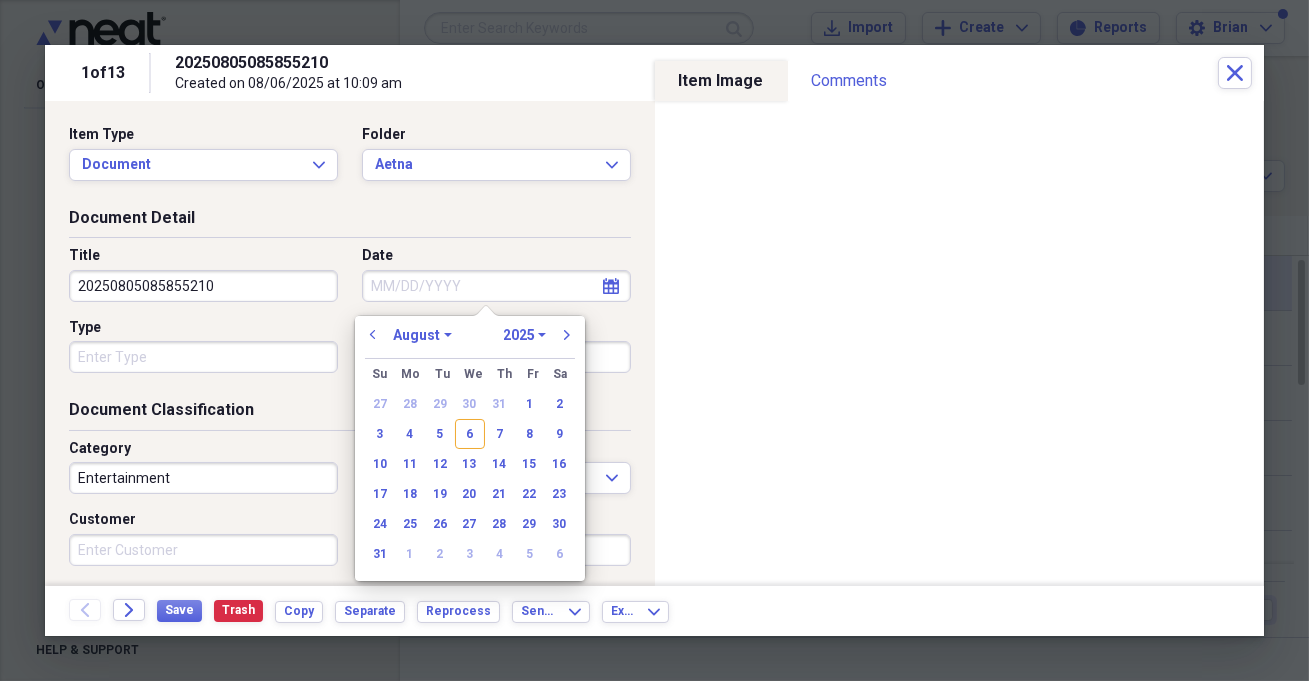 click on "Date" at bounding box center [496, 286] 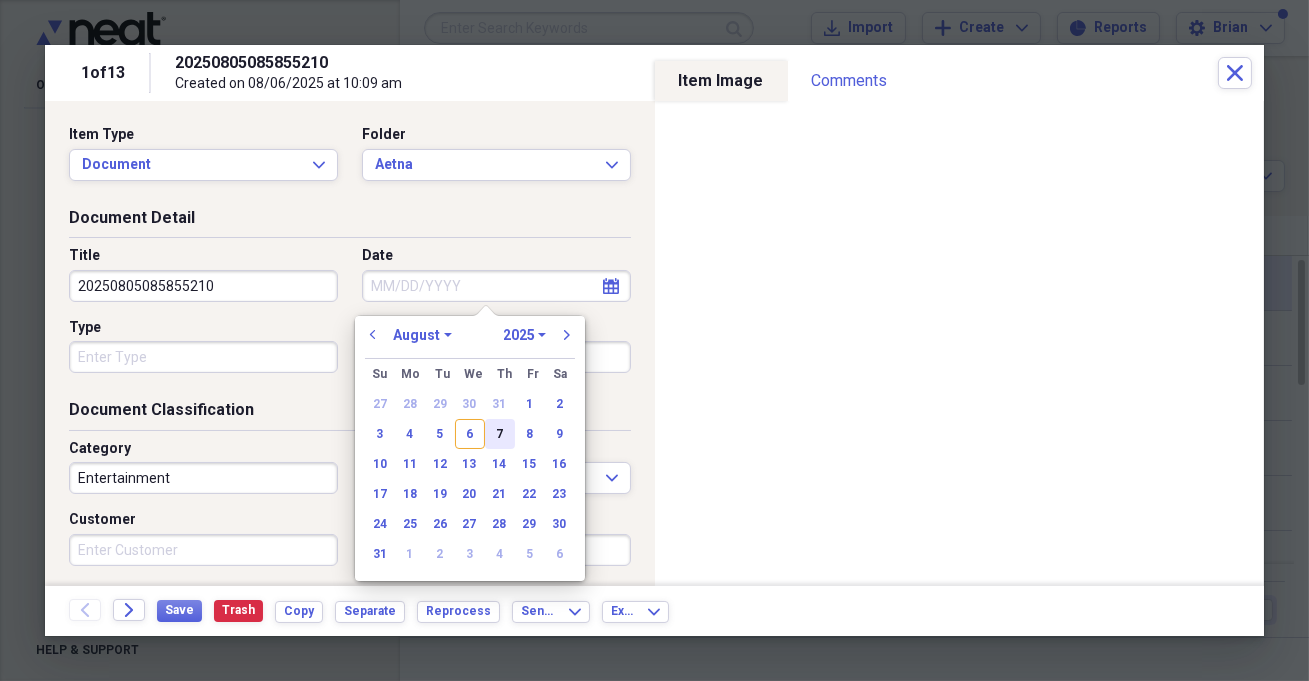 click on "7" at bounding box center (500, 434) 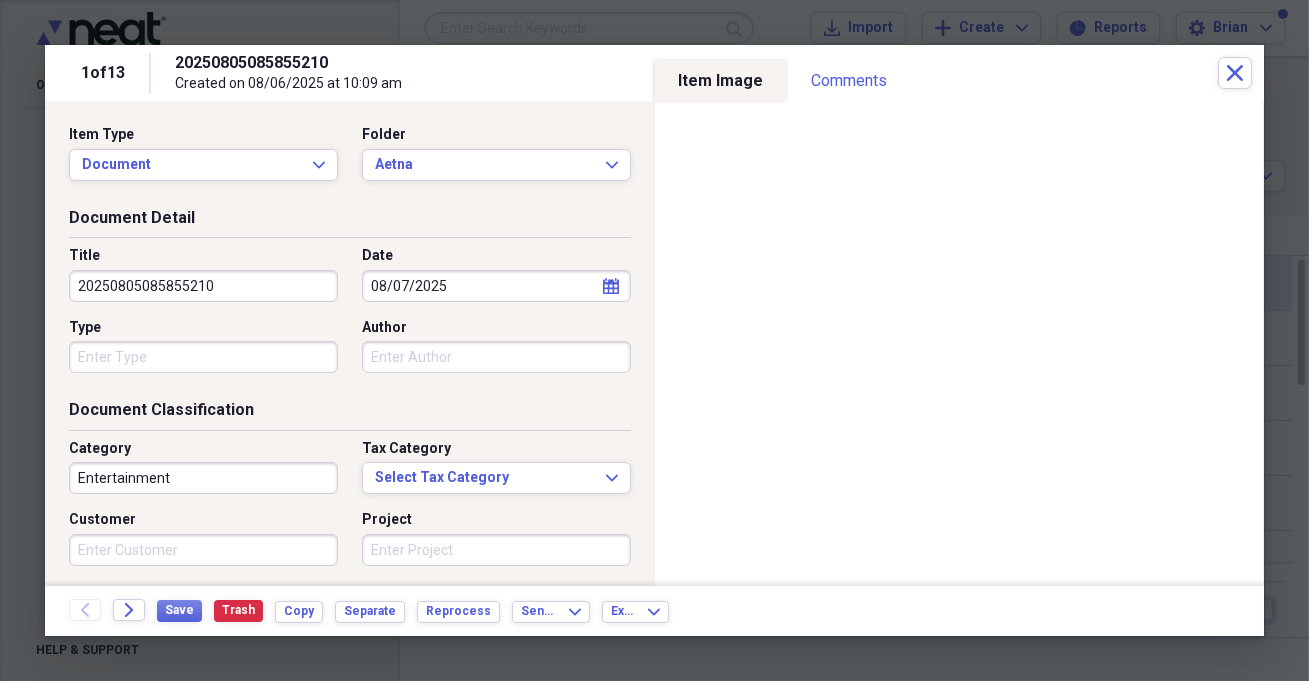 drag, startPoint x: 224, startPoint y: 277, endPoint x: 55, endPoint y: 254, distance: 170.5579 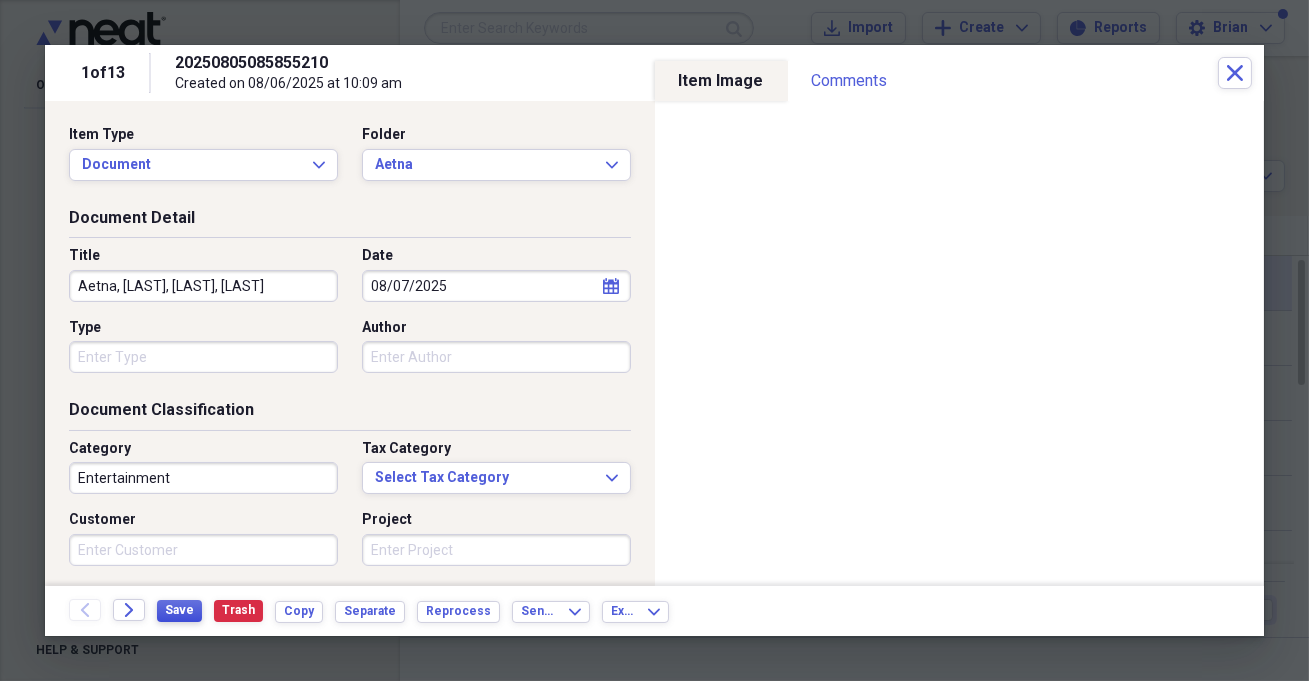 type on "Aetna, [LAST], [LAST], [LAST]" 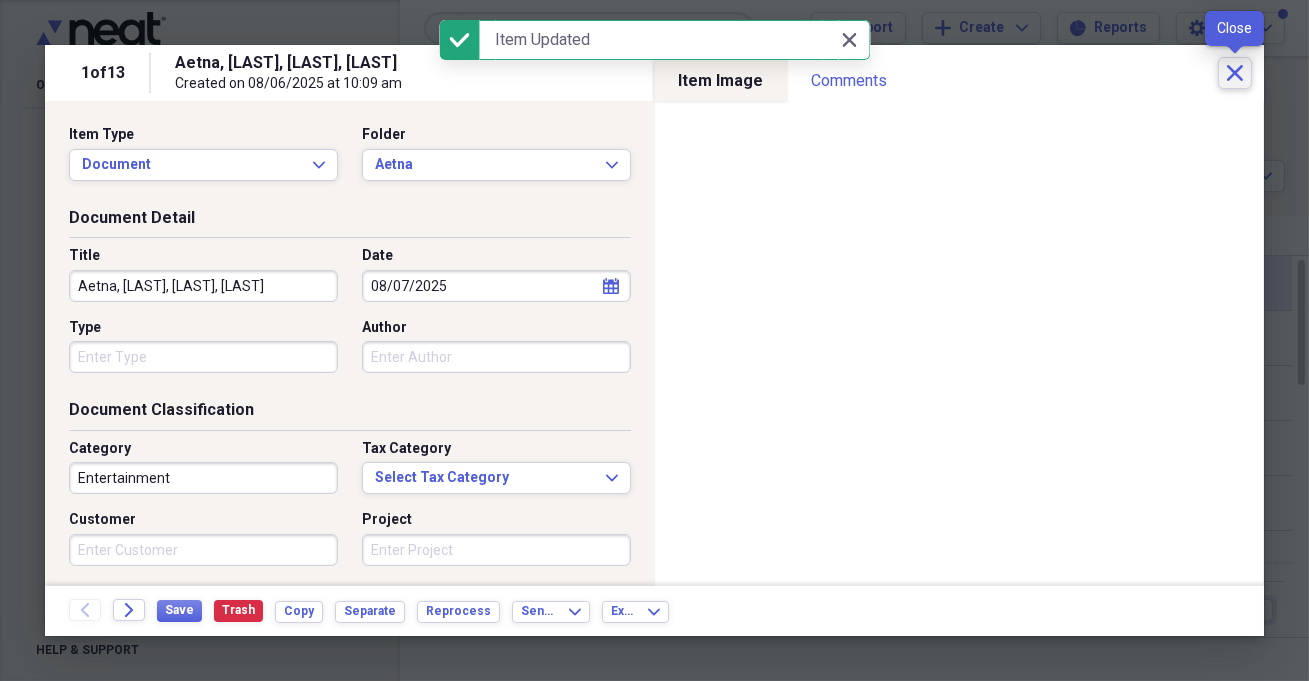 click on "Close" 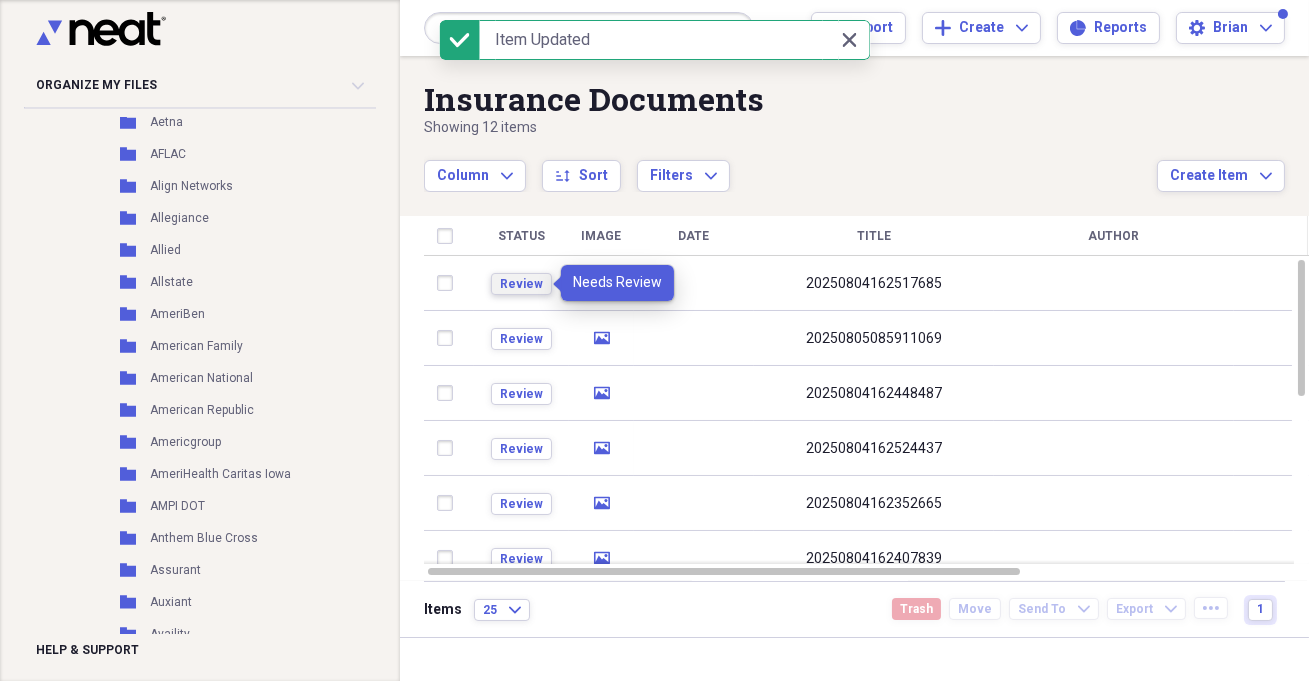click on "Review" at bounding box center (521, 284) 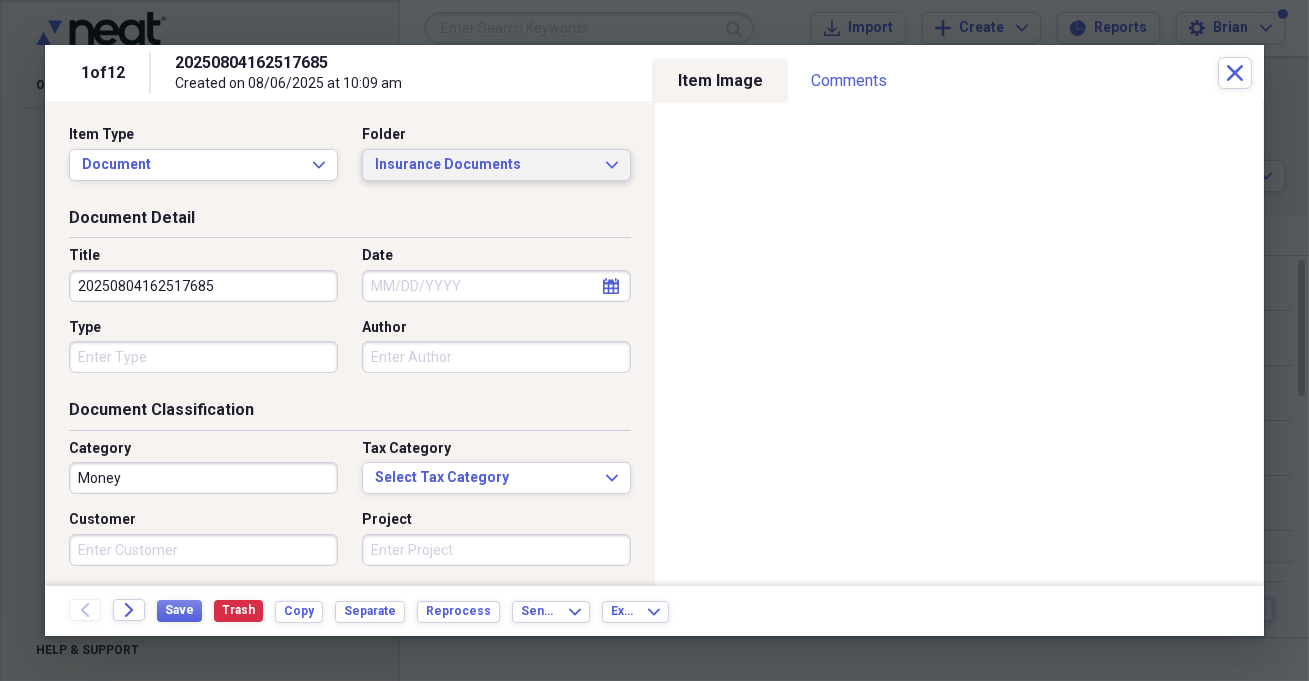 click on "Expand" 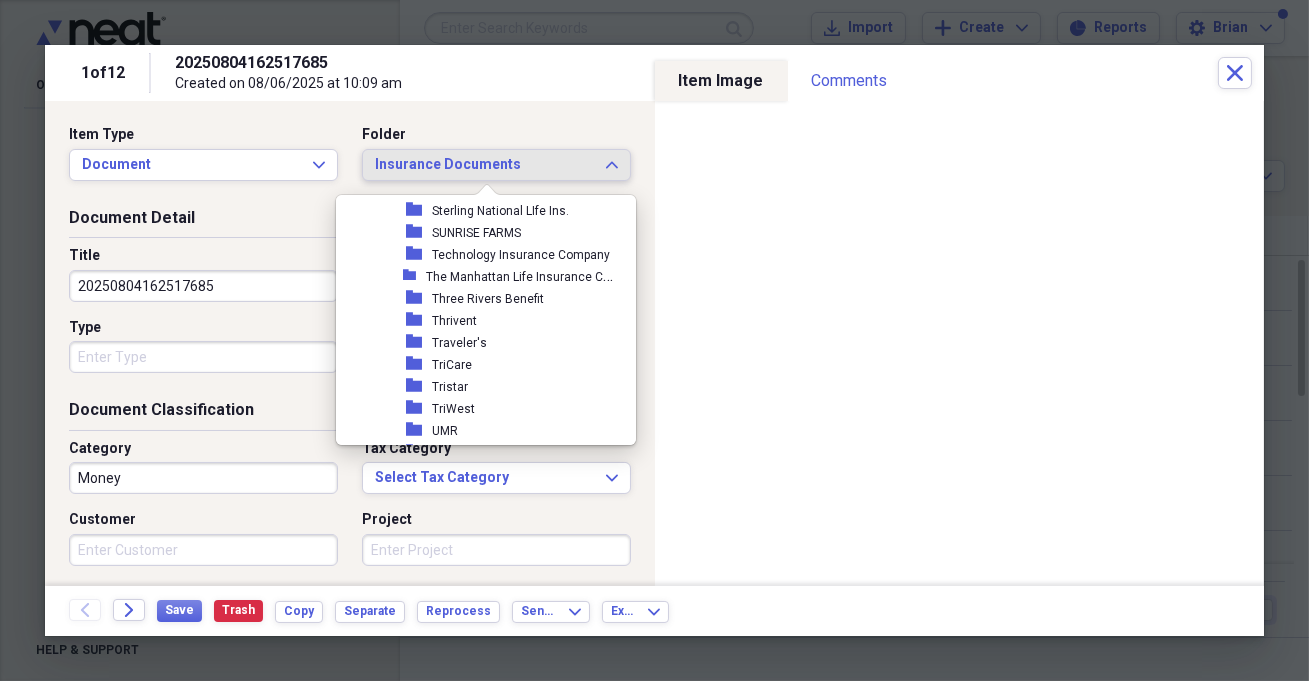 scroll, scrollTop: 3909, scrollLeft: 0, axis: vertical 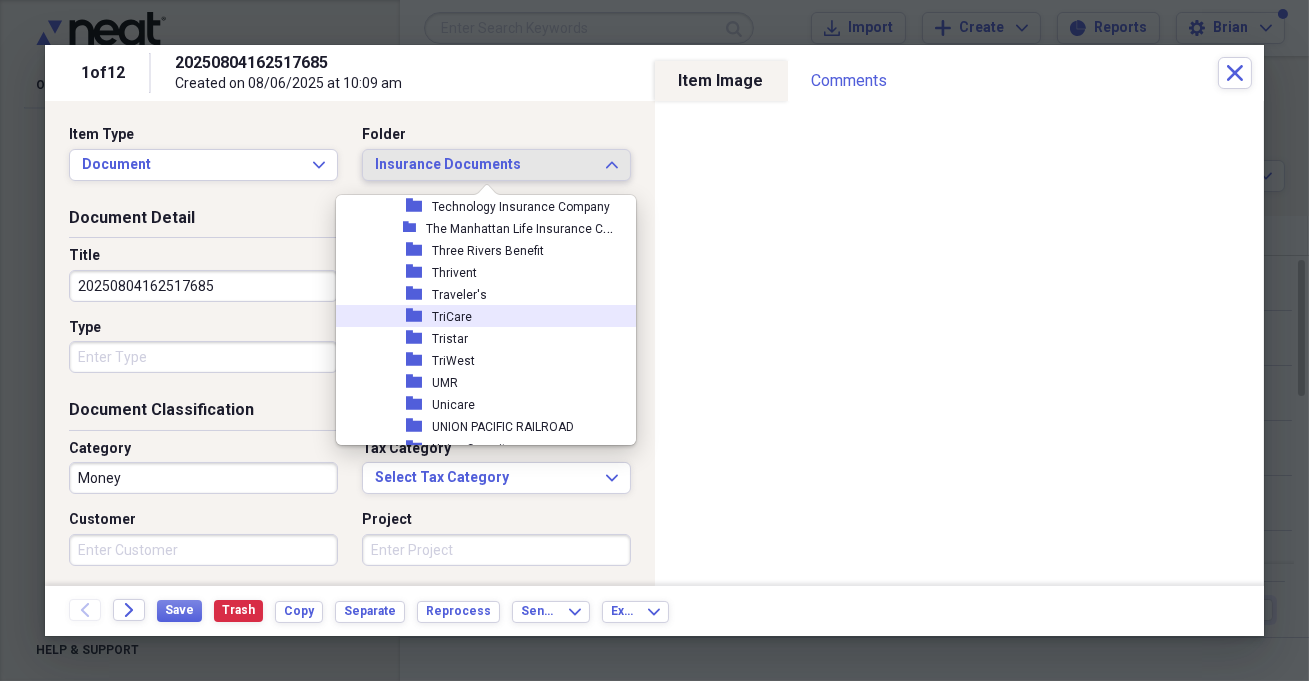 click on "folder TriCare" at bounding box center (478, 316) 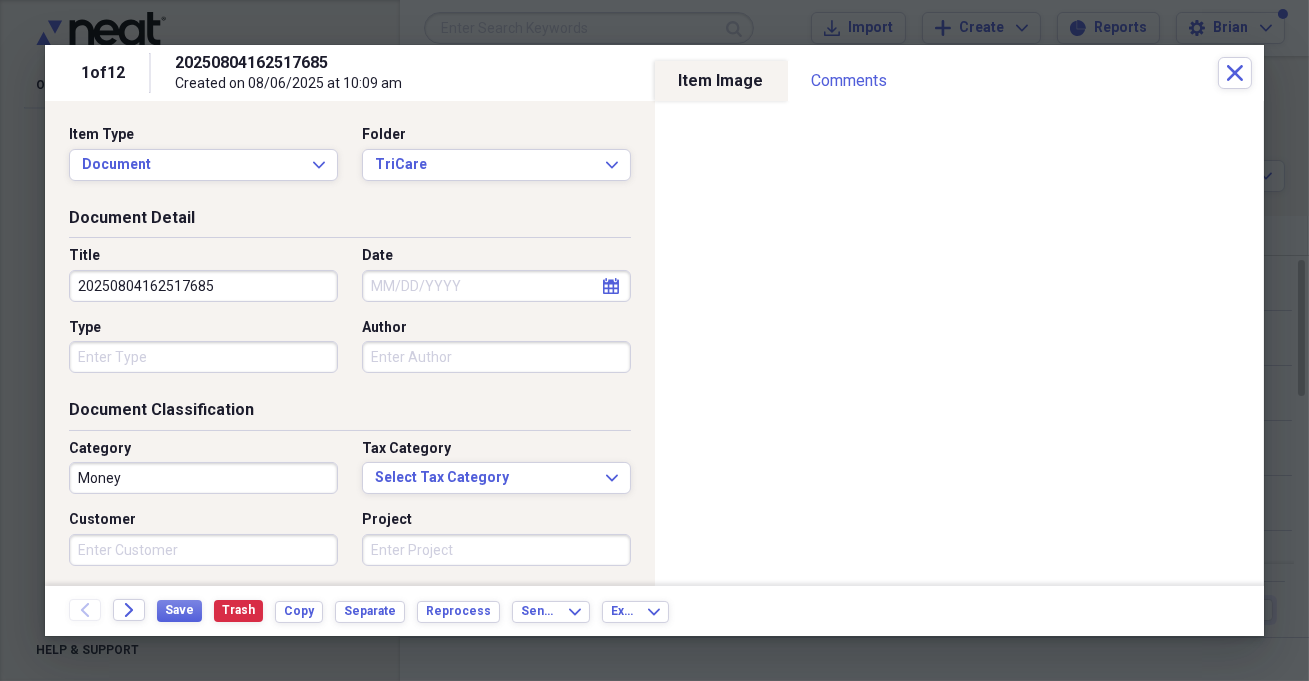 select on "7" 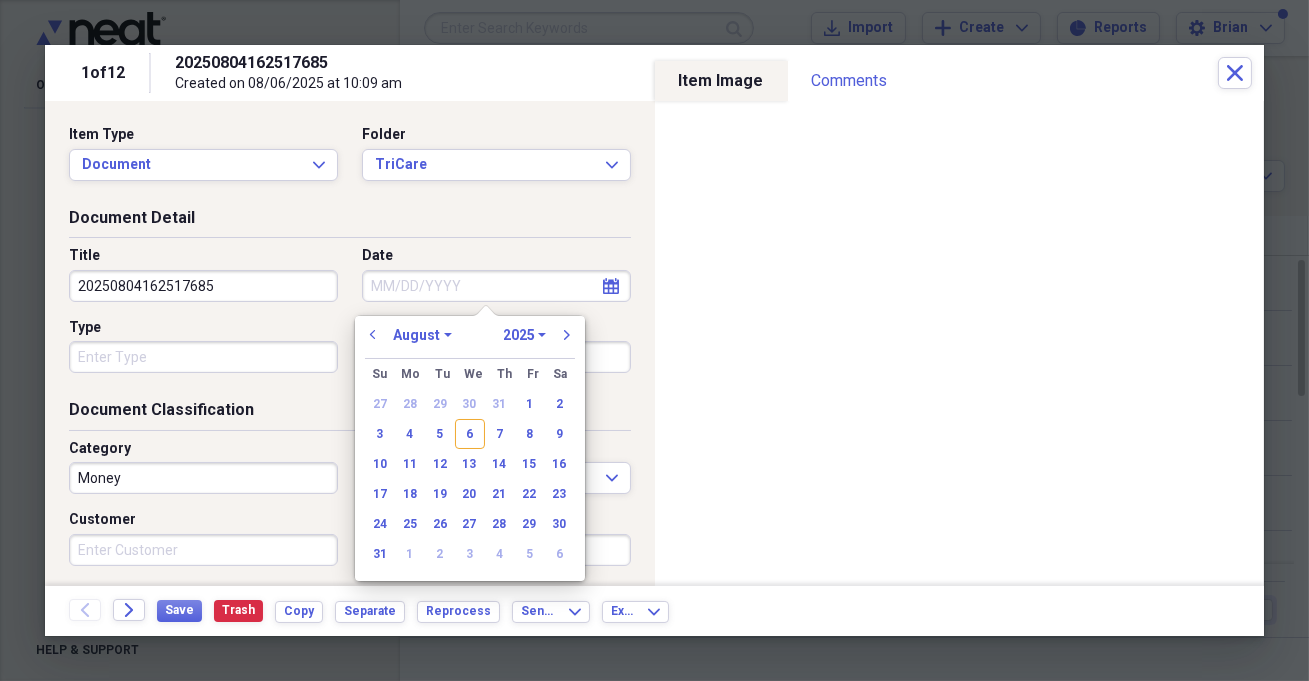 click on "Date" at bounding box center [496, 286] 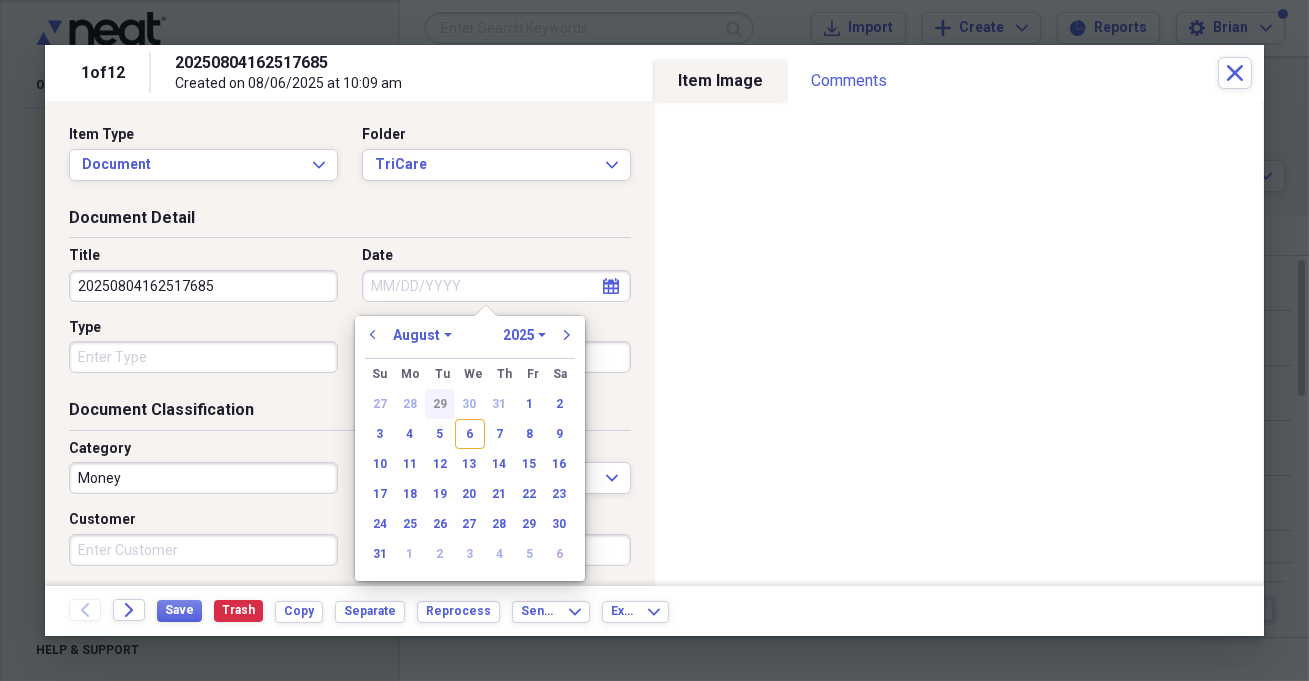 click on "29" at bounding box center (440, 404) 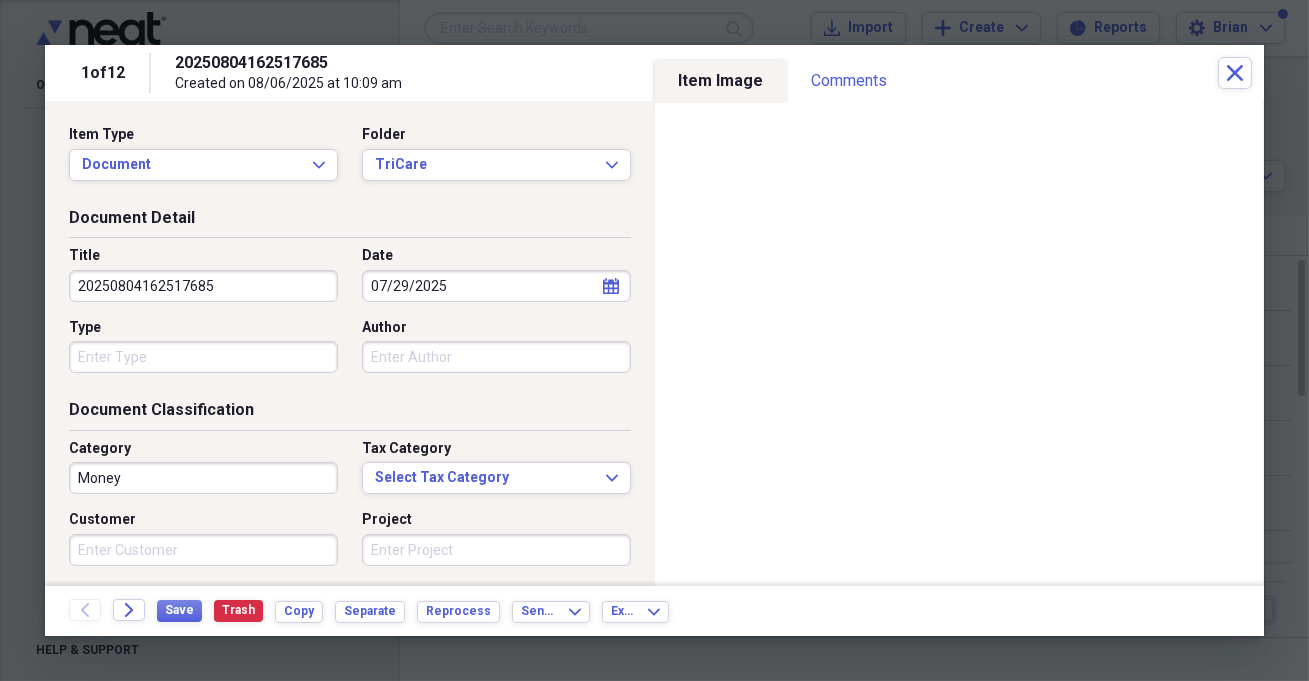 drag, startPoint x: 290, startPoint y: 291, endPoint x: 64, endPoint y: 252, distance: 229.34036 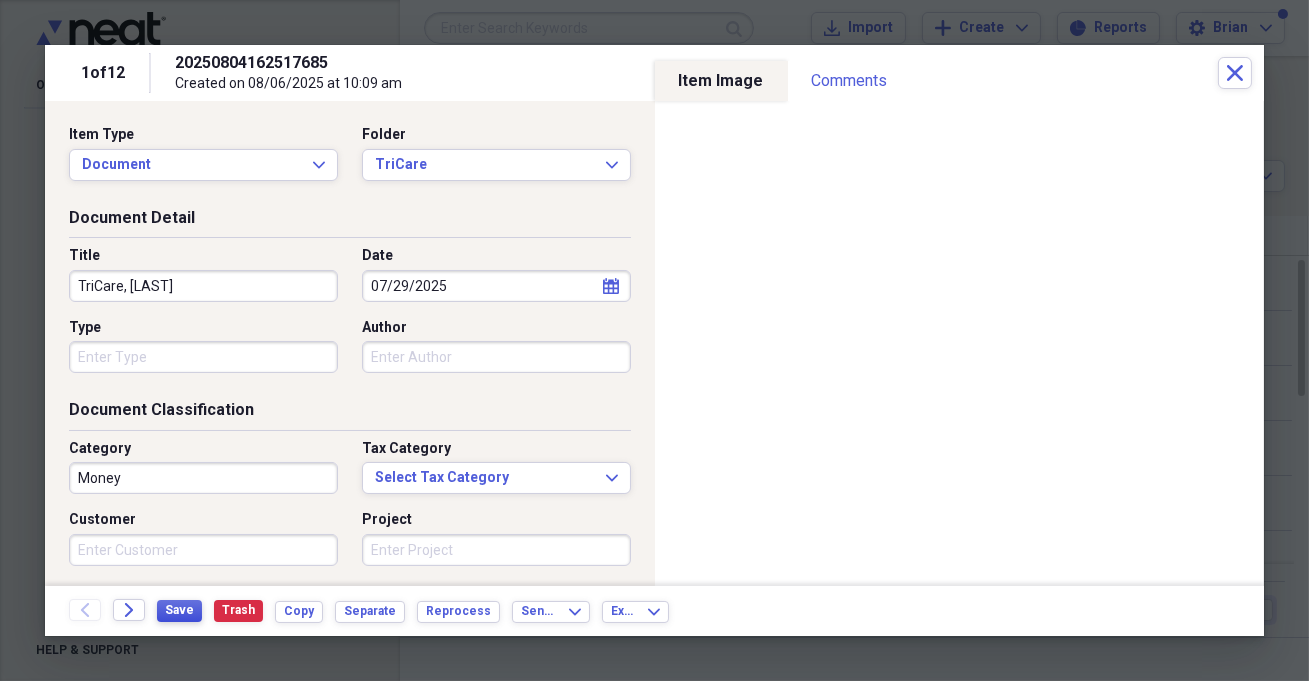 type on "TriCare, [LAST]" 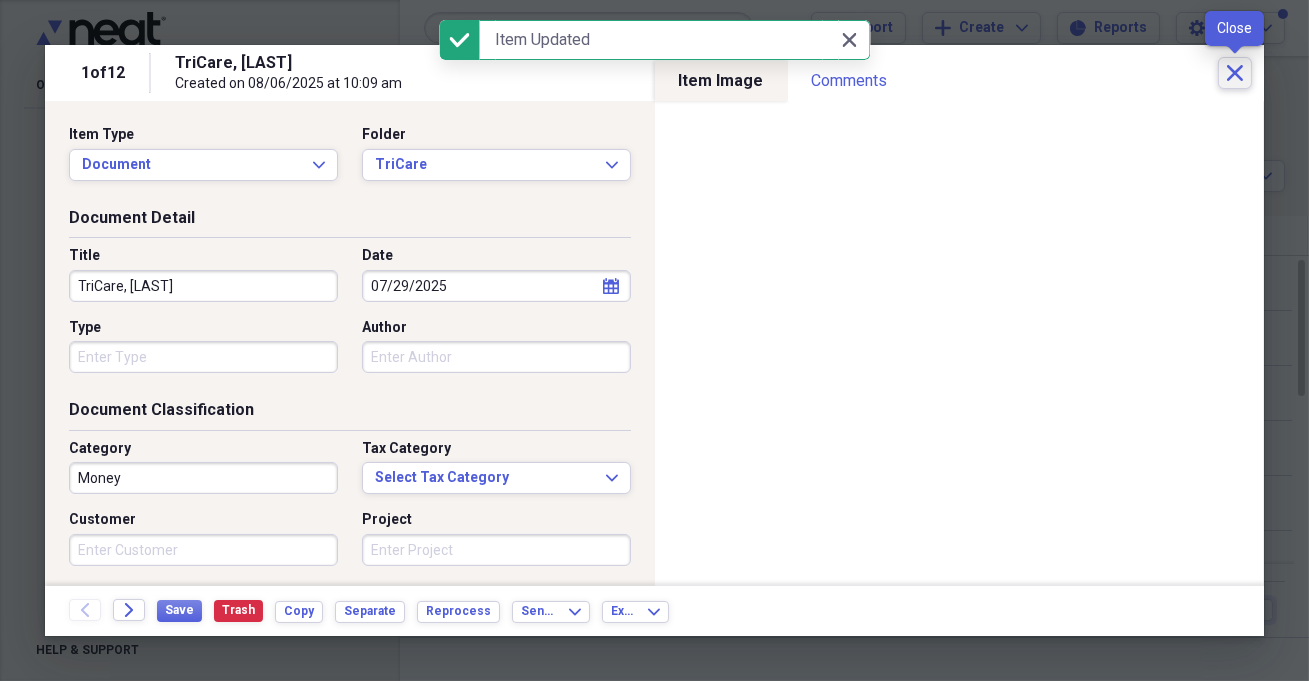 click 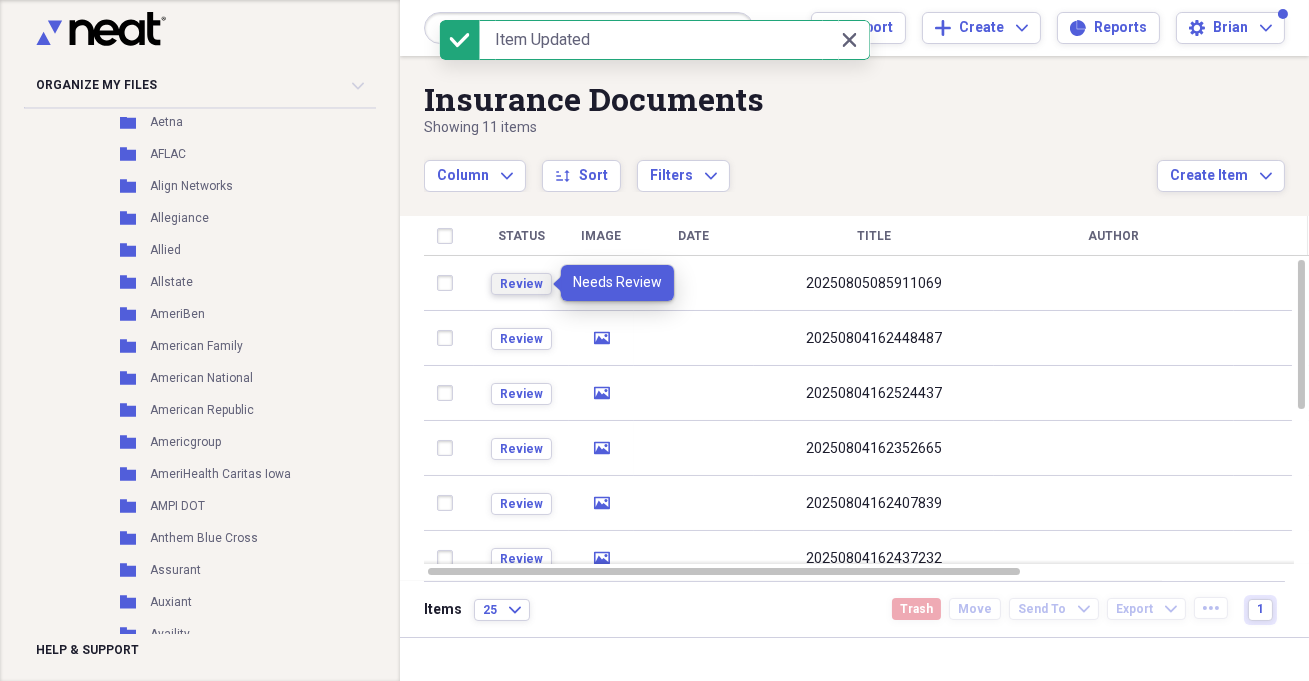 click on "Review" at bounding box center (521, 284) 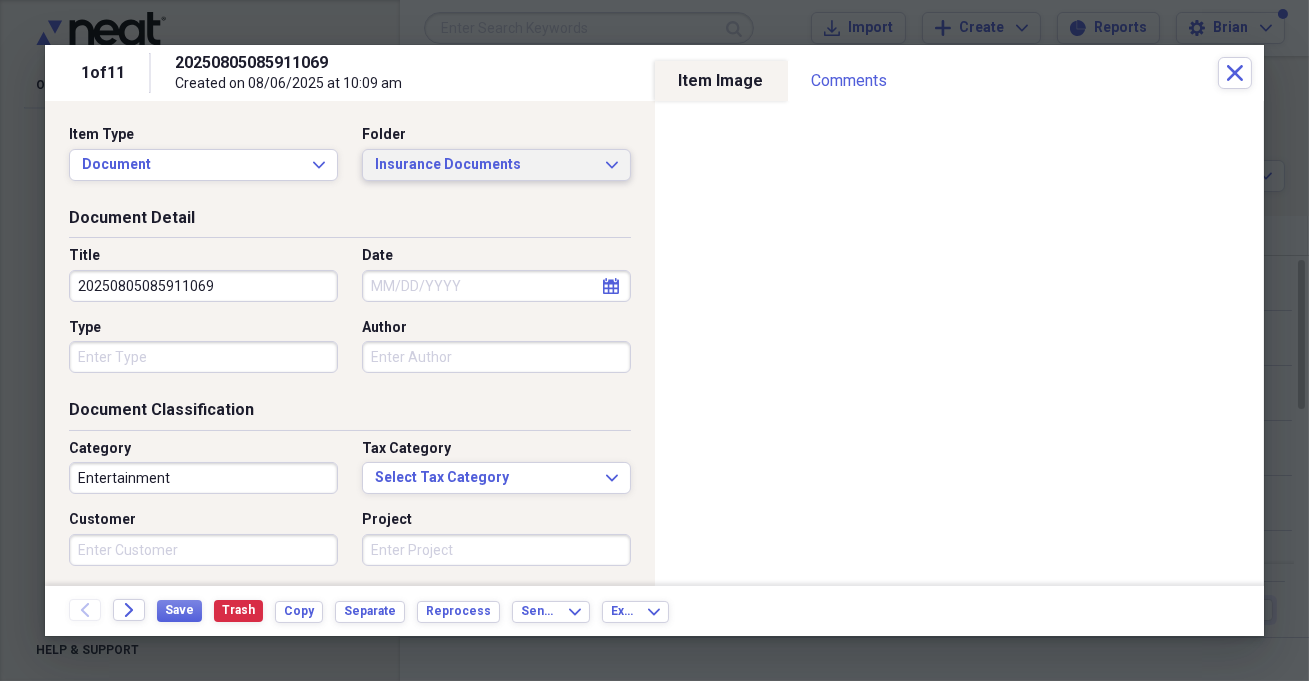 click on "Insurance Documents Expand" at bounding box center (496, 165) 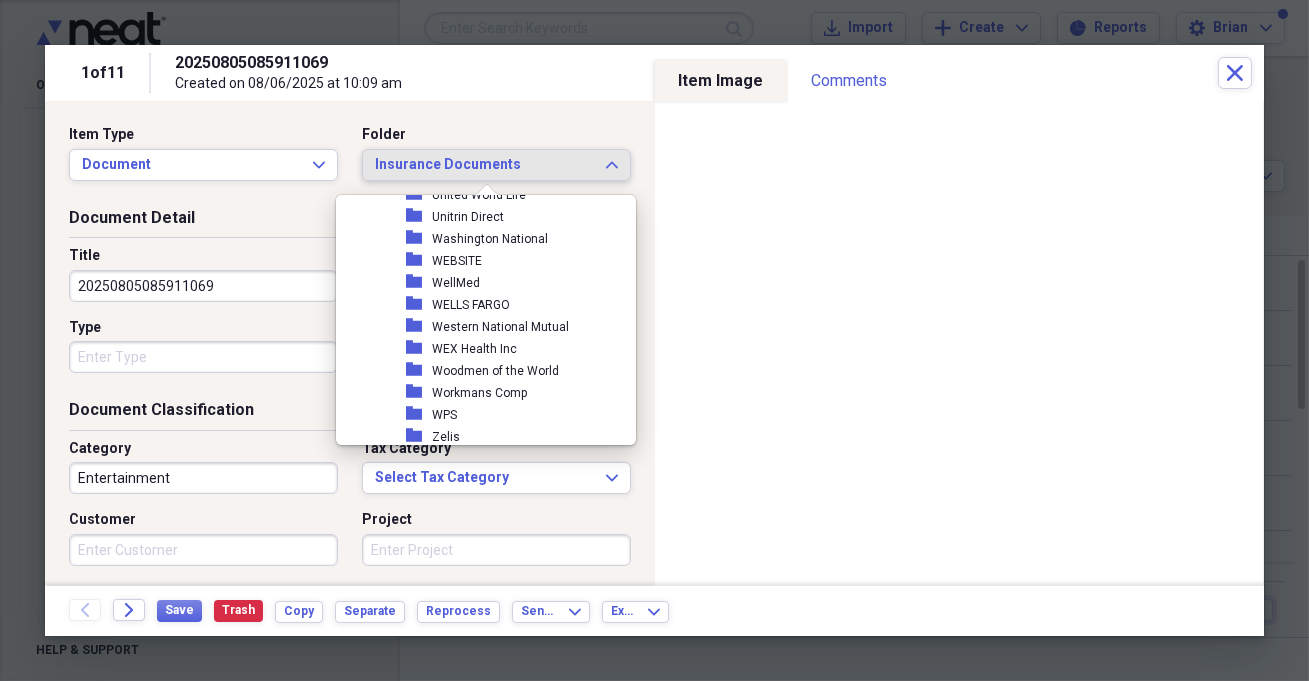 scroll, scrollTop: 4363, scrollLeft: 0, axis: vertical 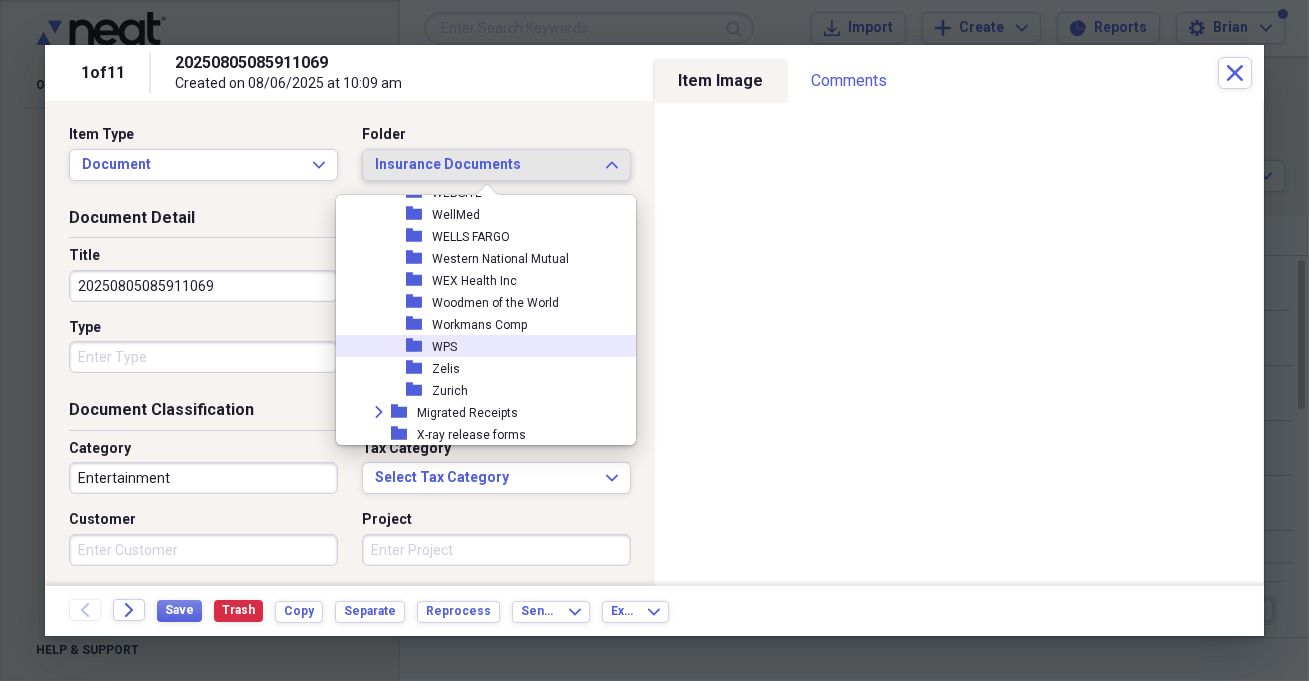 click on "folder WPS" at bounding box center [478, 346] 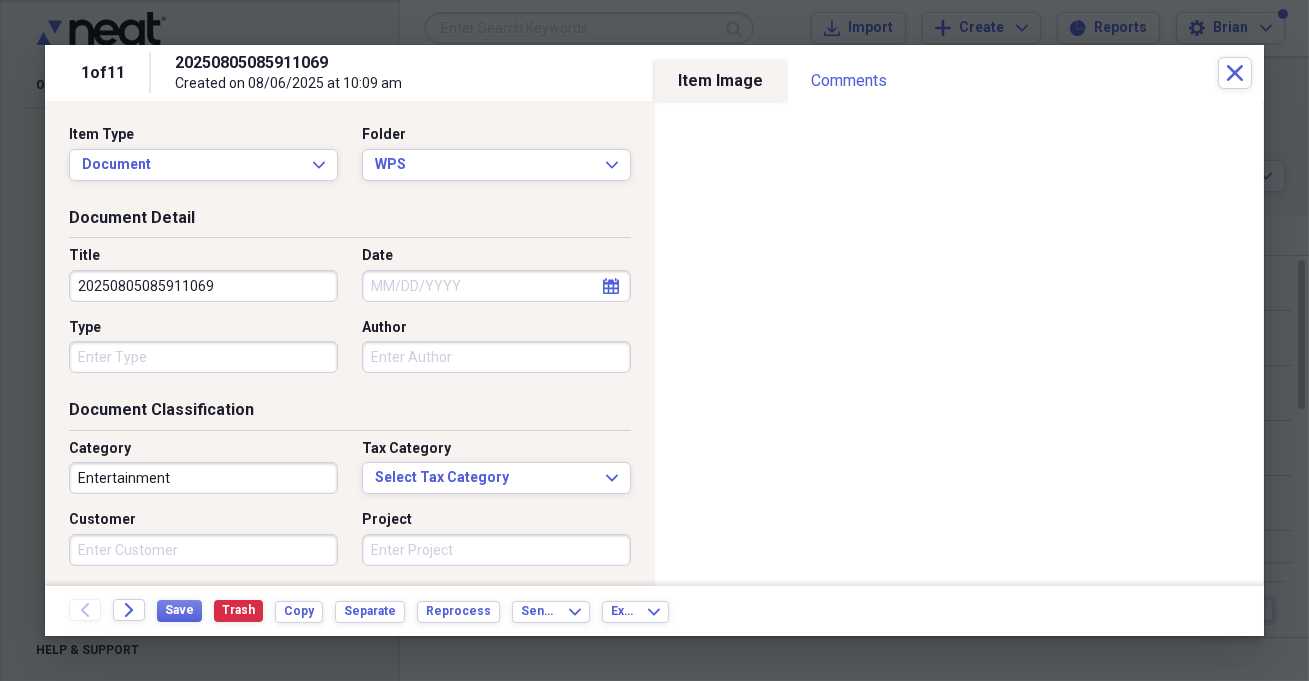 select on "7" 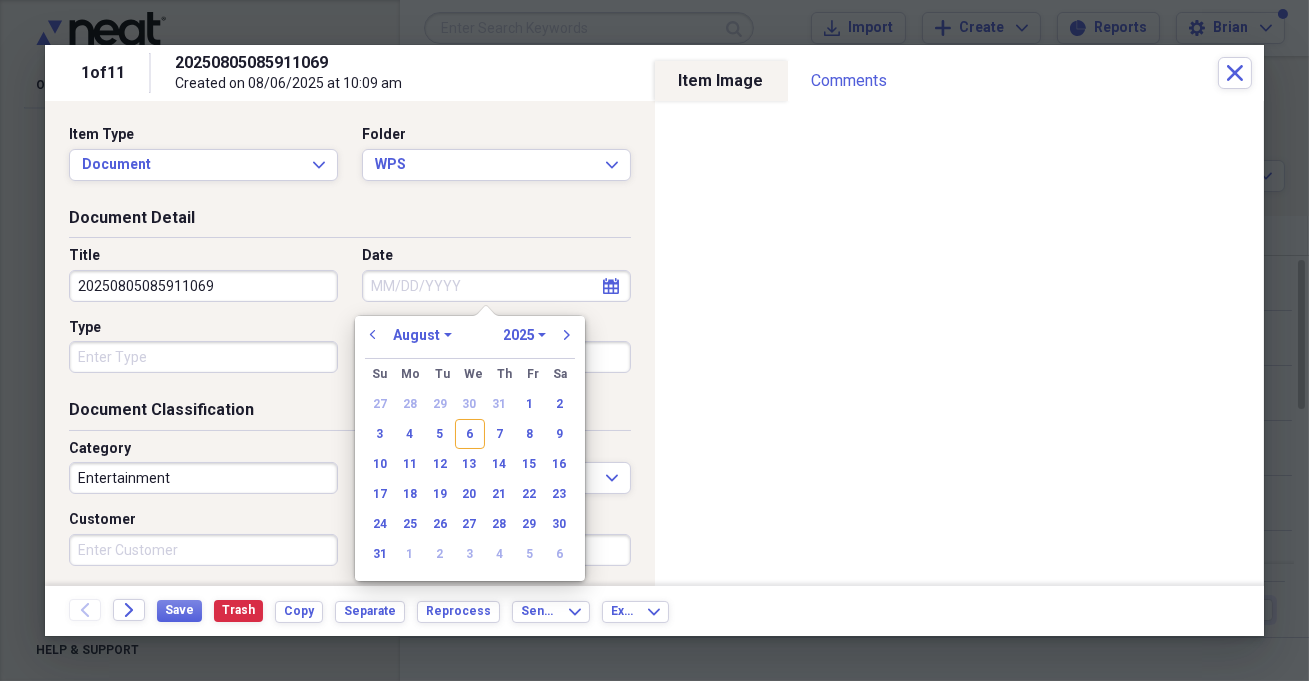 click on "Date" at bounding box center (496, 286) 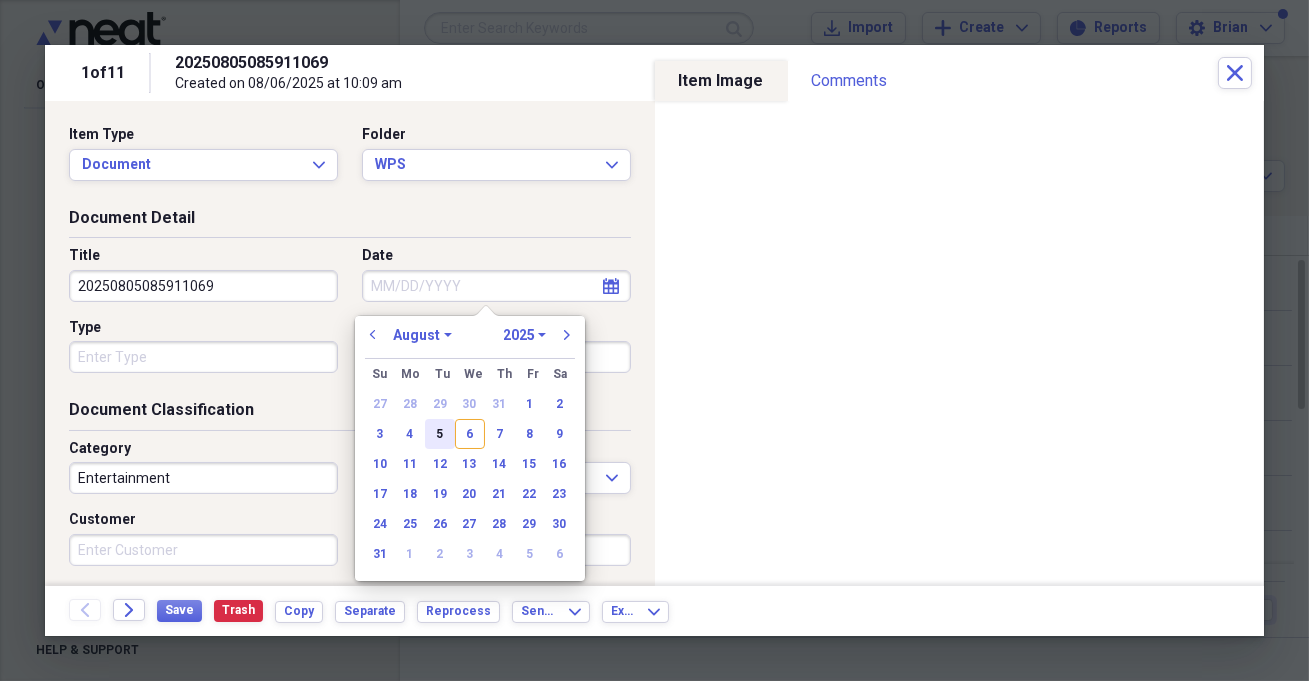 click on "5" at bounding box center (440, 434) 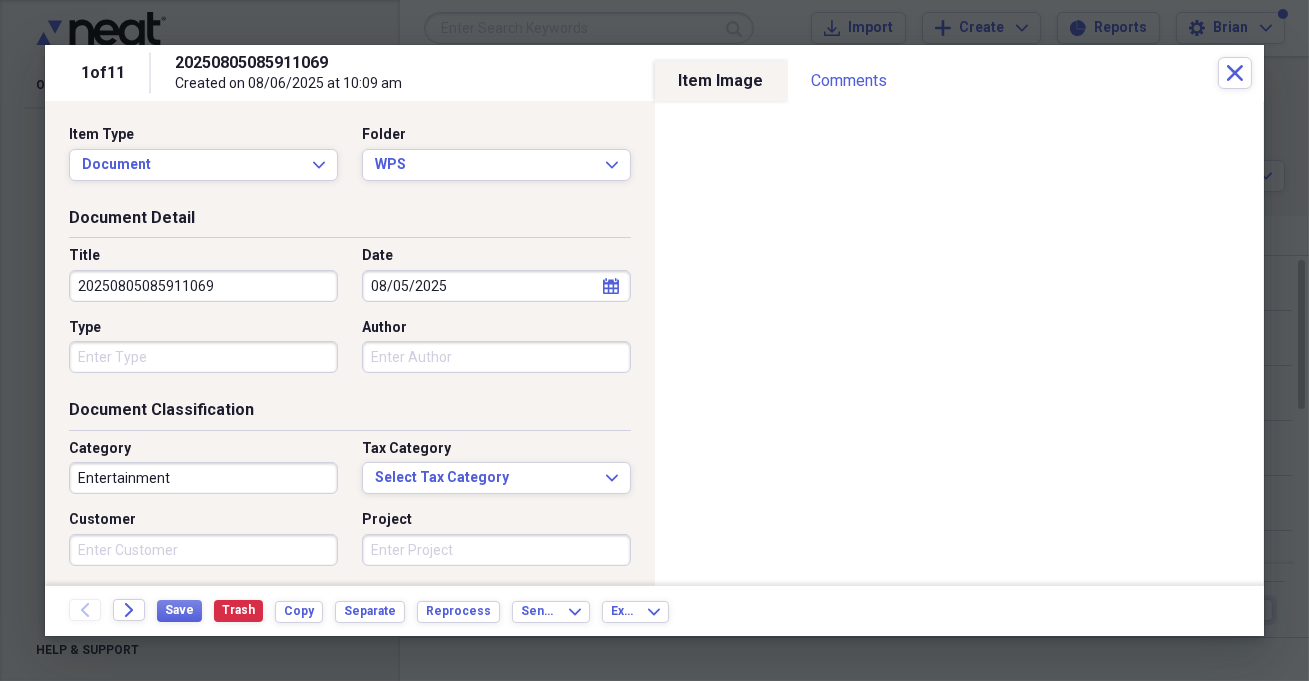 drag, startPoint x: 255, startPoint y: 291, endPoint x: 80, endPoint y: 267, distance: 176.63805 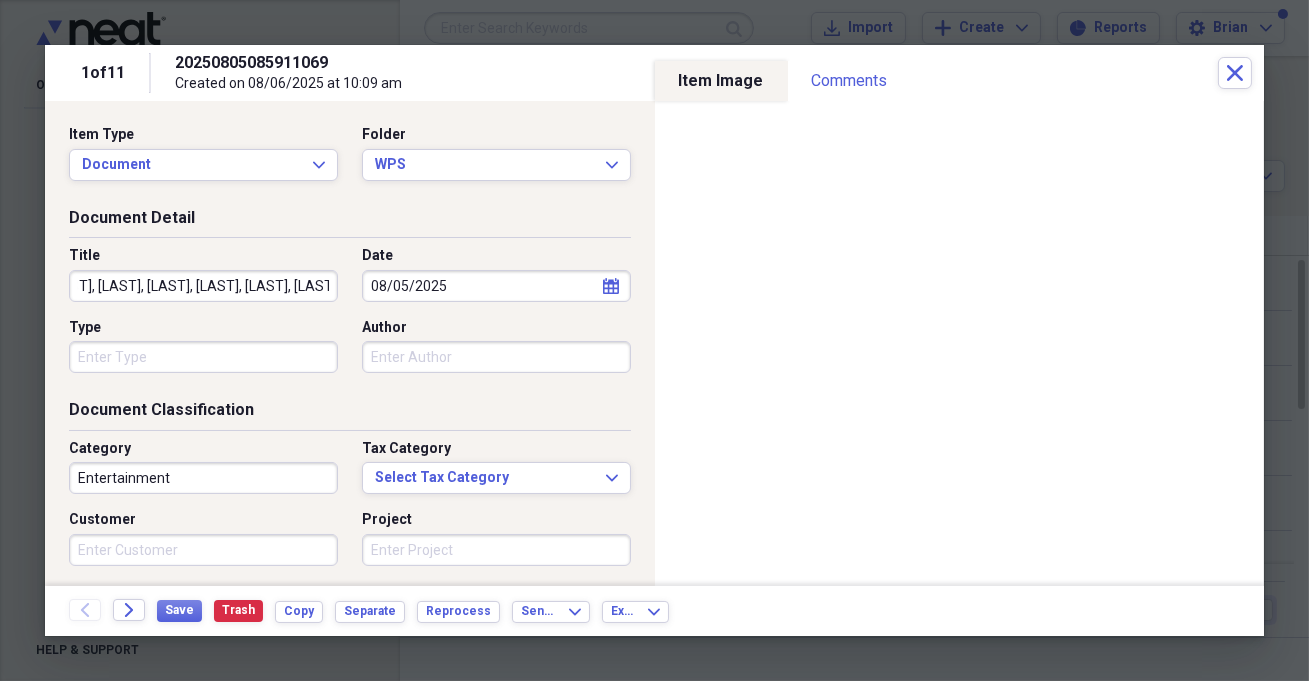 scroll, scrollTop: 0, scrollLeft: 168, axis: horizontal 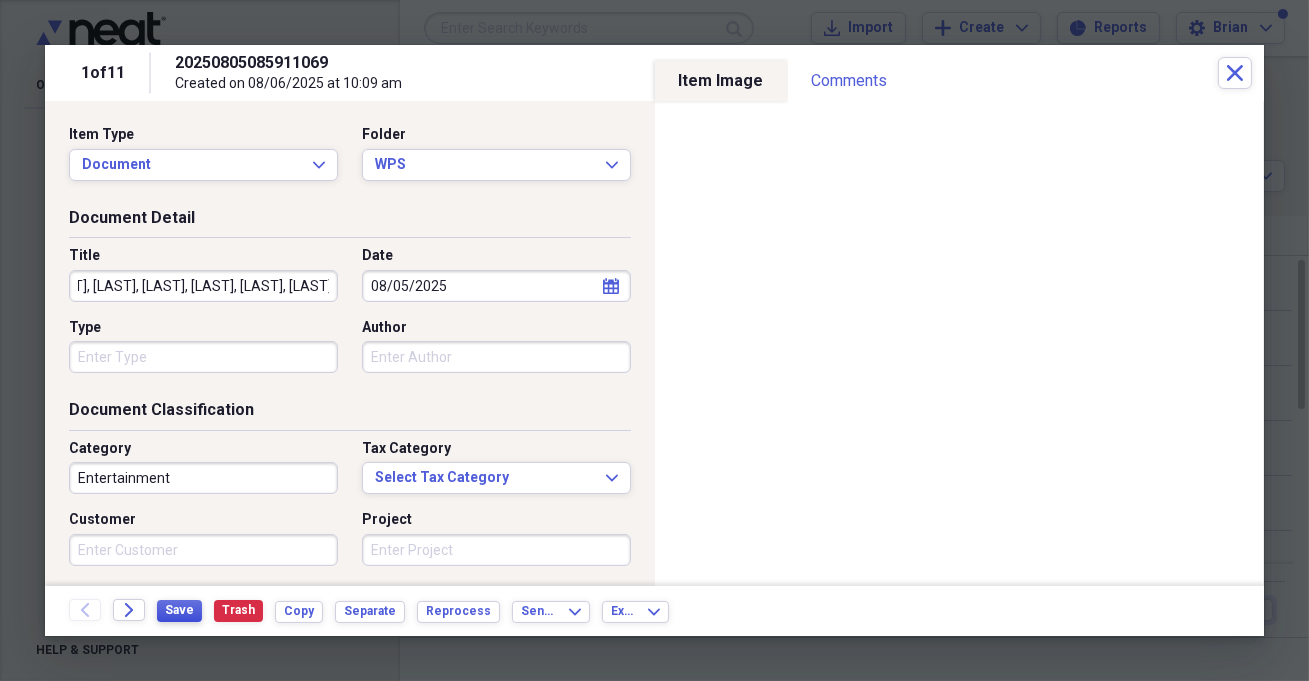 type on "WPS, [LAST], [LAST], [LAST], [LAST], [LAST], [LAST], [LAST], [LAST]" 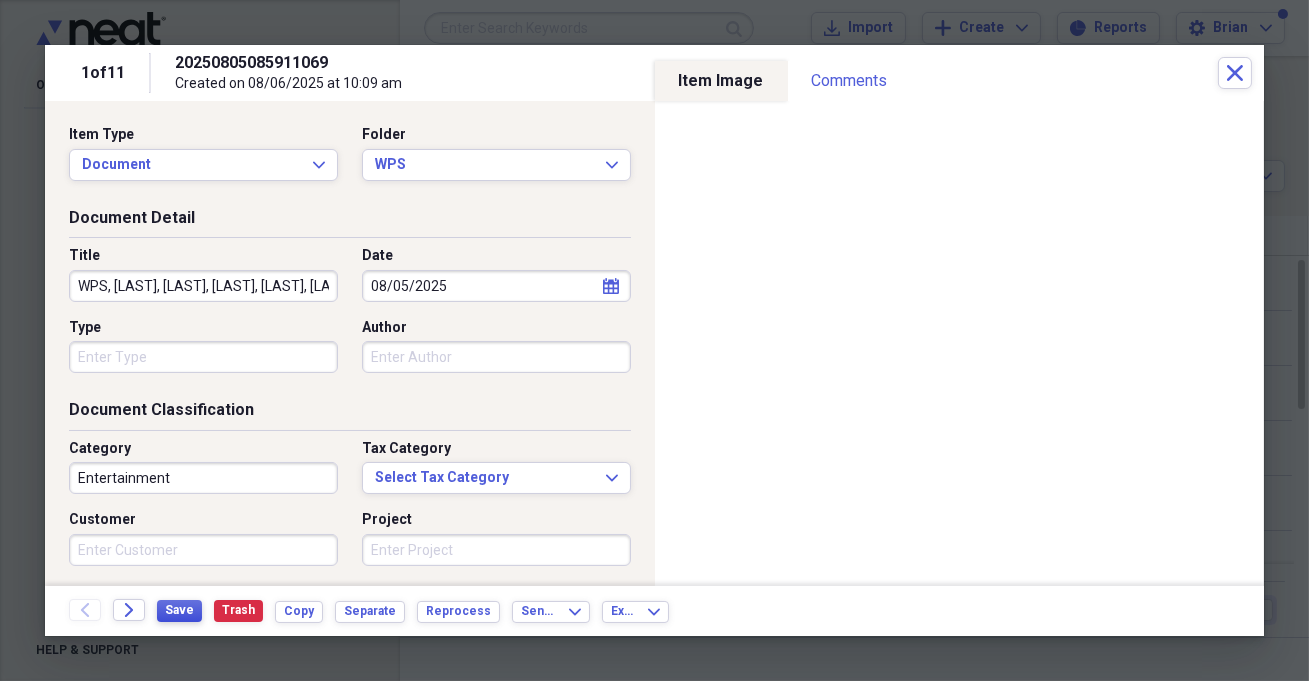 click on "Save" at bounding box center [179, 610] 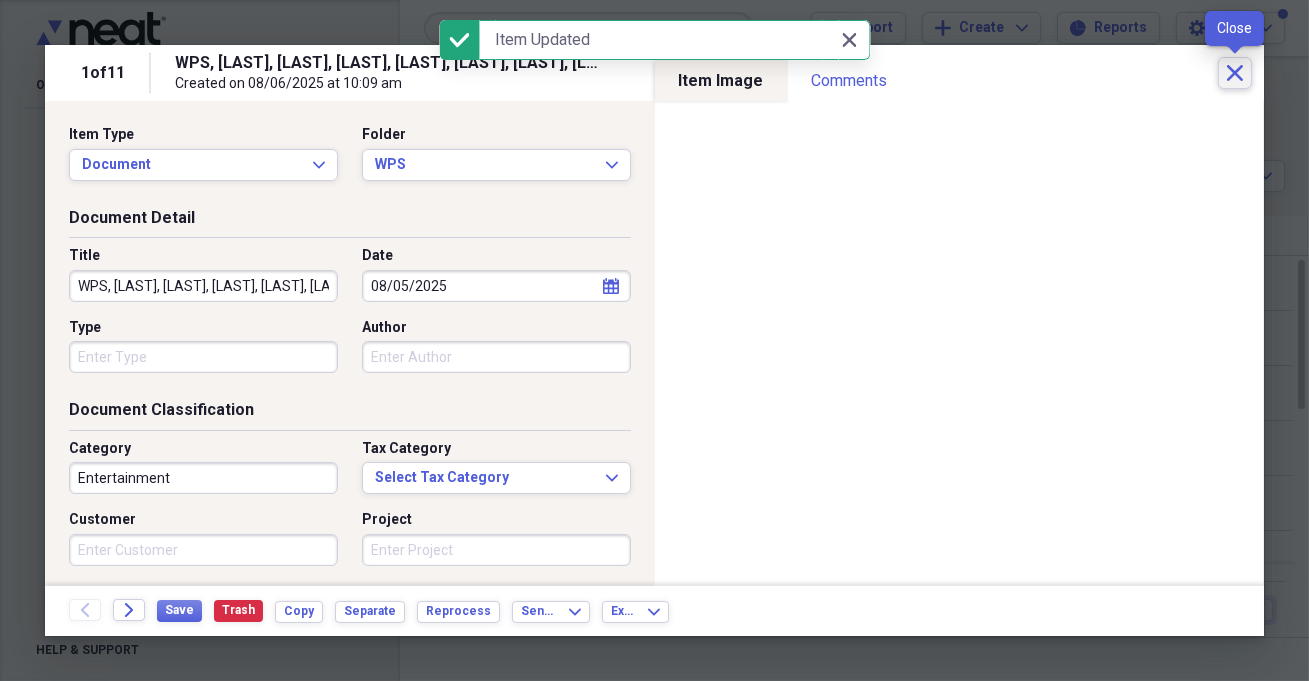 click on "Close" 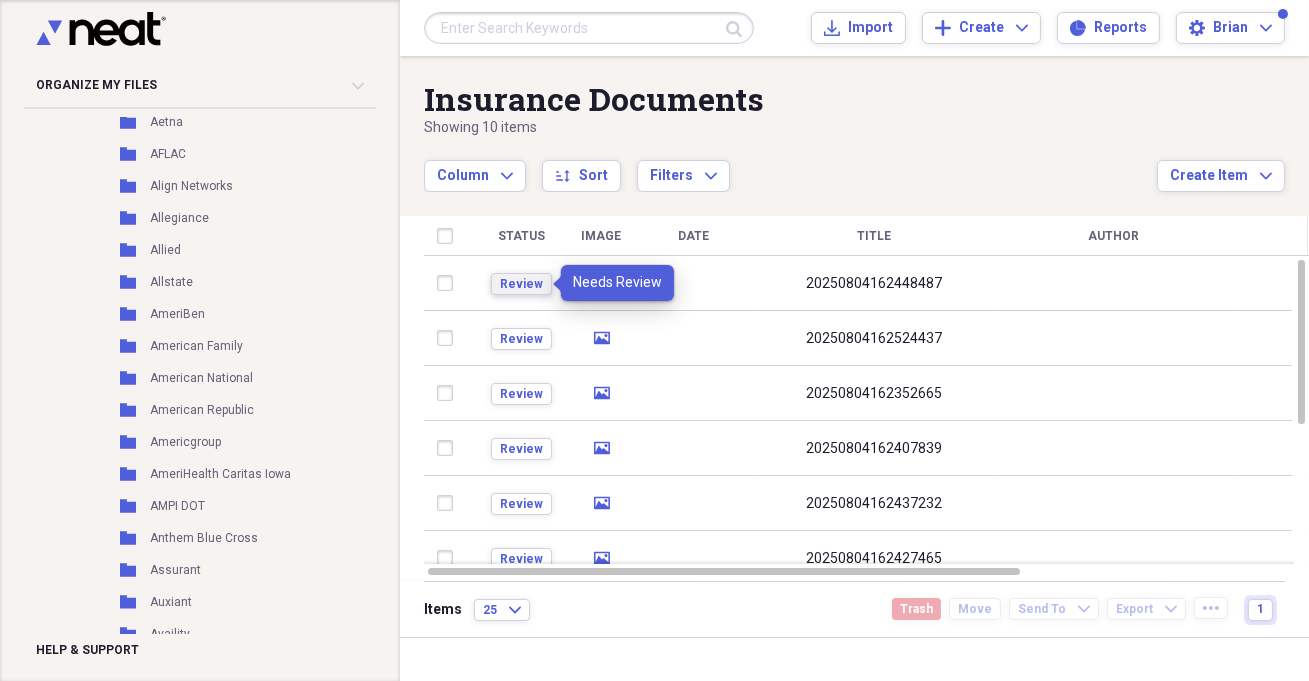 click on "Review" at bounding box center (521, 284) 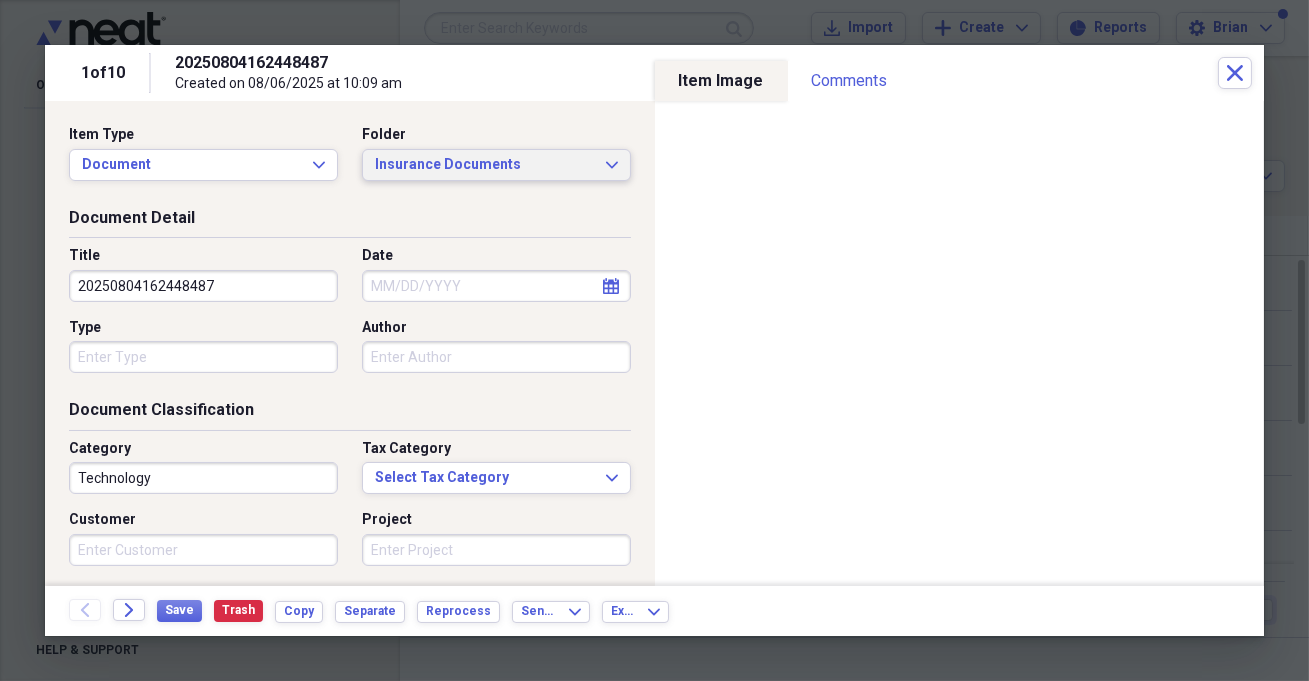click 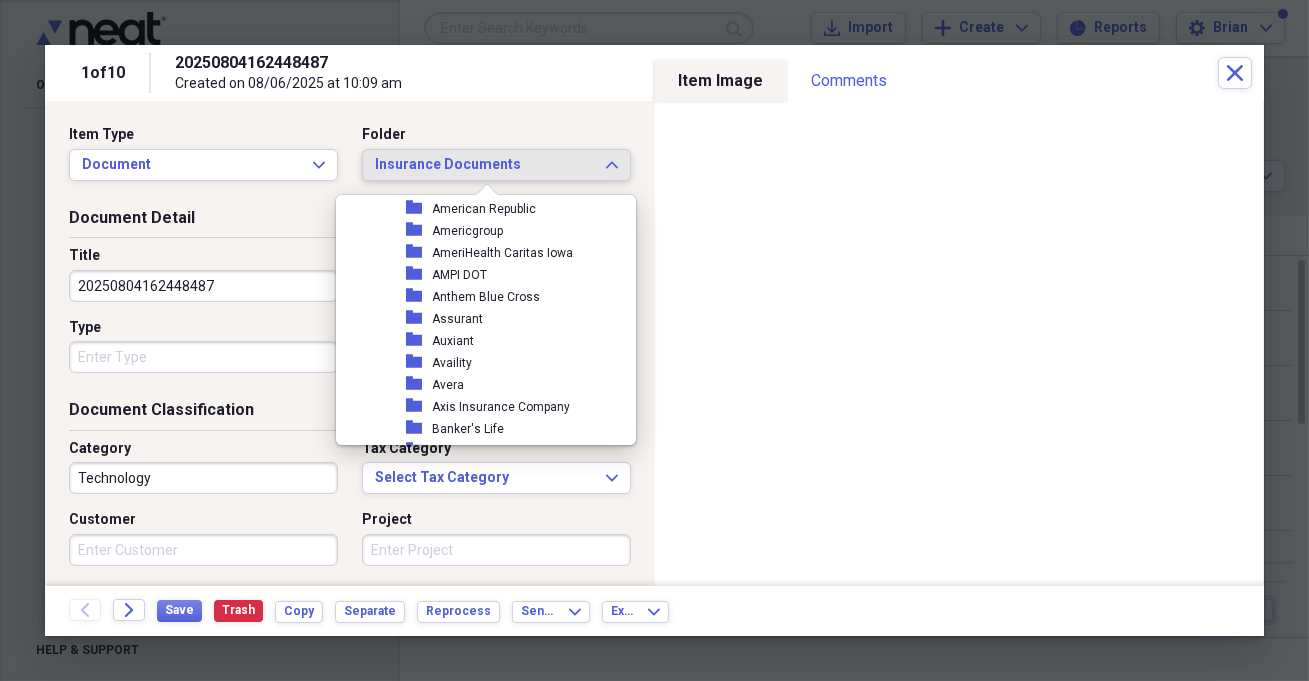 scroll, scrollTop: 454, scrollLeft: 0, axis: vertical 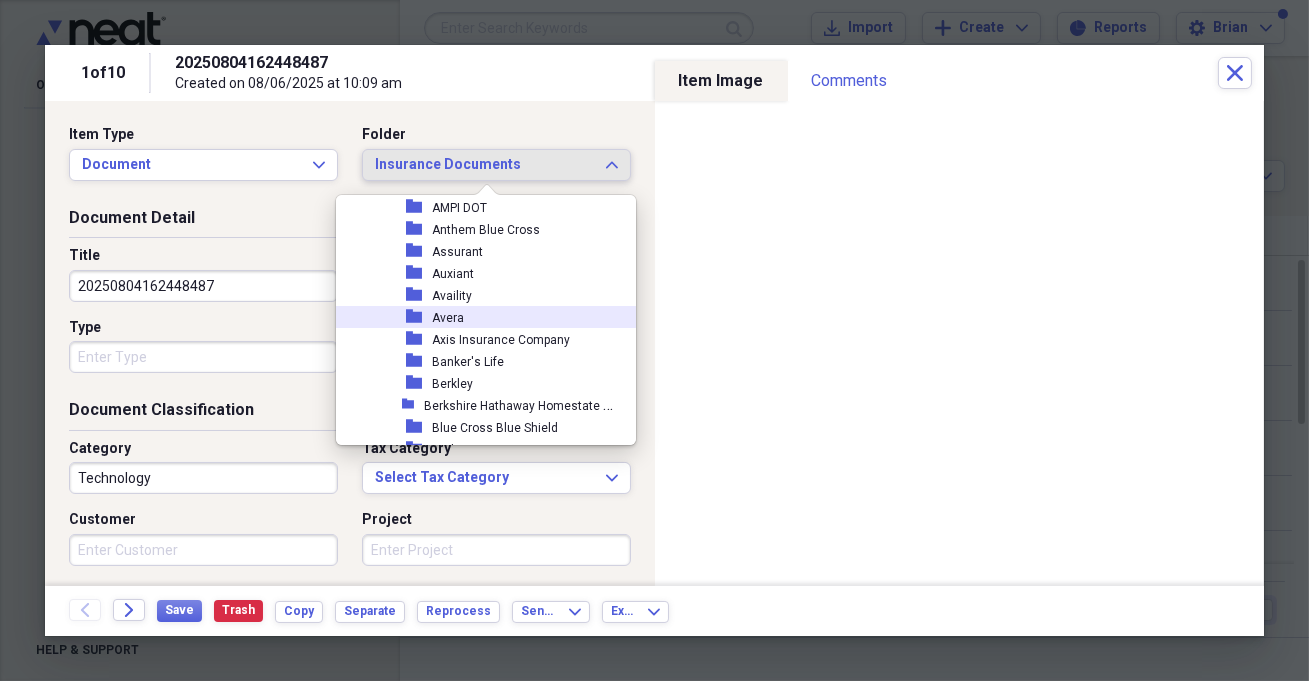 click on "folder Avera" at bounding box center (478, 317) 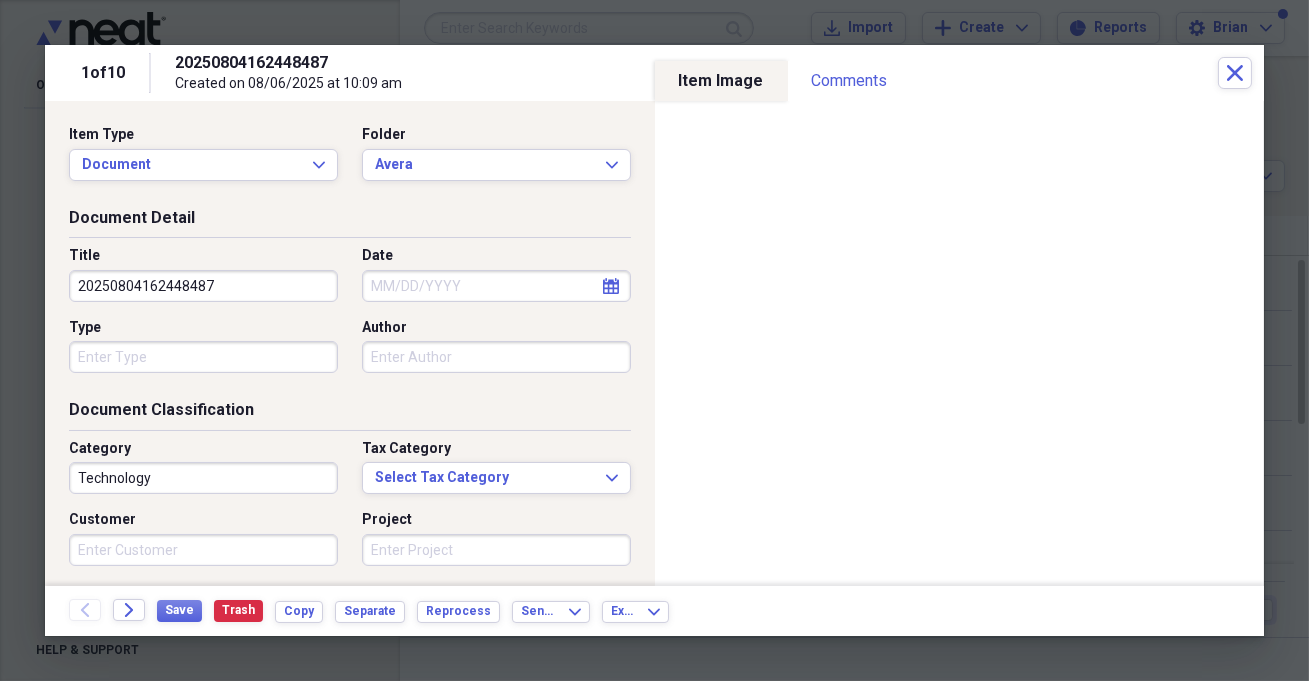 click on "Date" at bounding box center [496, 286] 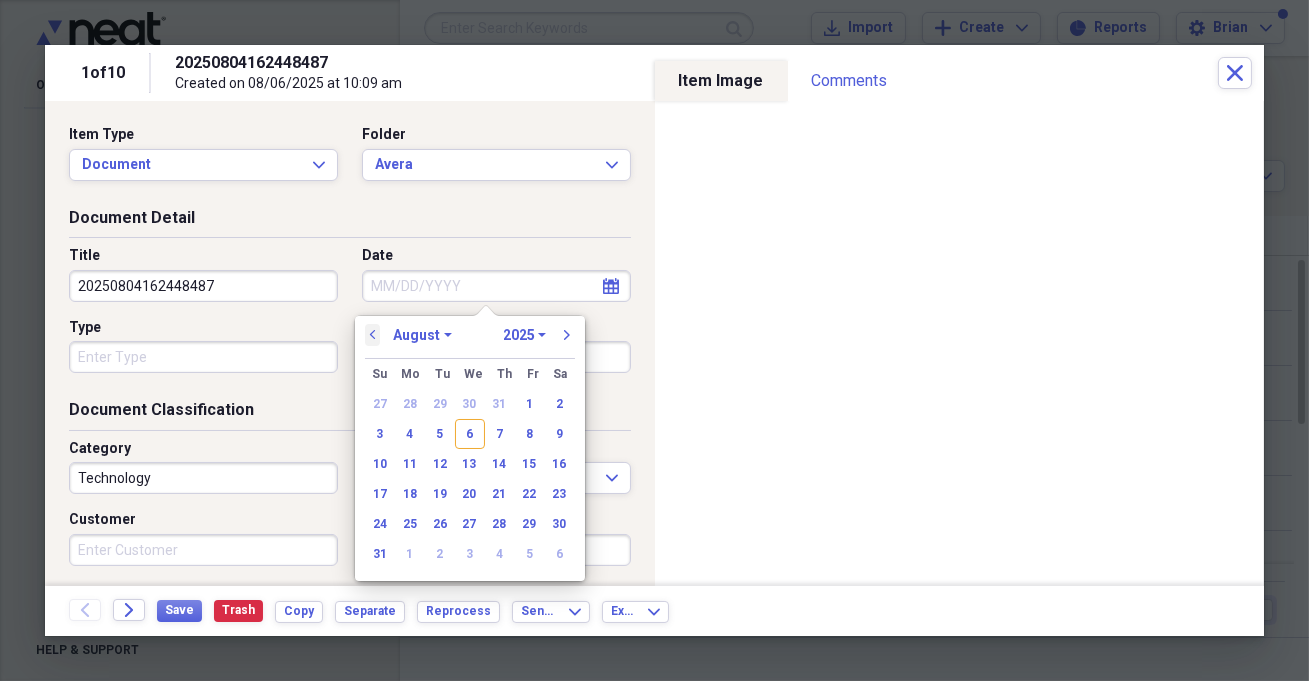 click on "previous" at bounding box center [373, 335] 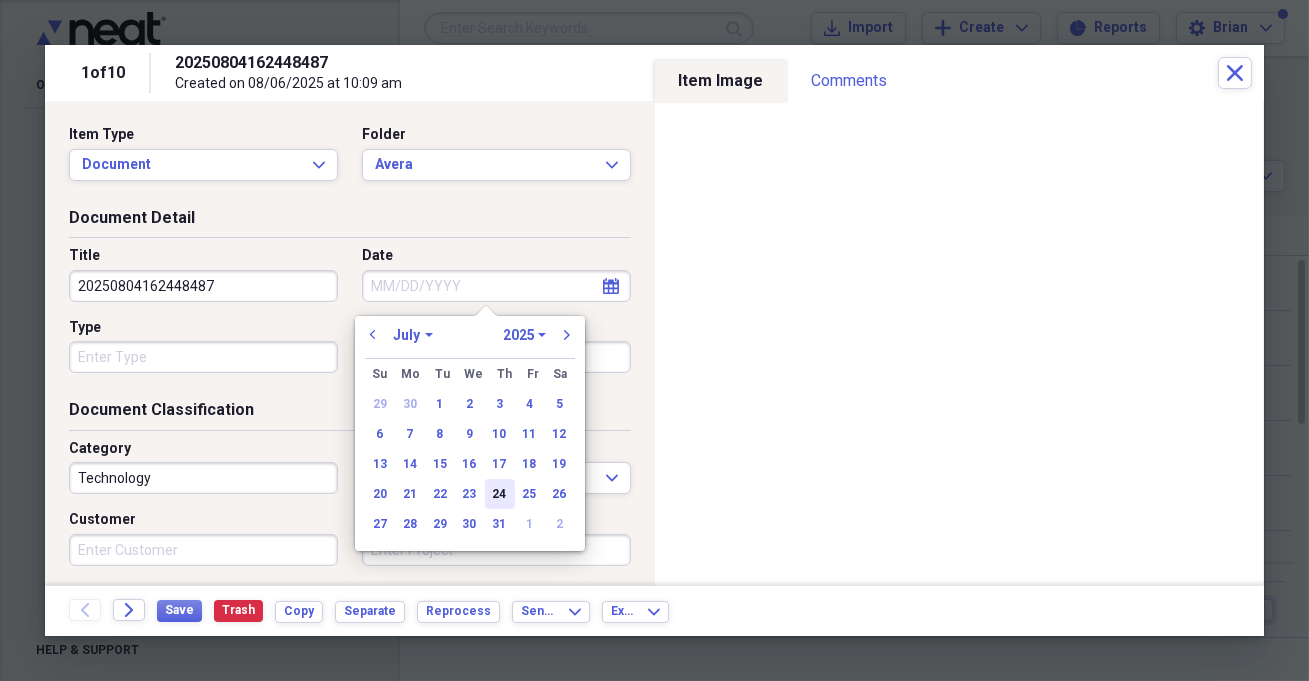 click on "24" at bounding box center [500, 494] 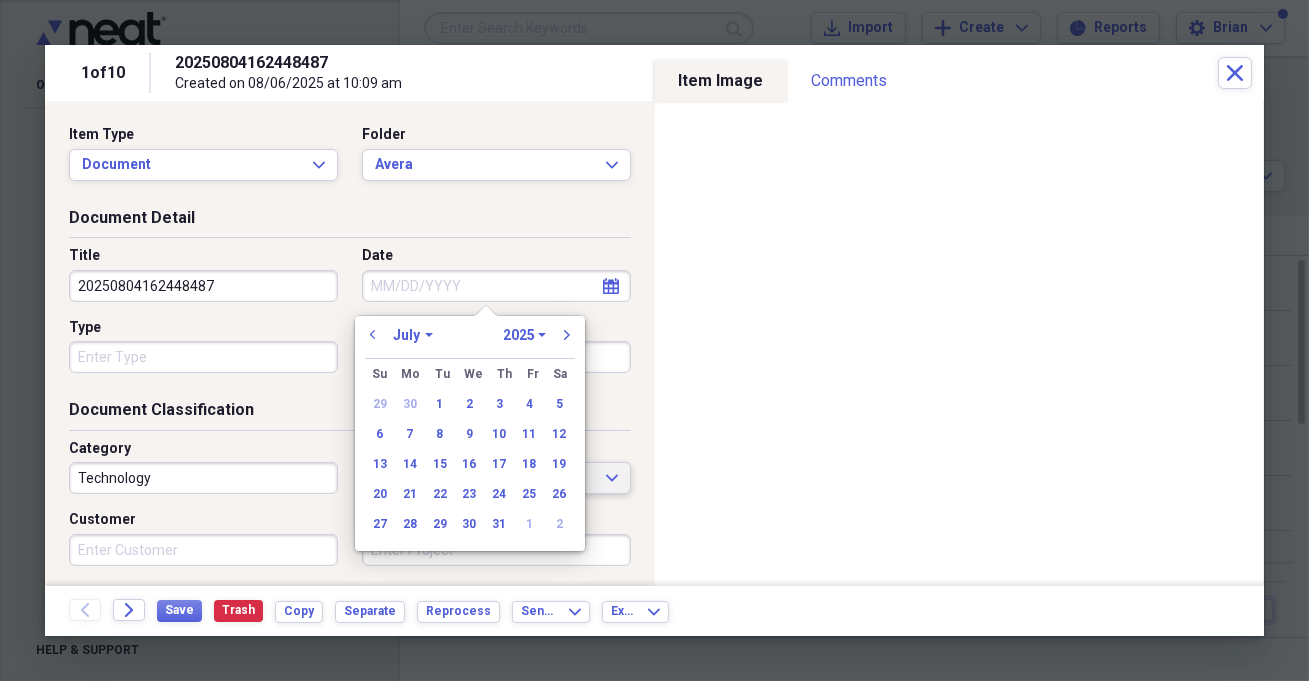 type on "07/24/2025" 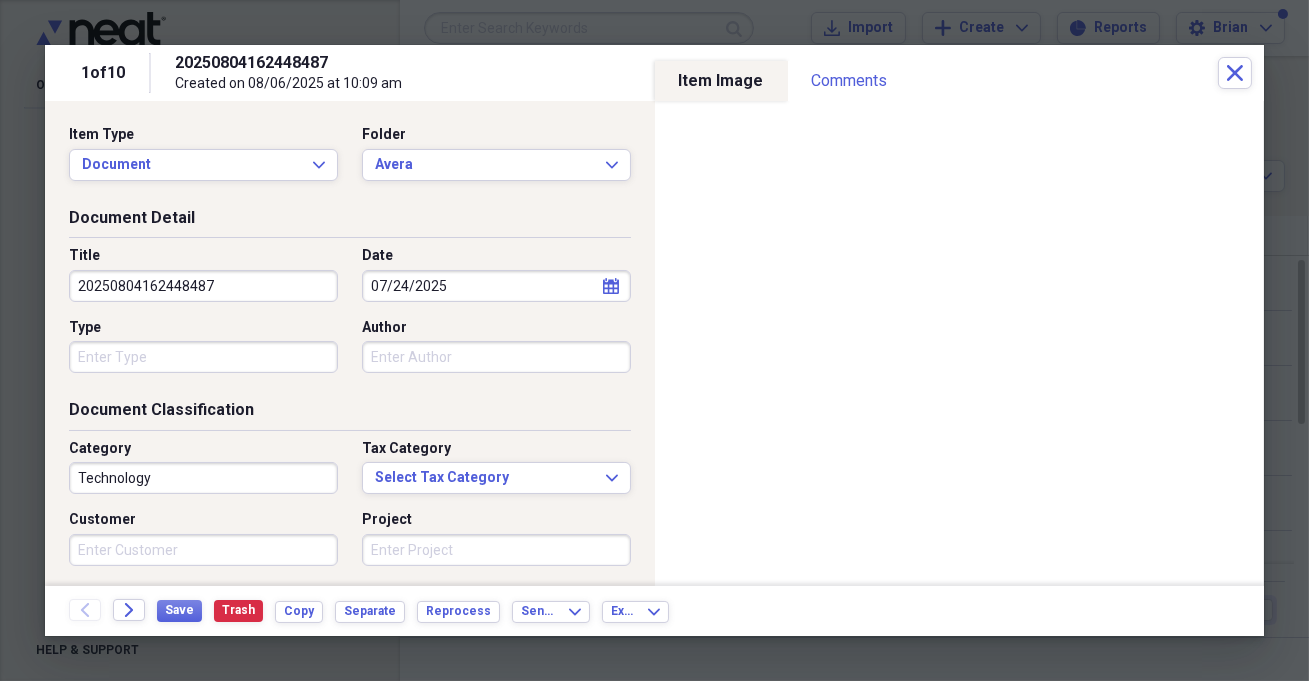 drag, startPoint x: 271, startPoint y: 282, endPoint x: 80, endPoint y: 282, distance: 191 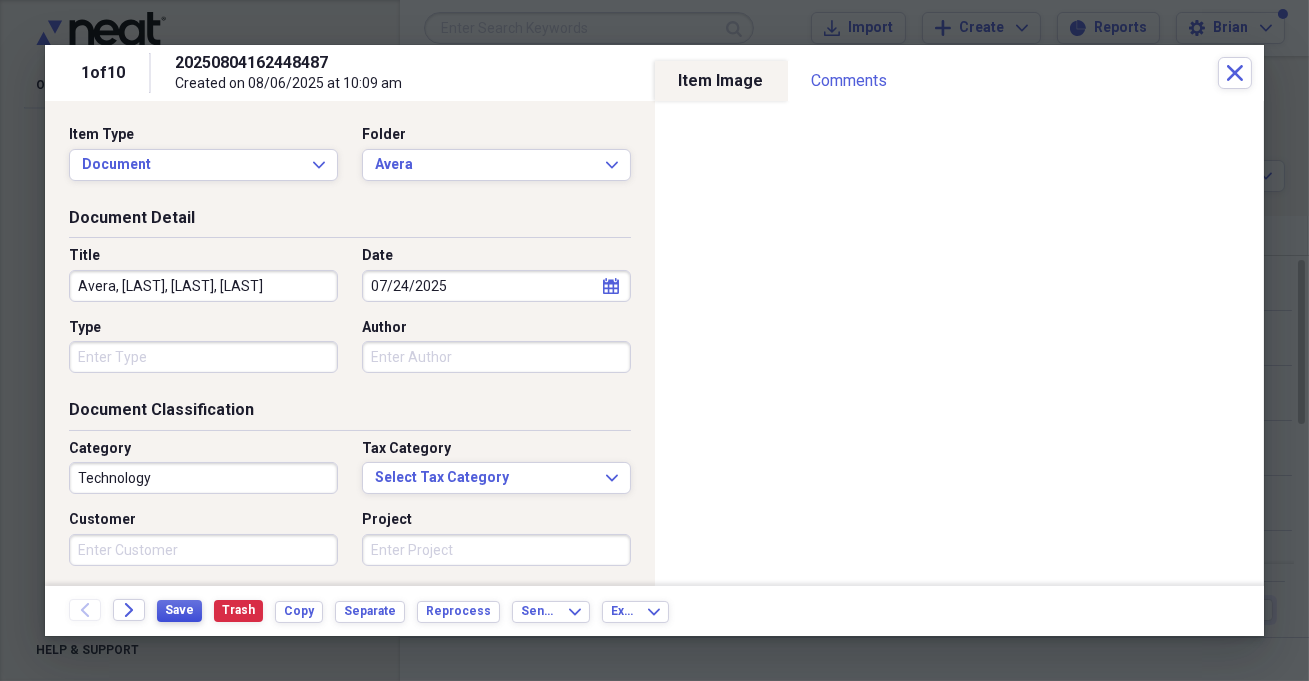 type on "Avera, [LAST], [LAST], [LAST]" 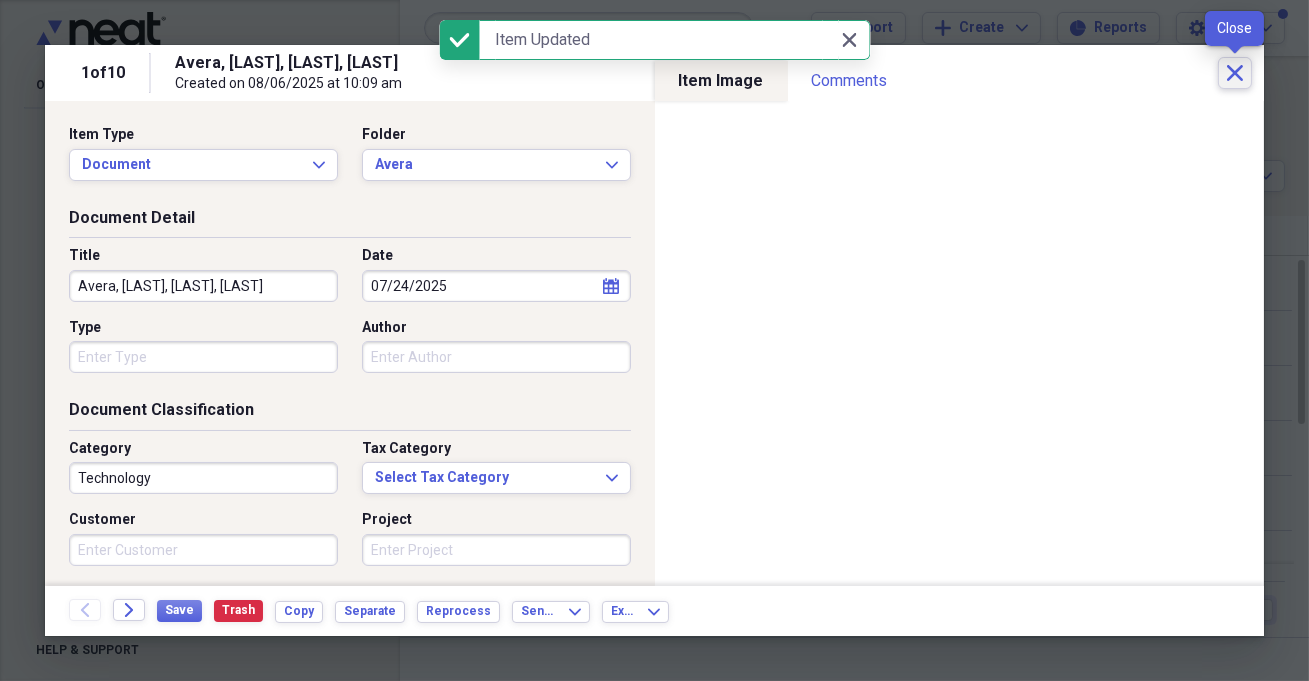 click on "Close" 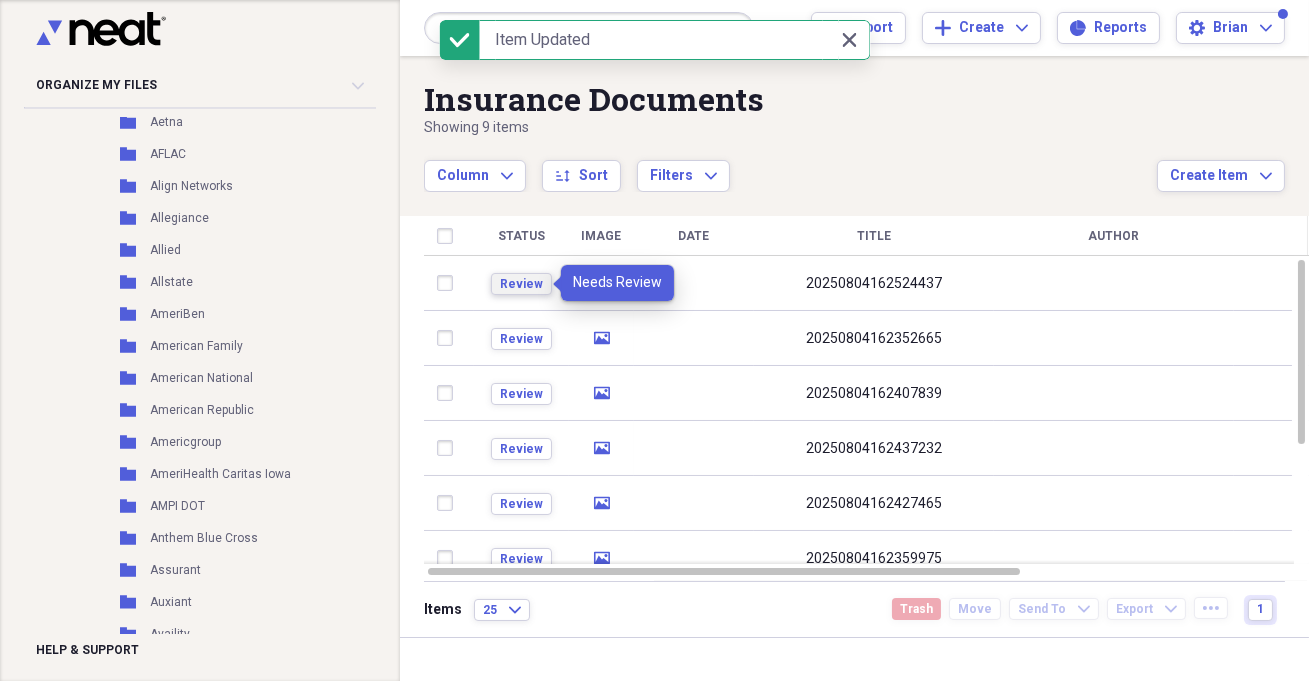 click on "Review" at bounding box center (521, 284) 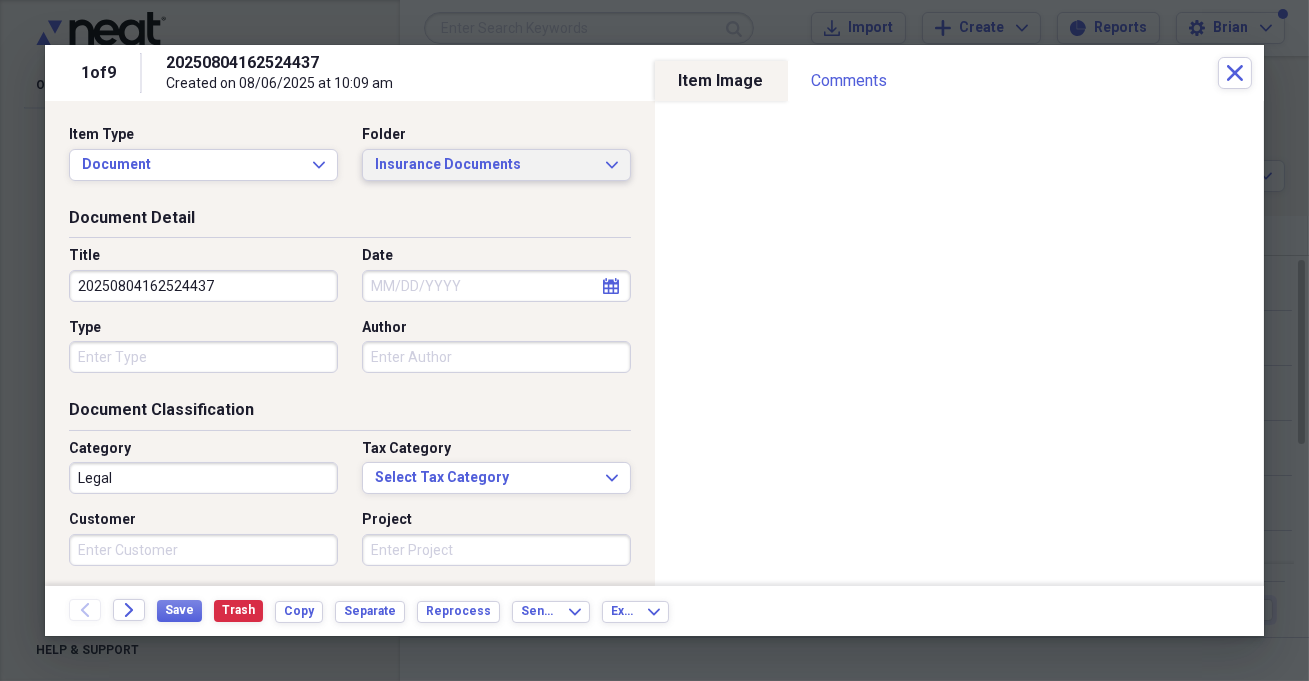 click on "Insurance Documents Expand" at bounding box center (496, 165) 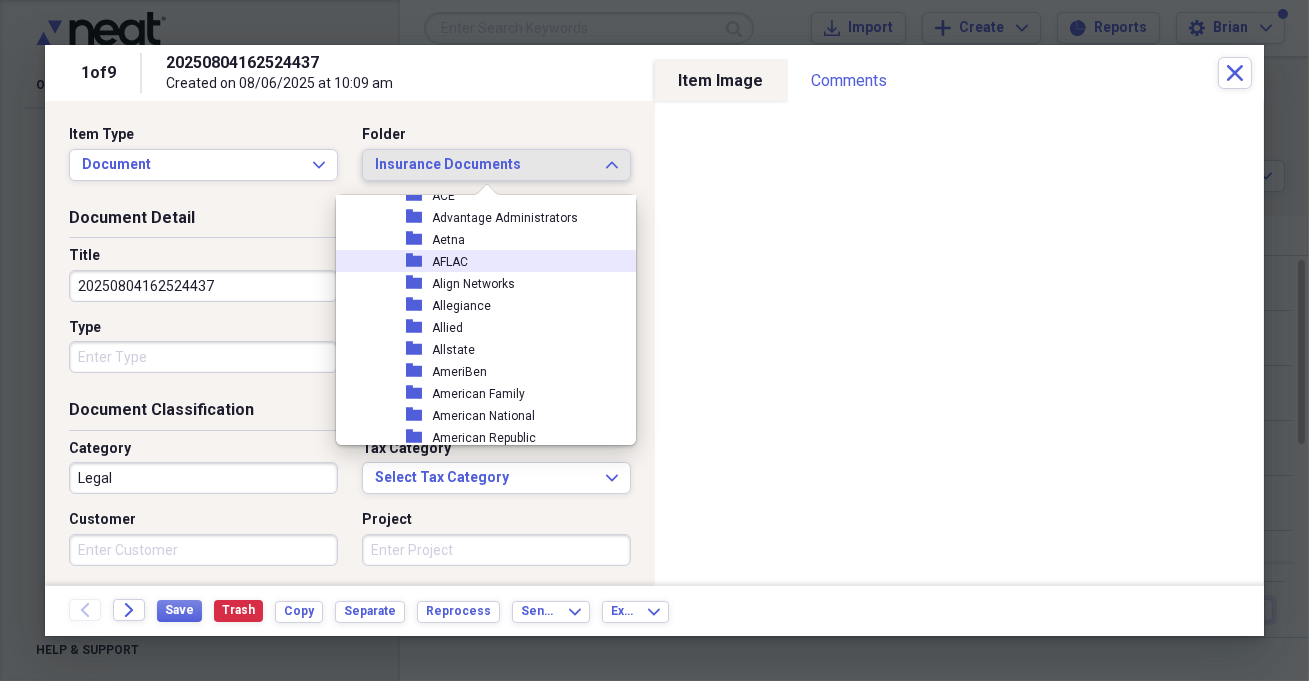 scroll, scrollTop: 181, scrollLeft: 0, axis: vertical 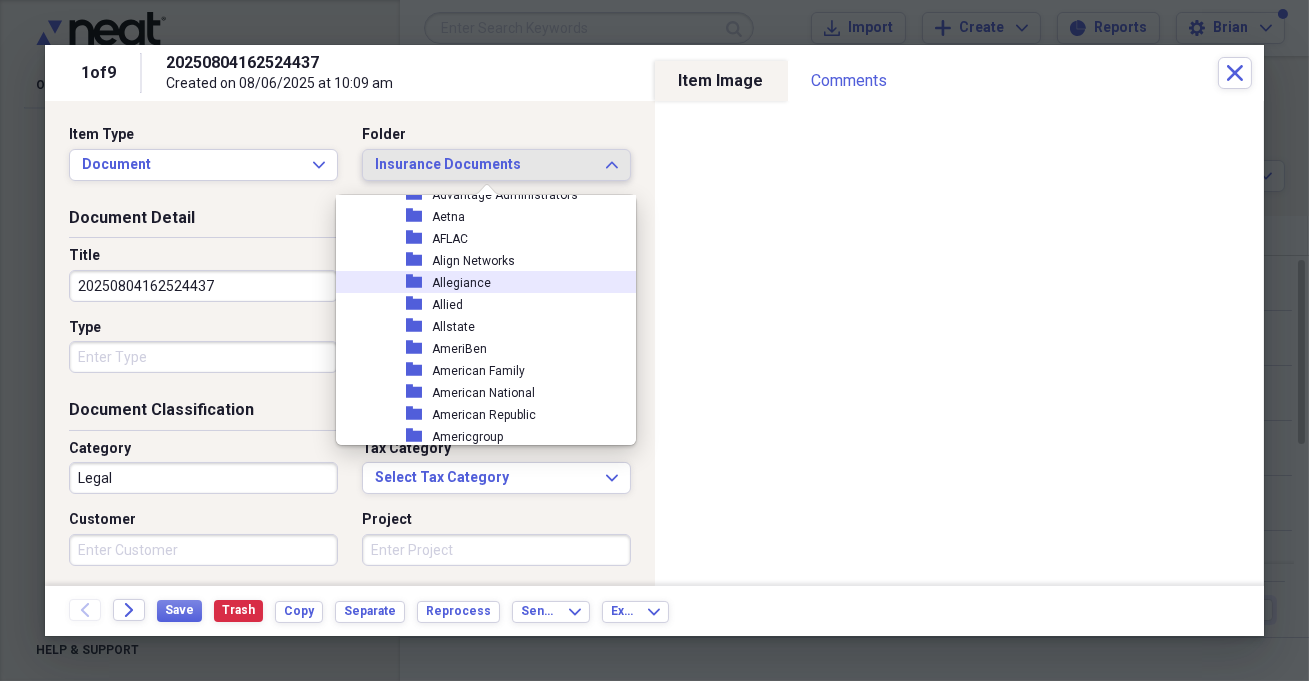 click on "folder Allegiance" at bounding box center [478, 282] 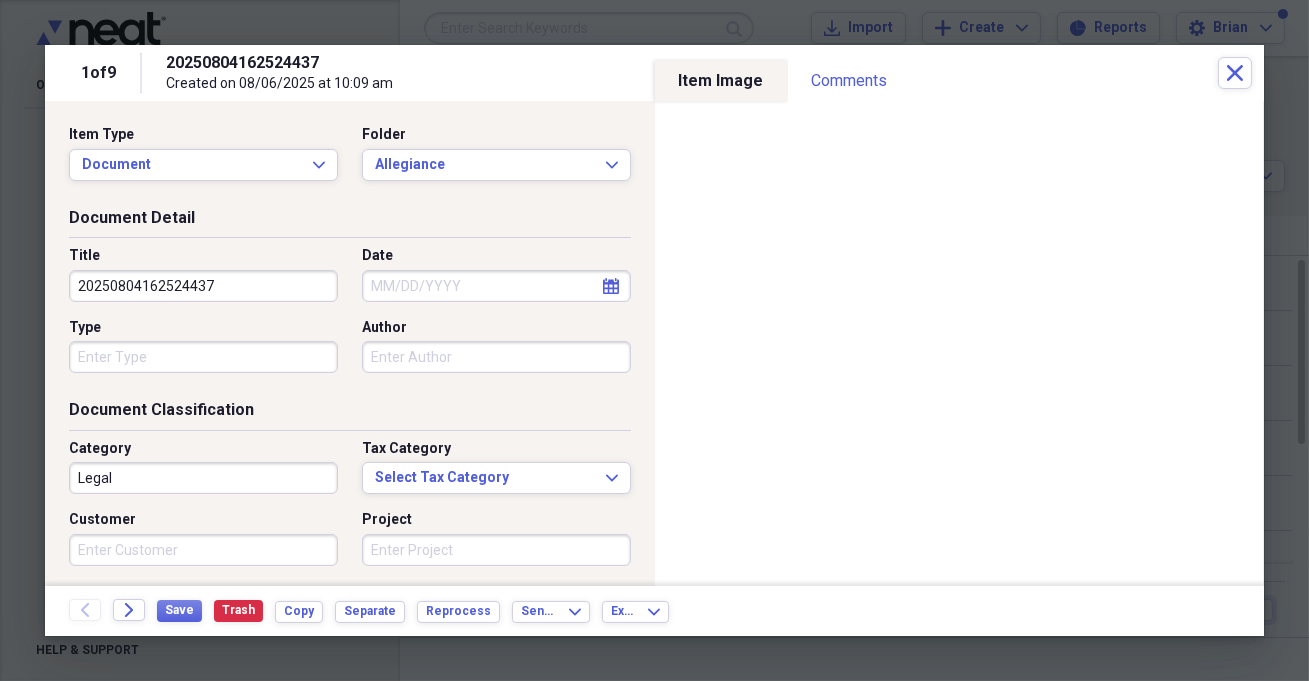 click on "Date" at bounding box center [496, 286] 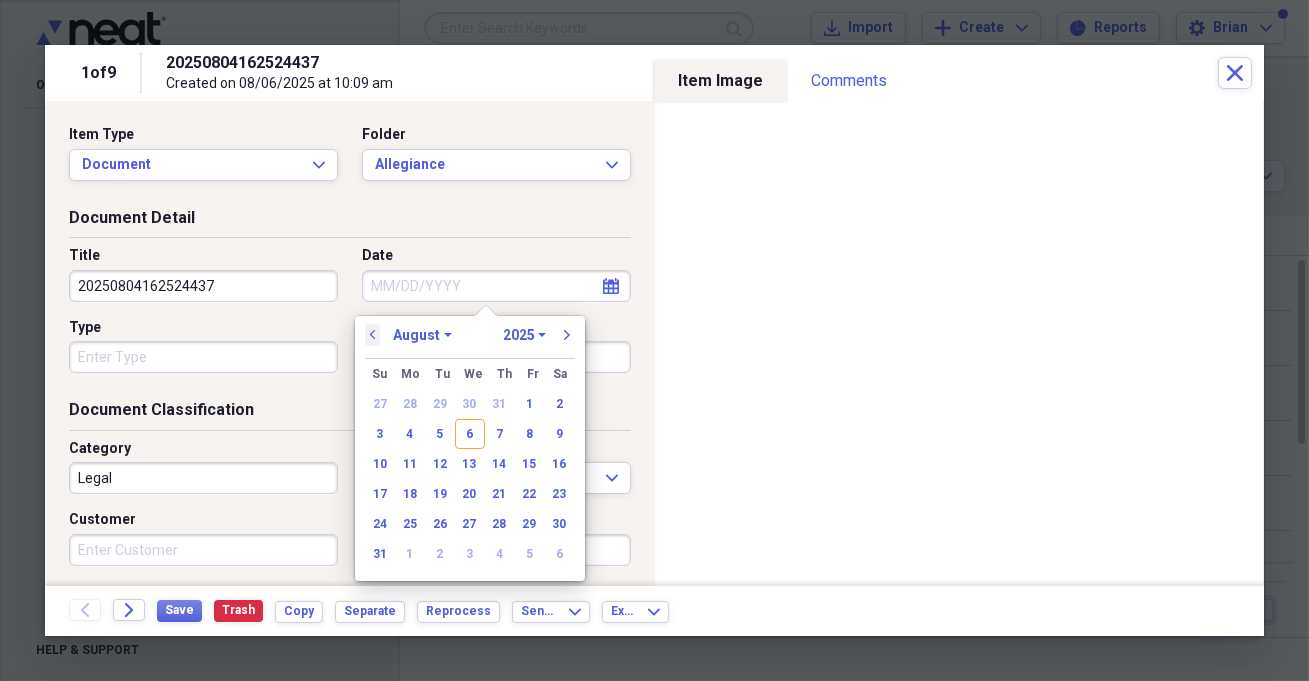 click on "previous" at bounding box center (373, 335) 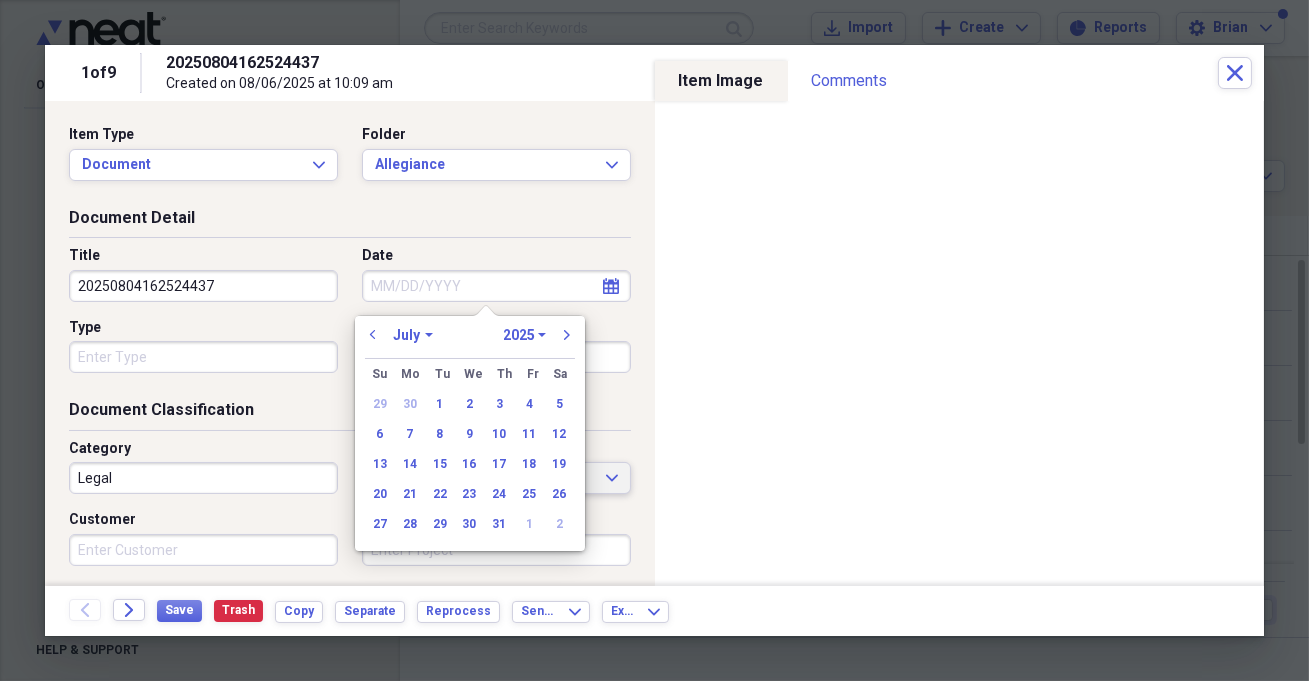 drag, startPoint x: 532, startPoint y: 489, endPoint x: 519, endPoint y: 489, distance: 13 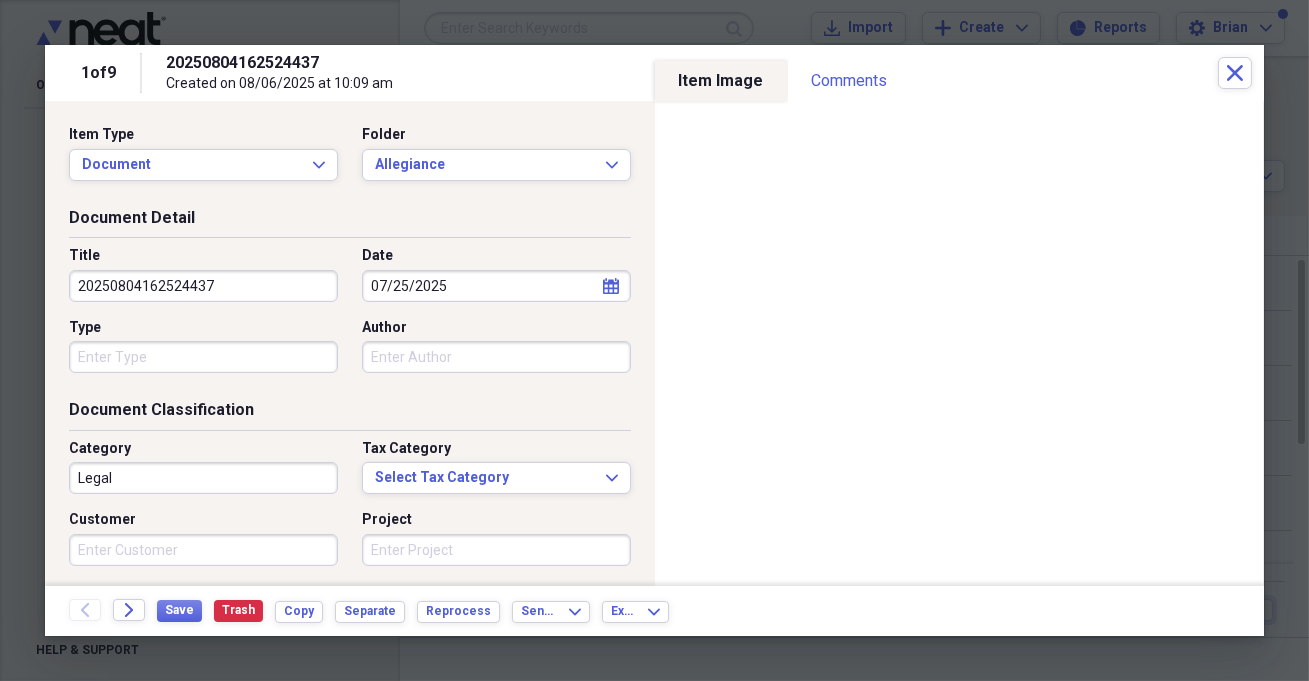 drag, startPoint x: 241, startPoint y: 278, endPoint x: 76, endPoint y: 279, distance: 165.00304 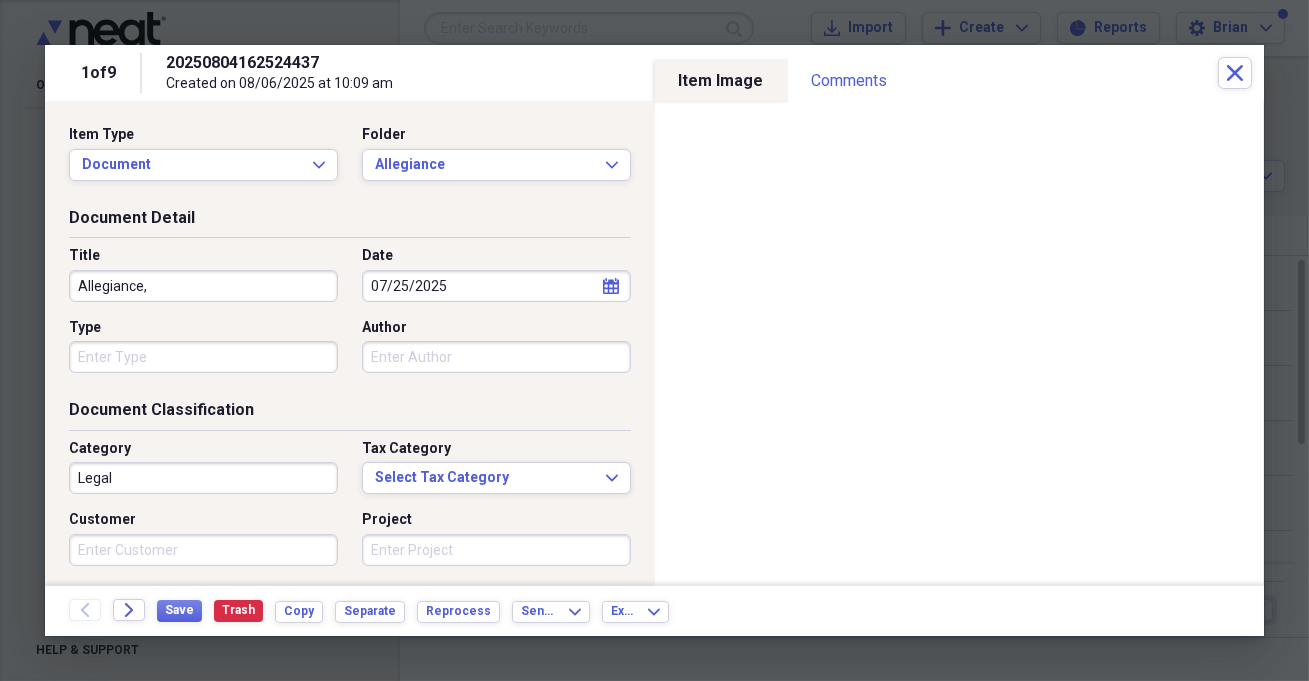 click on "Allegiance," at bounding box center [203, 286] 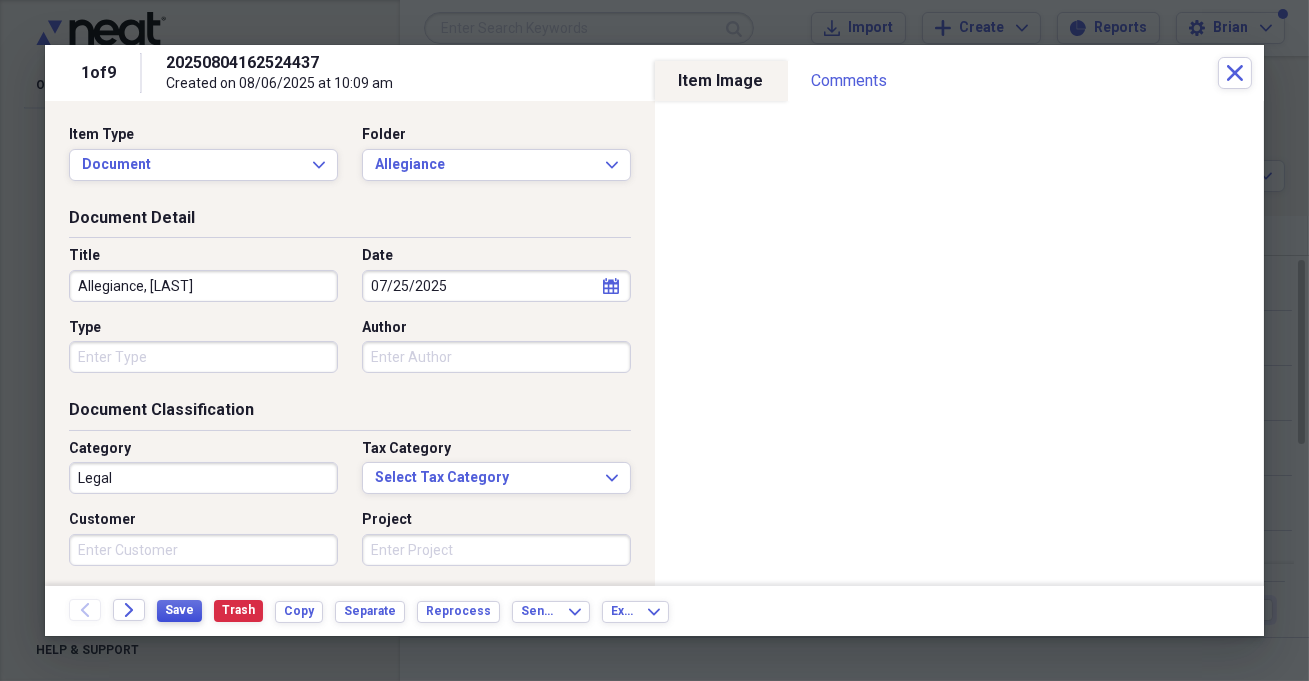 type on "Allegiance, [LAST]" 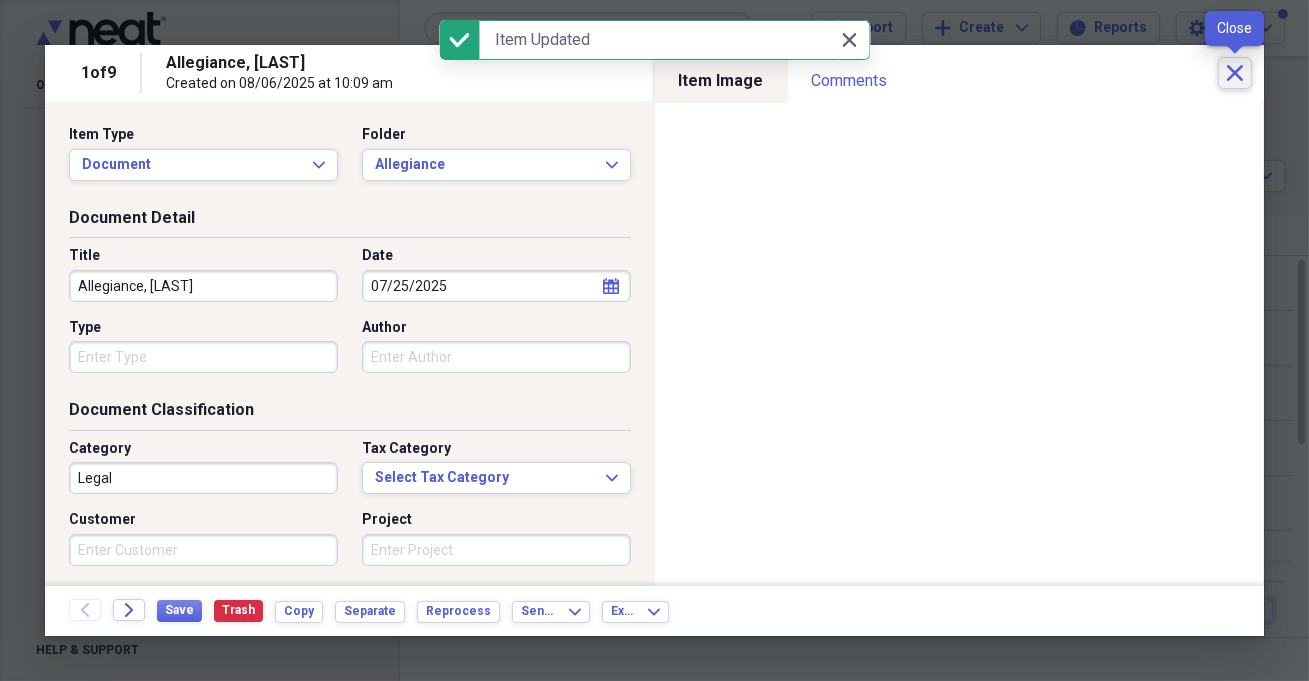 click on "Close" 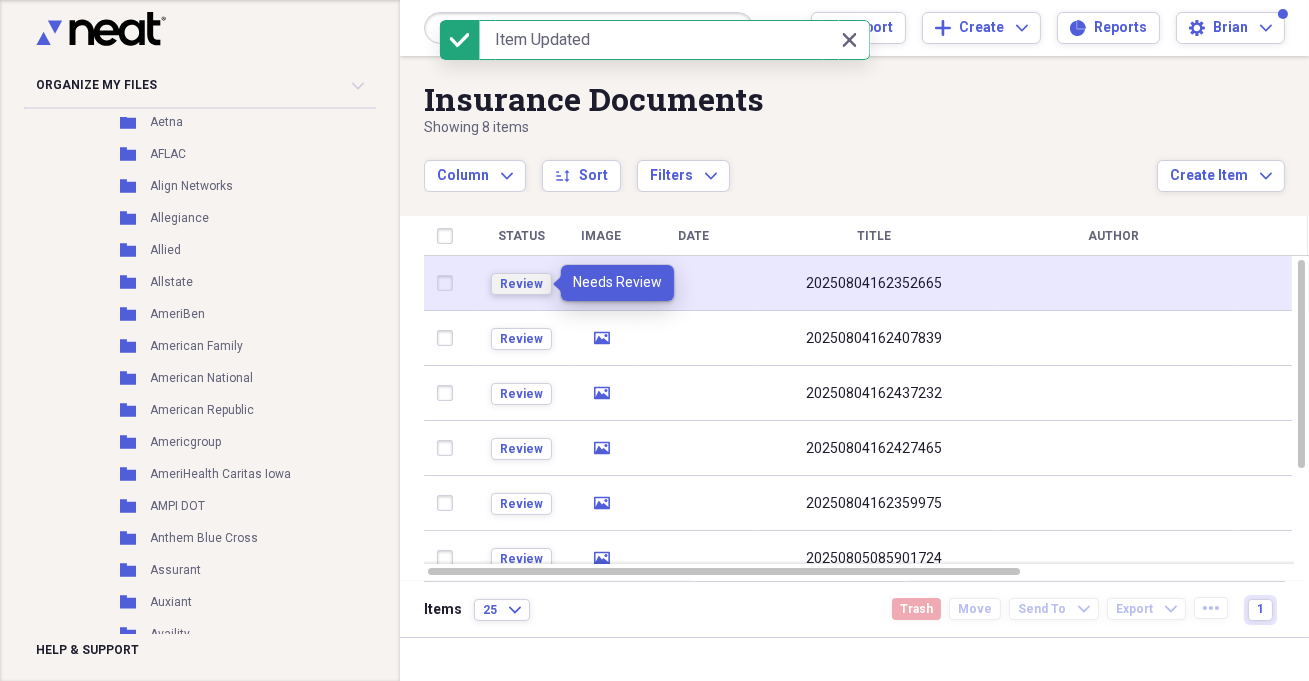 click on "Review" at bounding box center [521, 284] 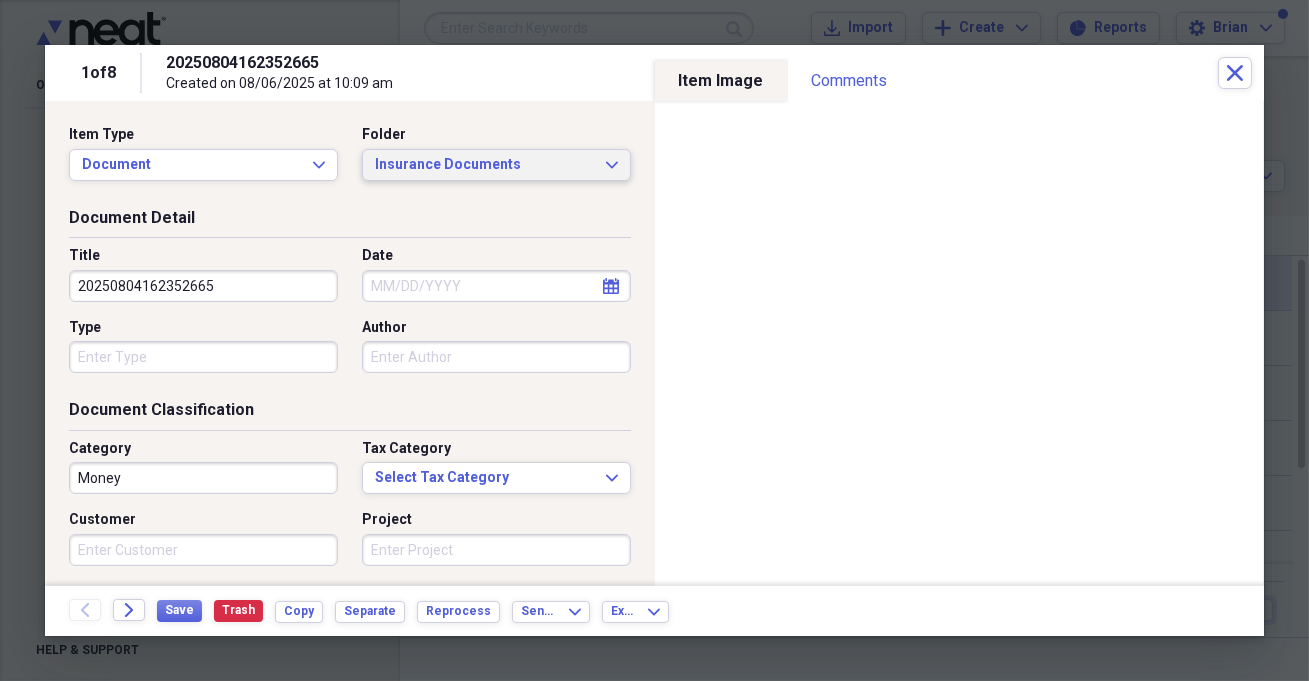 click on "Expand" 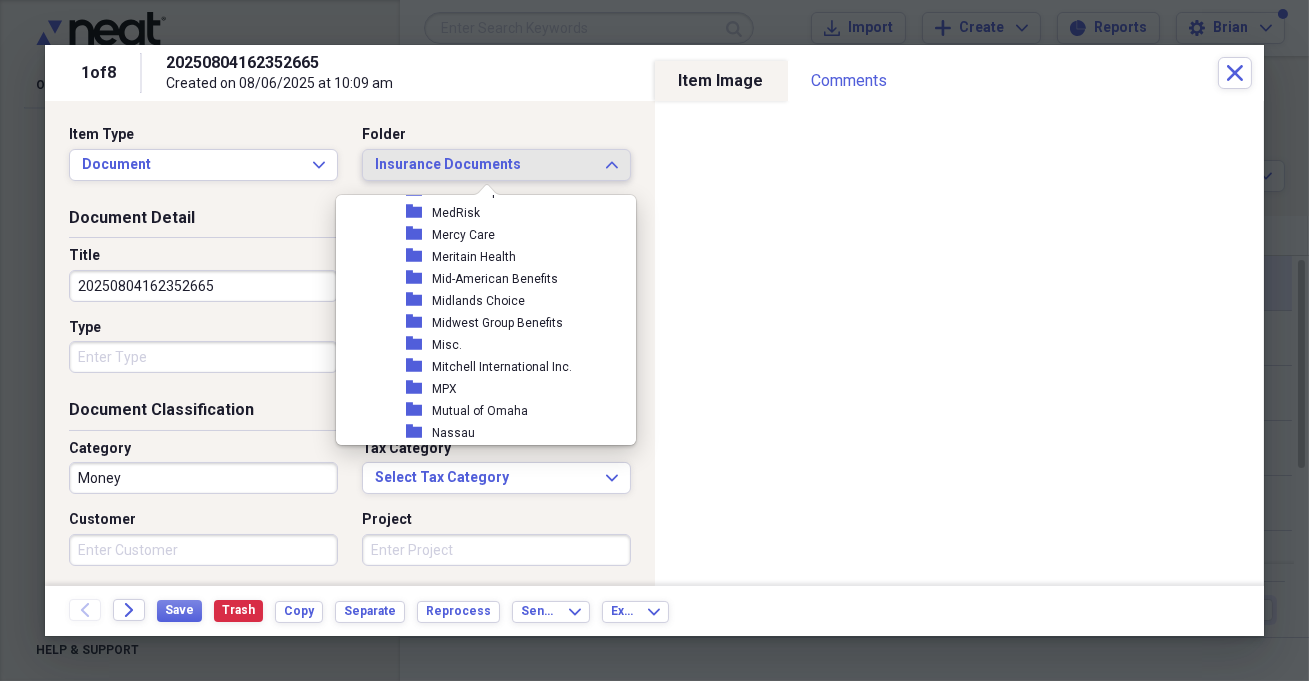 scroll, scrollTop: 2818, scrollLeft: 0, axis: vertical 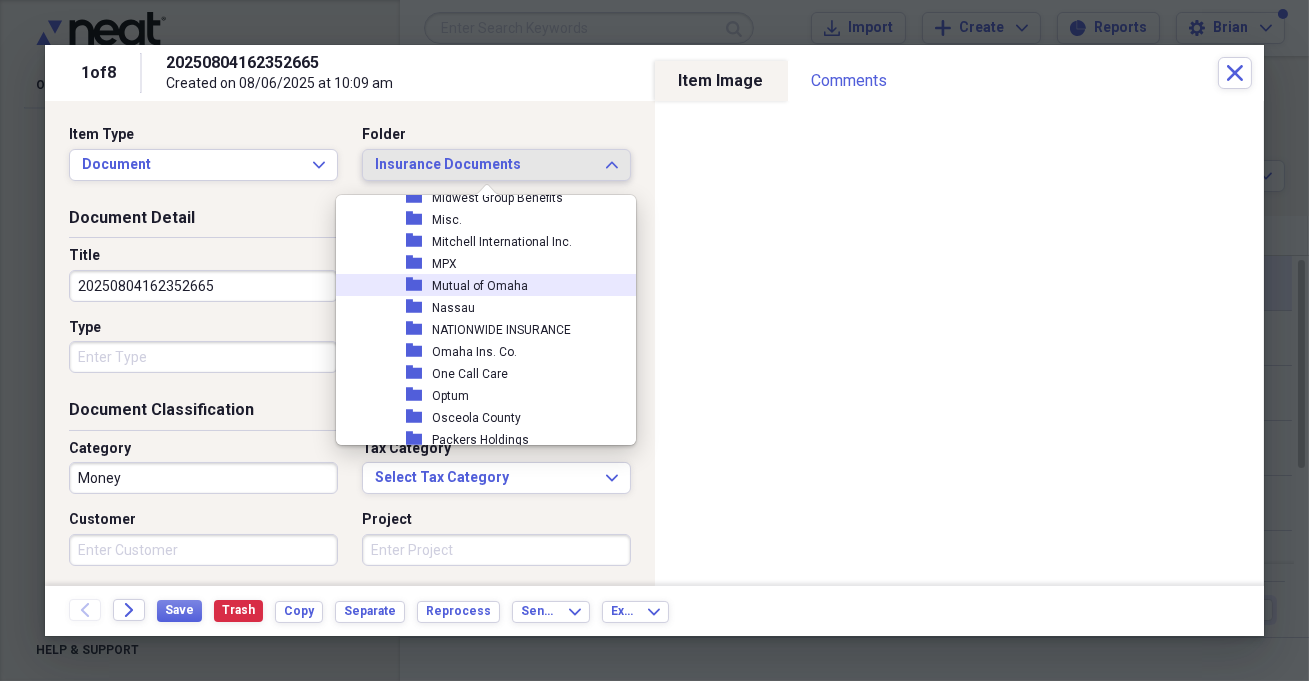 click on "Mutual of Omaha" at bounding box center (480, 286) 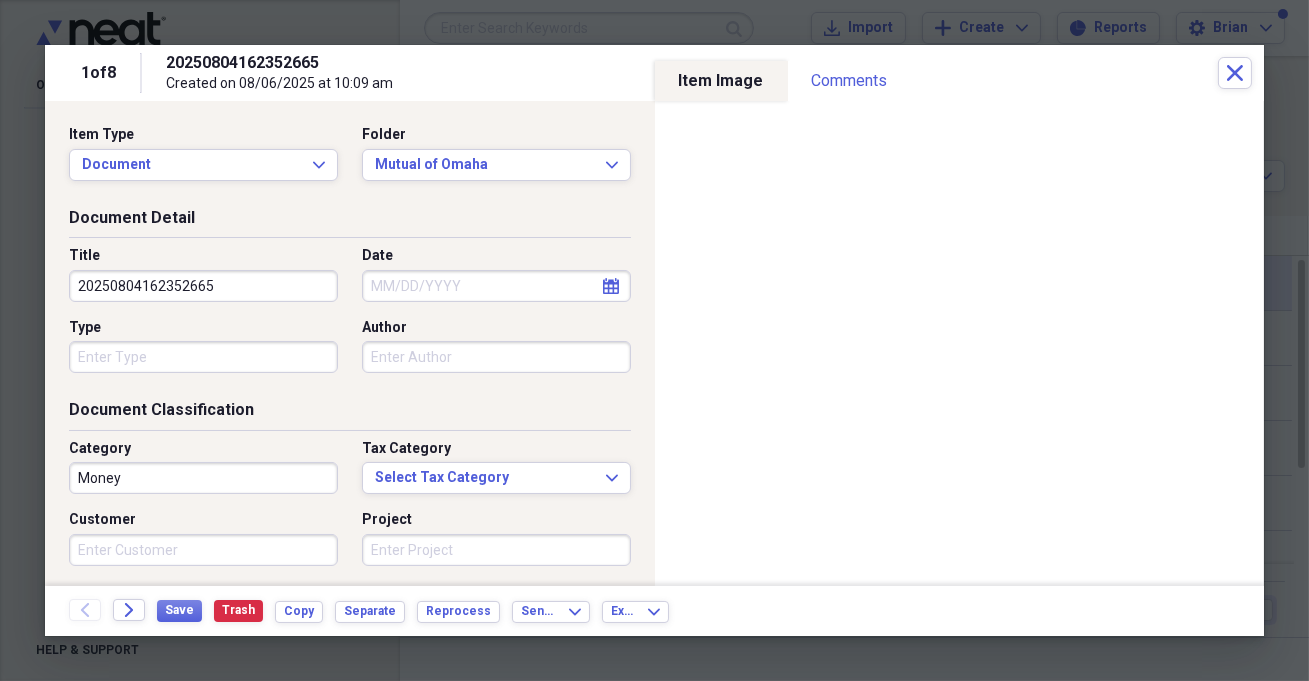 select on "7" 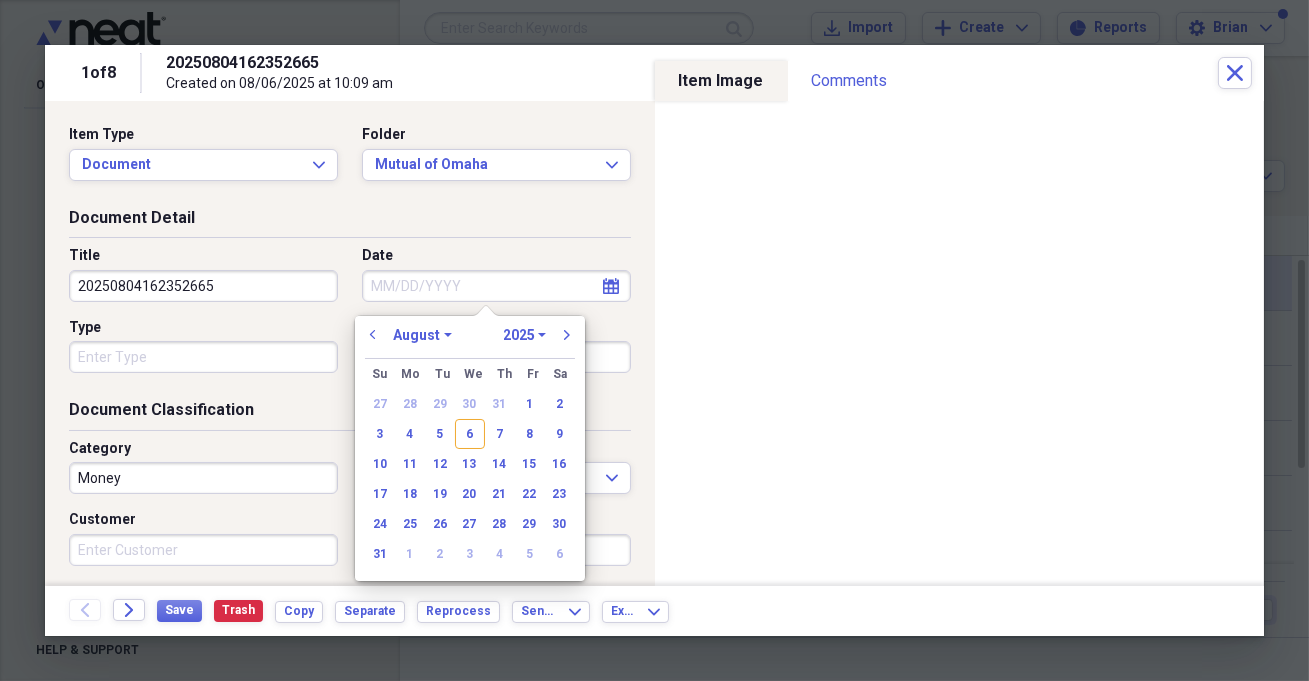click on "Date" at bounding box center (496, 286) 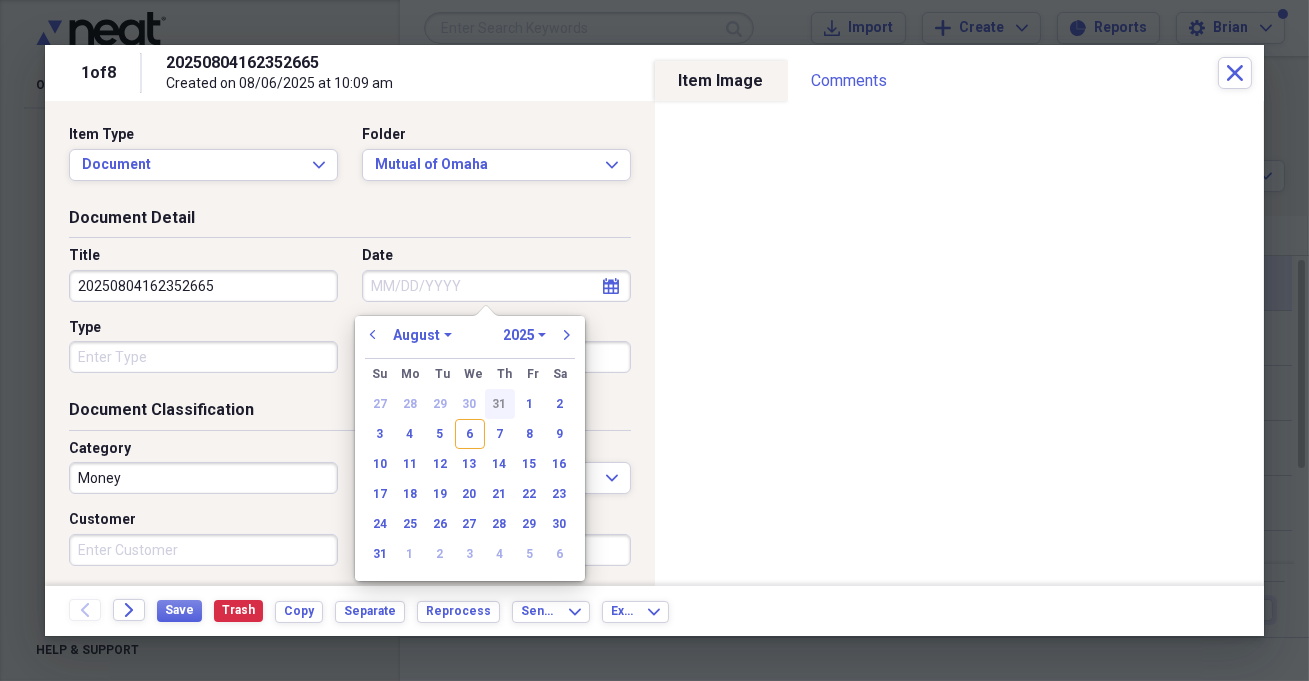 click on "31" at bounding box center (500, 404) 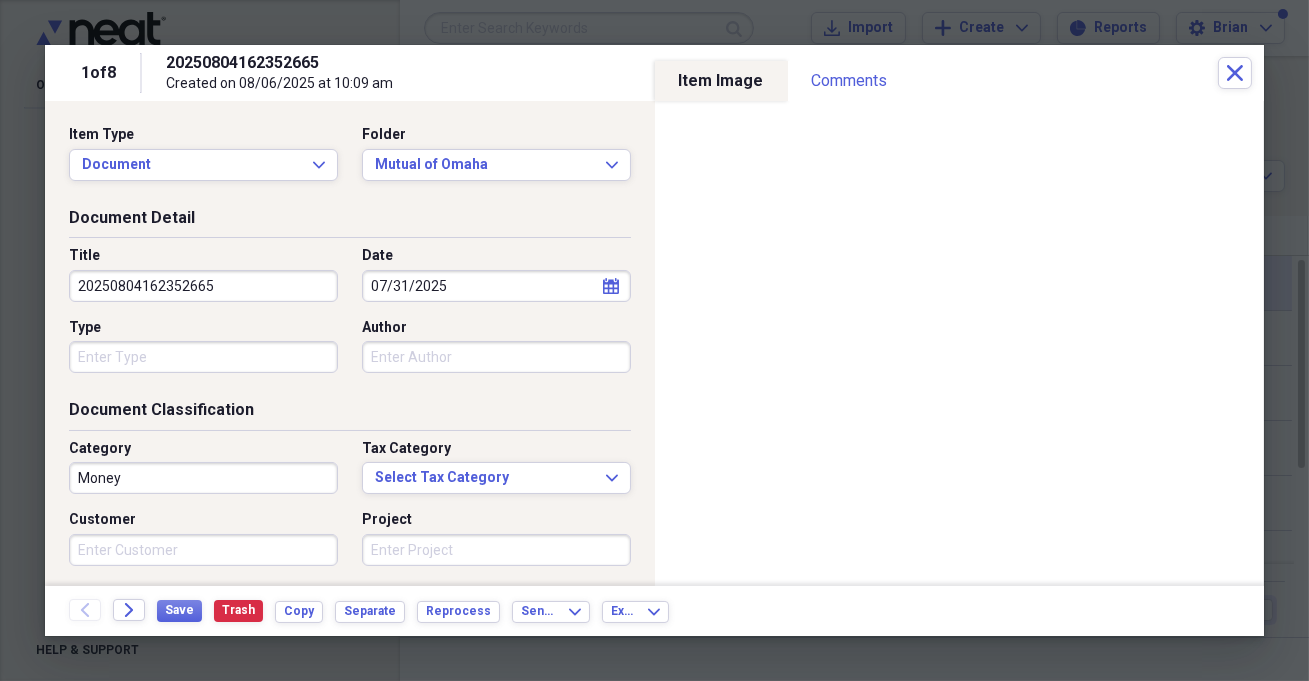 drag, startPoint x: 270, startPoint y: 286, endPoint x: 69, endPoint y: 290, distance: 201.0398 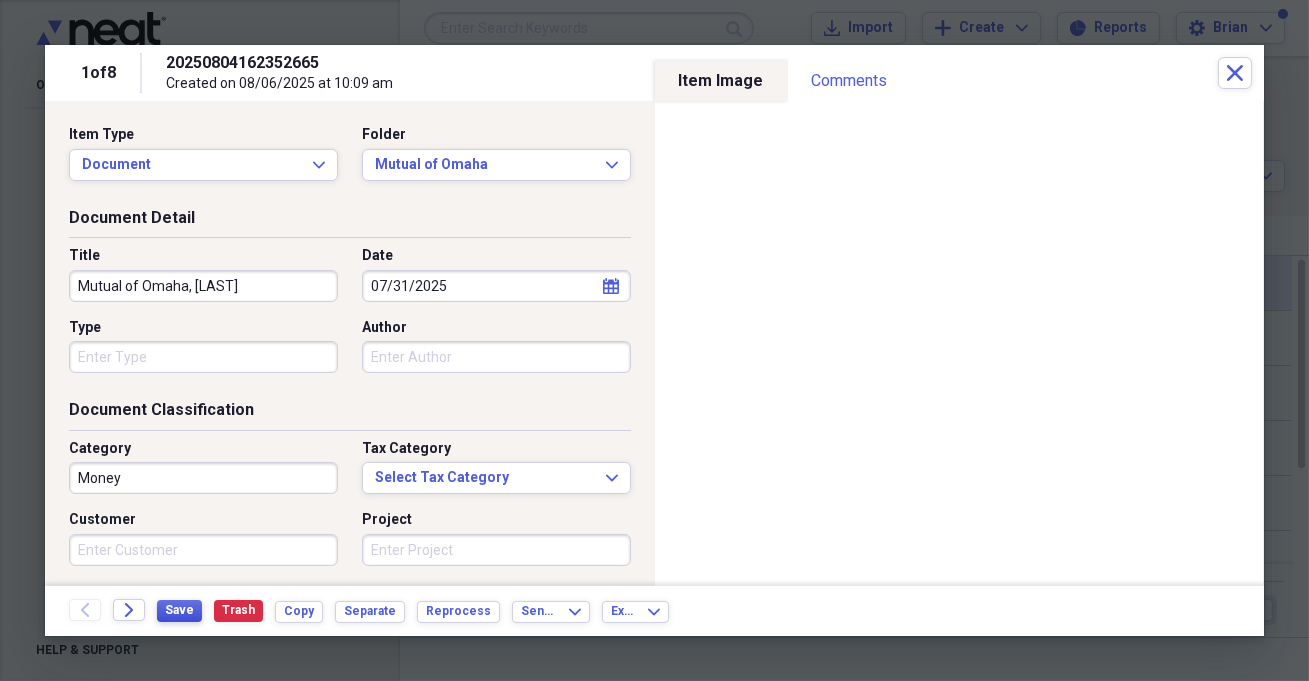 type on "Mutual of Omaha, [LAST]" 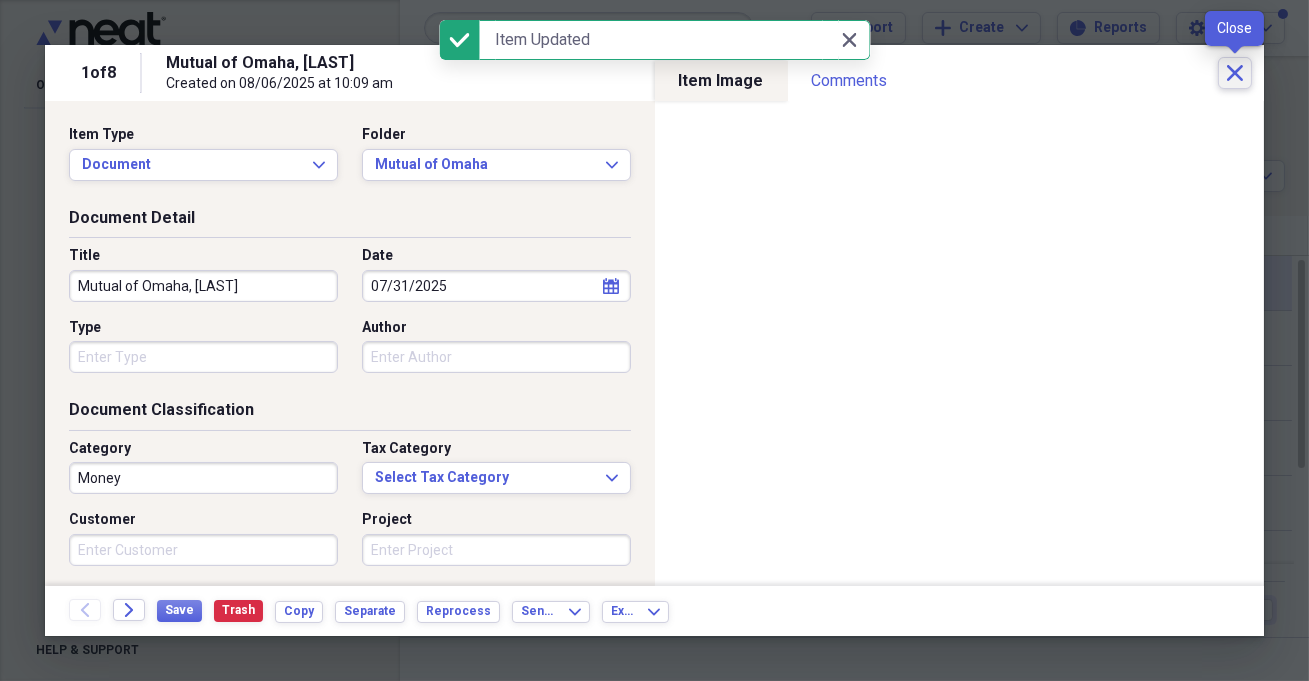 click on "Close" at bounding box center (1235, 73) 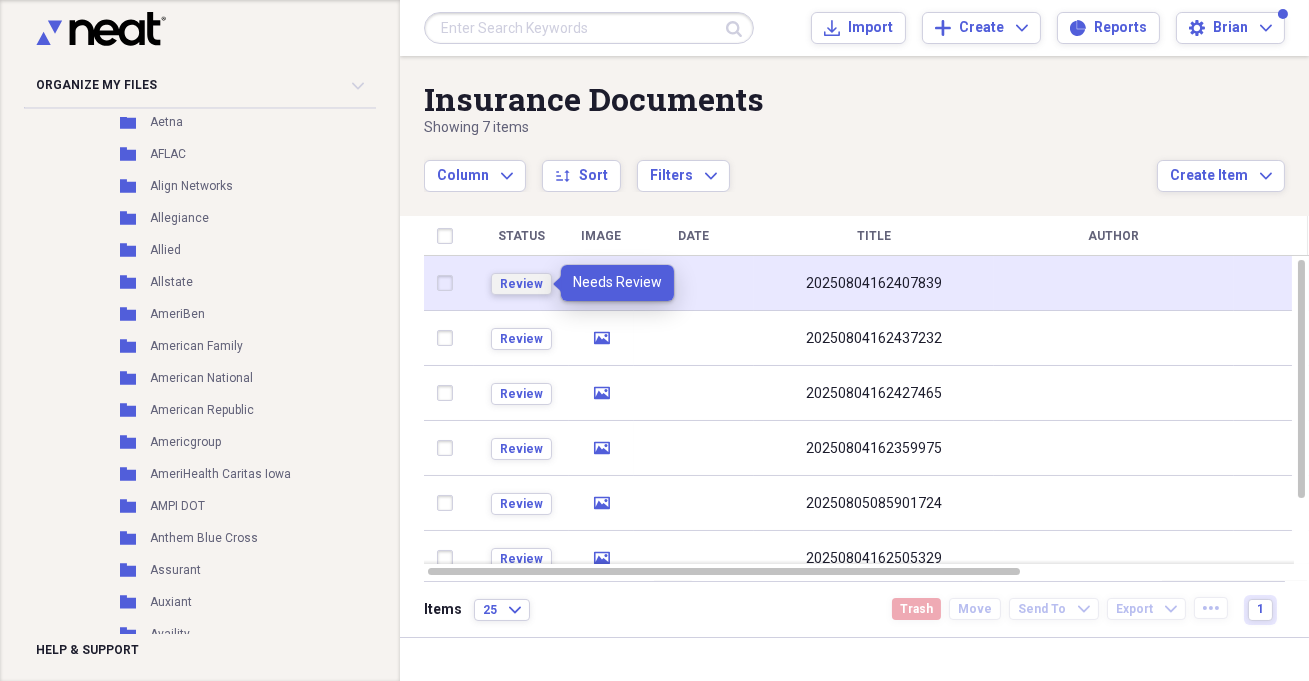 click on "Review" at bounding box center [521, 284] 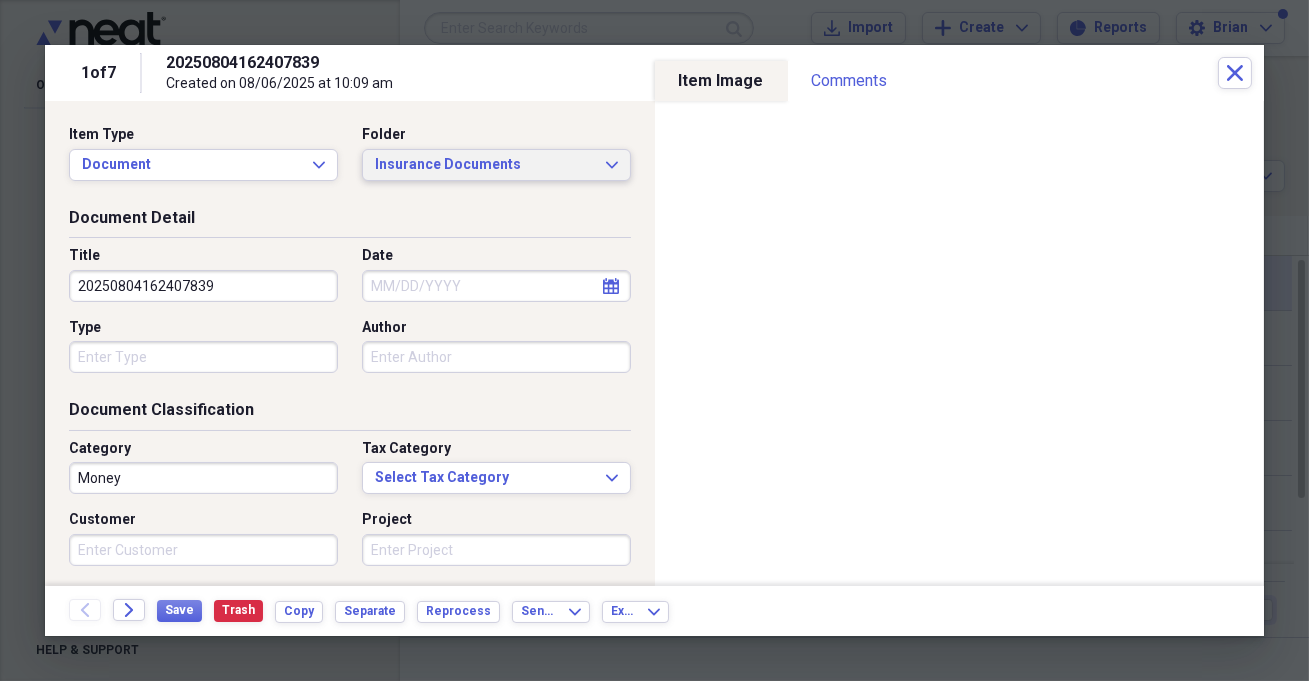 click on "Insurance Documents" at bounding box center [484, 165] 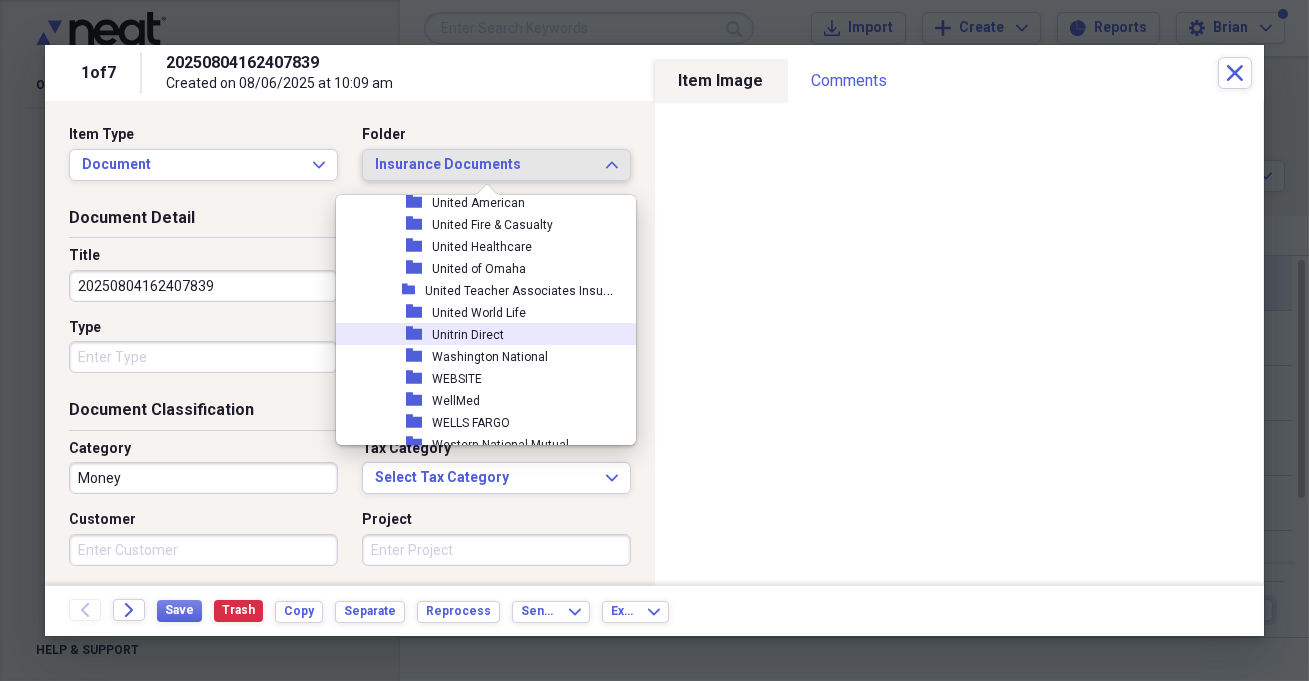 scroll, scrollTop: 4167, scrollLeft: 0, axis: vertical 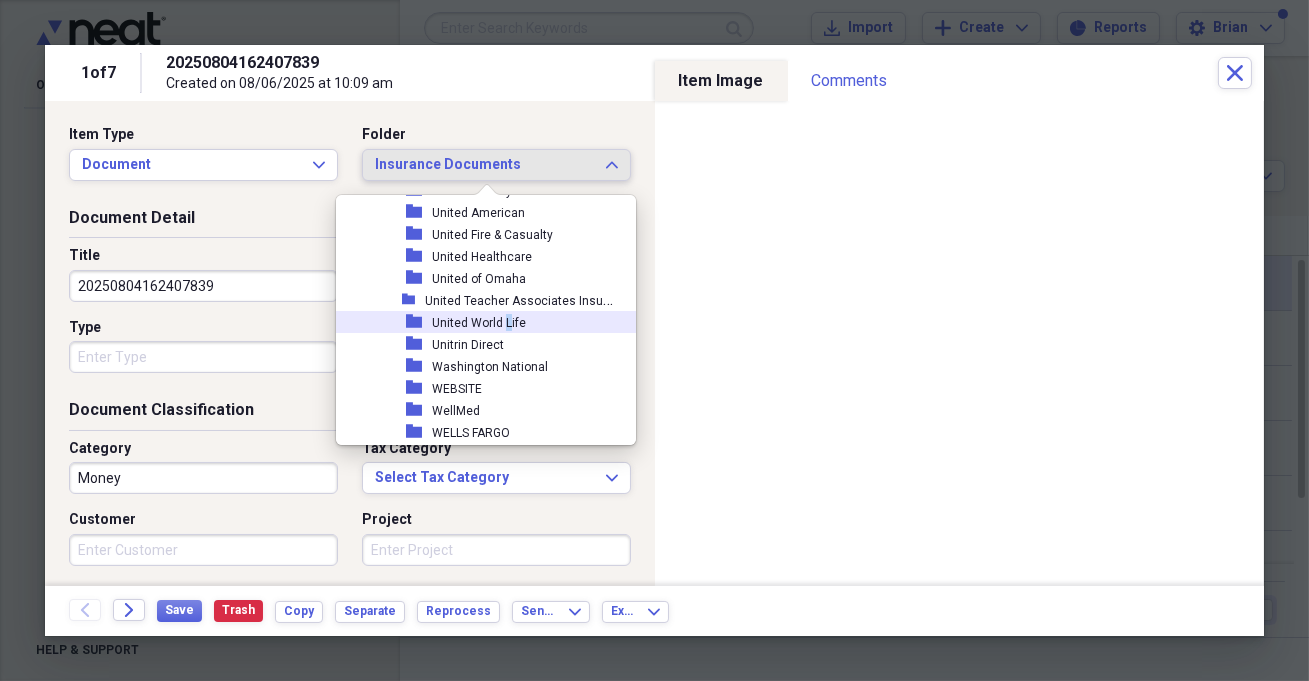 click on "United World Life" at bounding box center [479, 323] 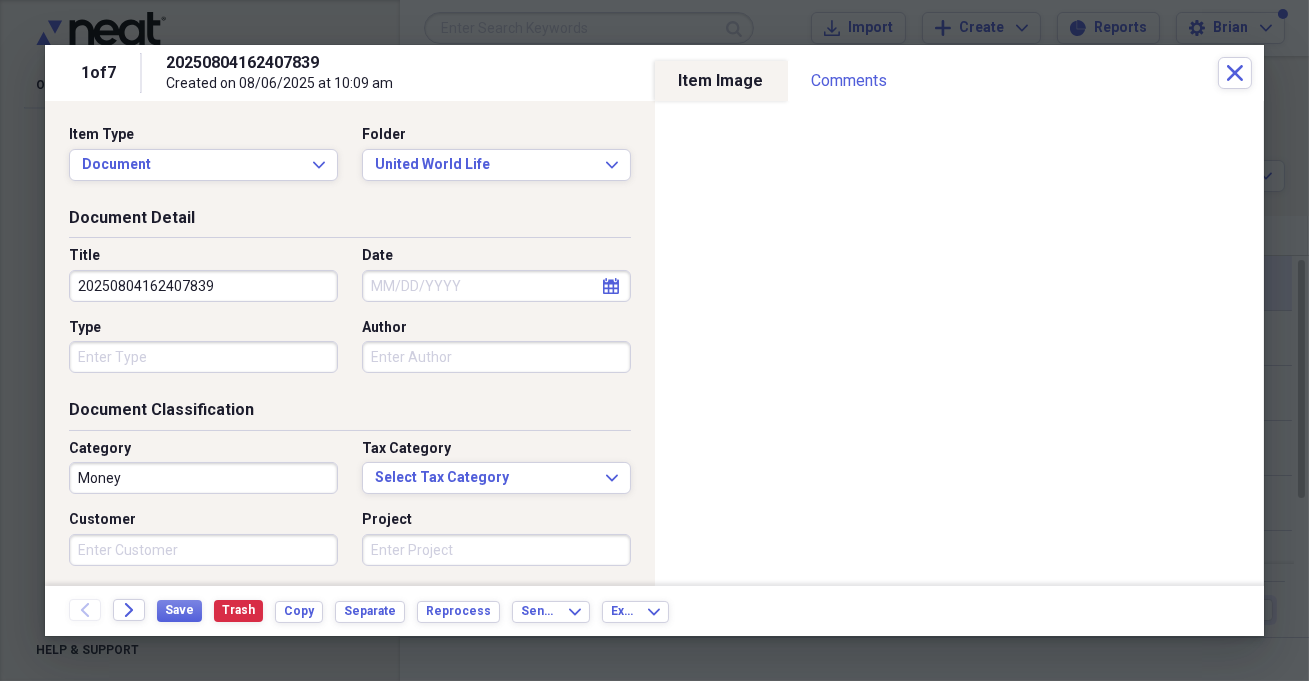 click on "Date" at bounding box center [496, 286] 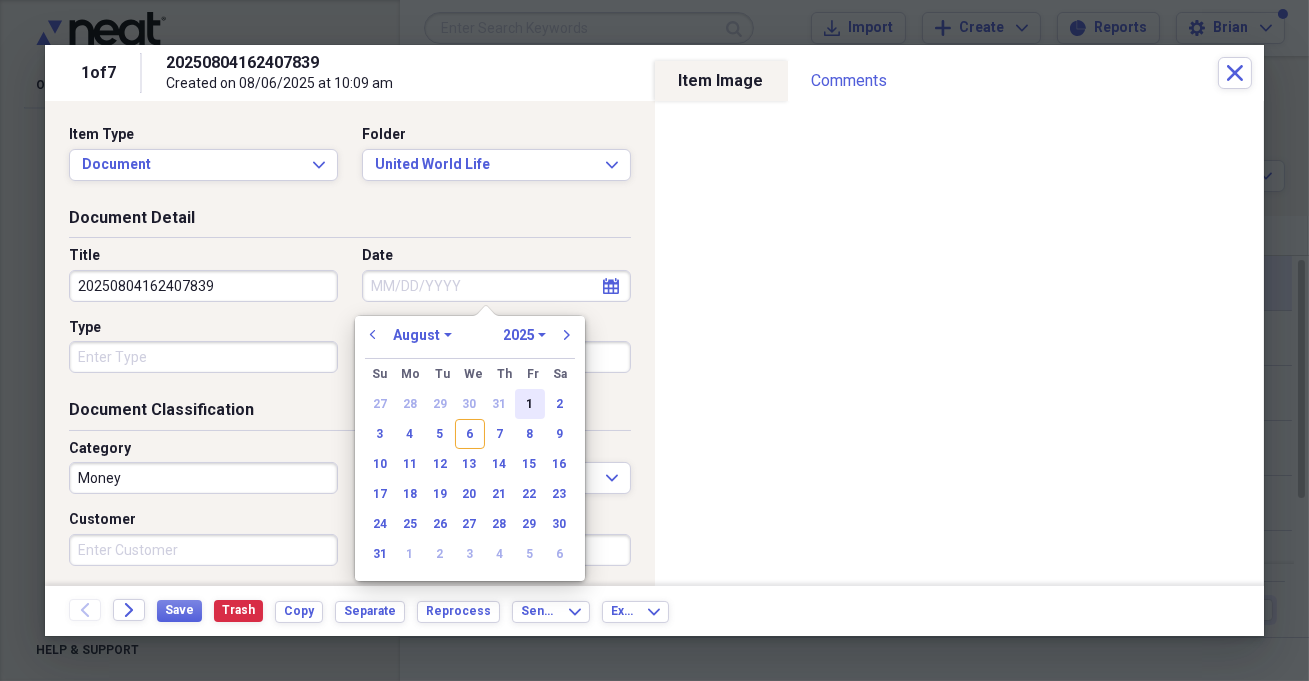 click on "1" at bounding box center [530, 404] 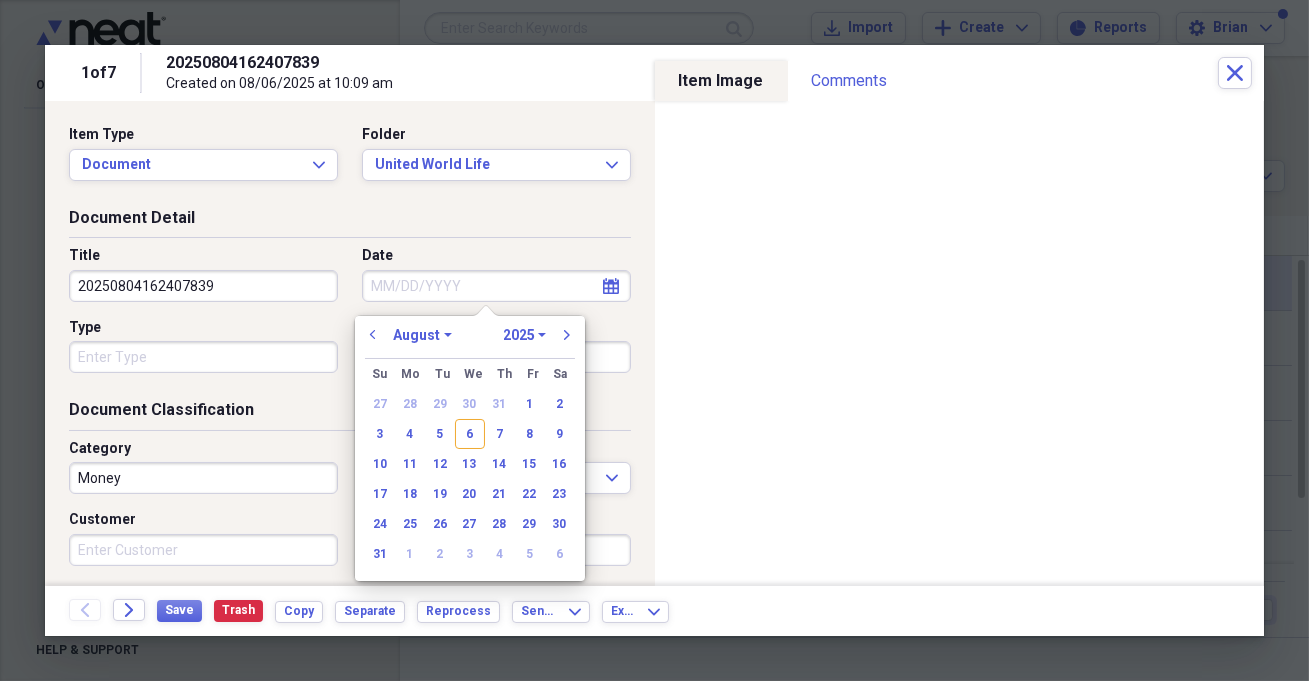 type on "08/01/2025" 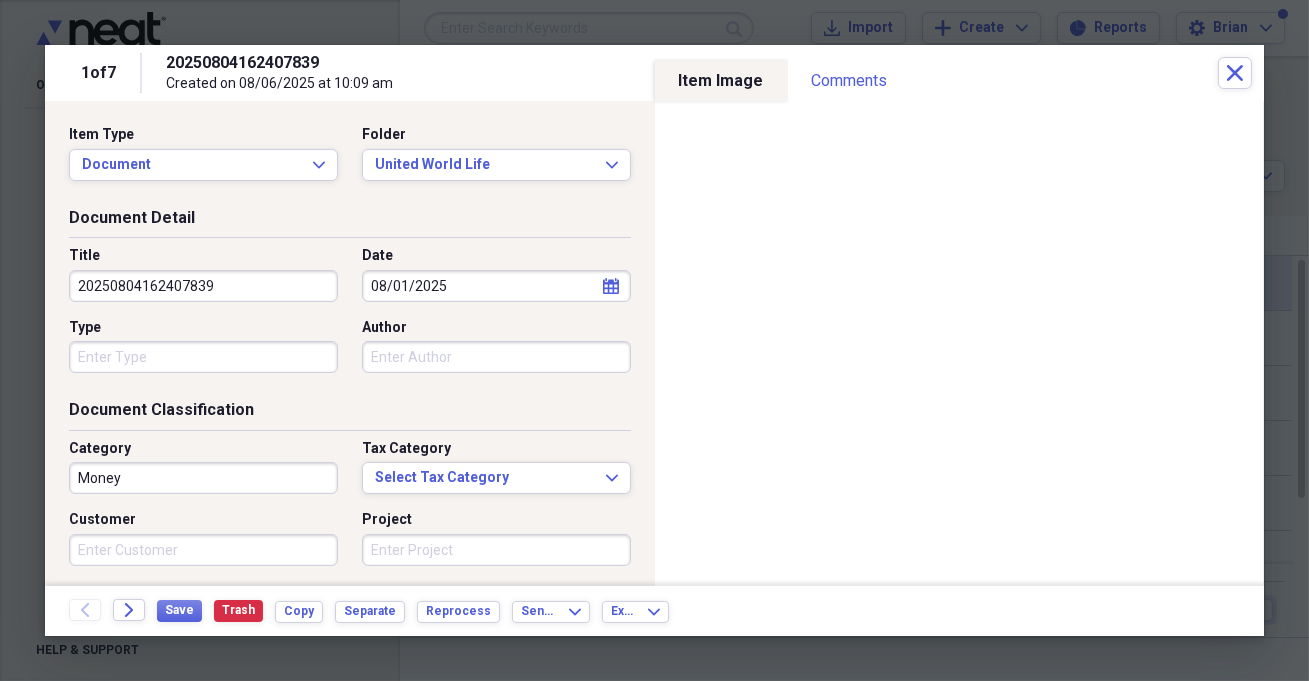 drag, startPoint x: 219, startPoint y: 284, endPoint x: 75, endPoint y: 280, distance: 144.05554 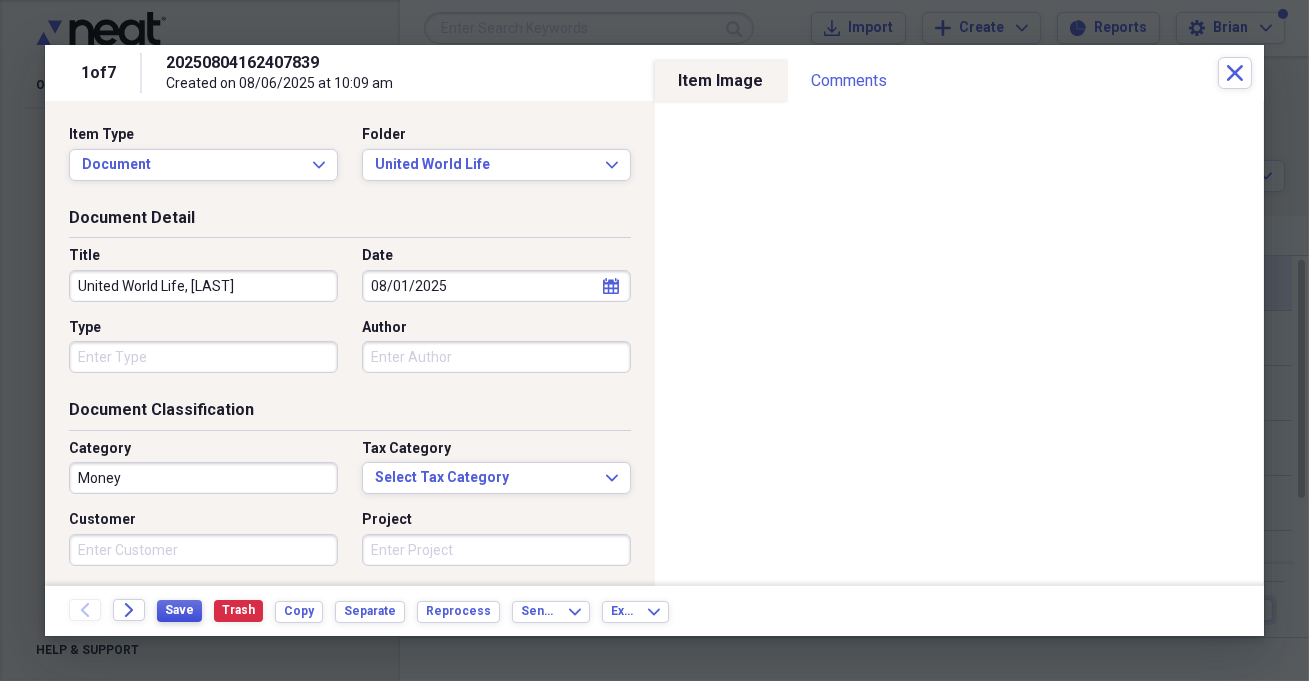 type on "United World Life, [LAST]" 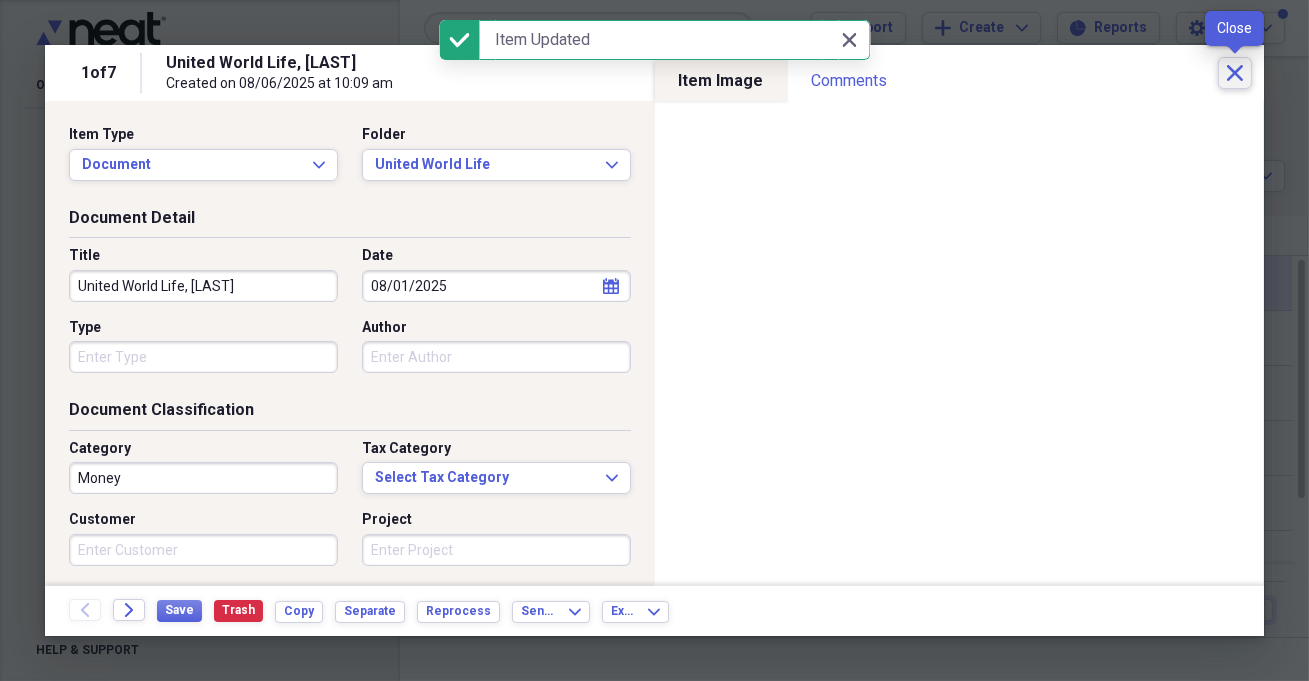 click 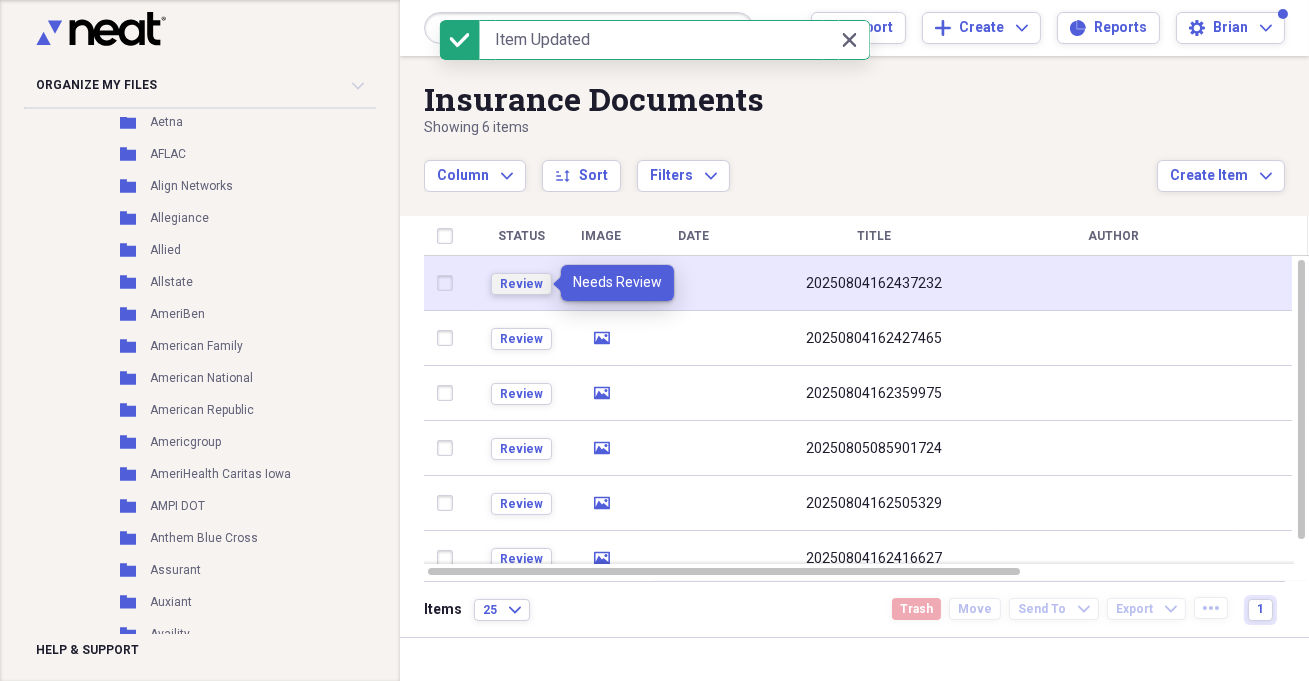 click on "Review" at bounding box center (521, 284) 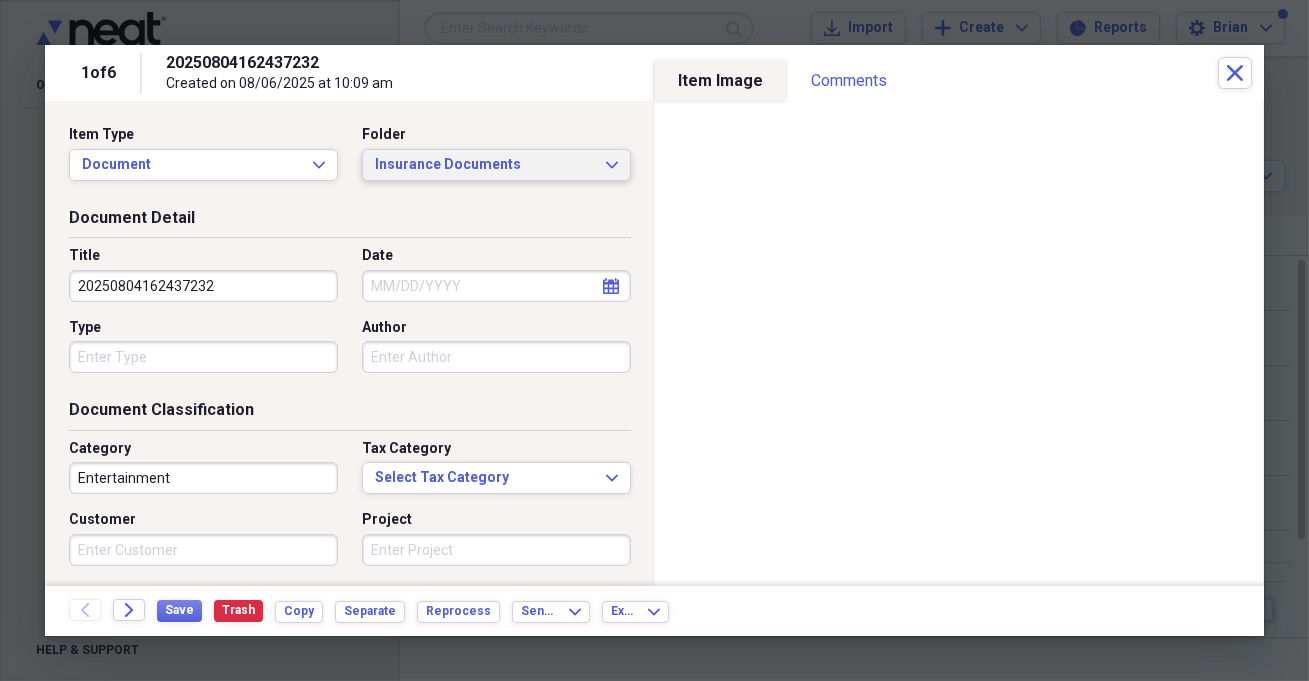 click on "Expand" 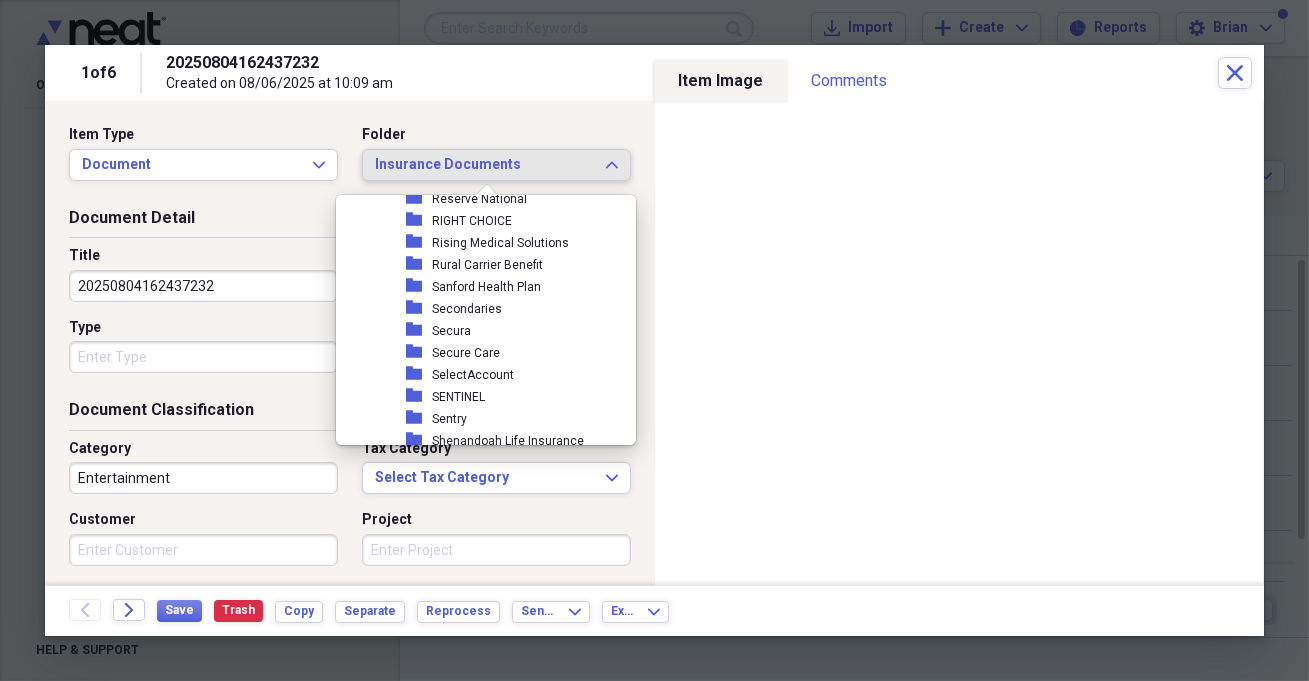 scroll, scrollTop: 3454, scrollLeft: 0, axis: vertical 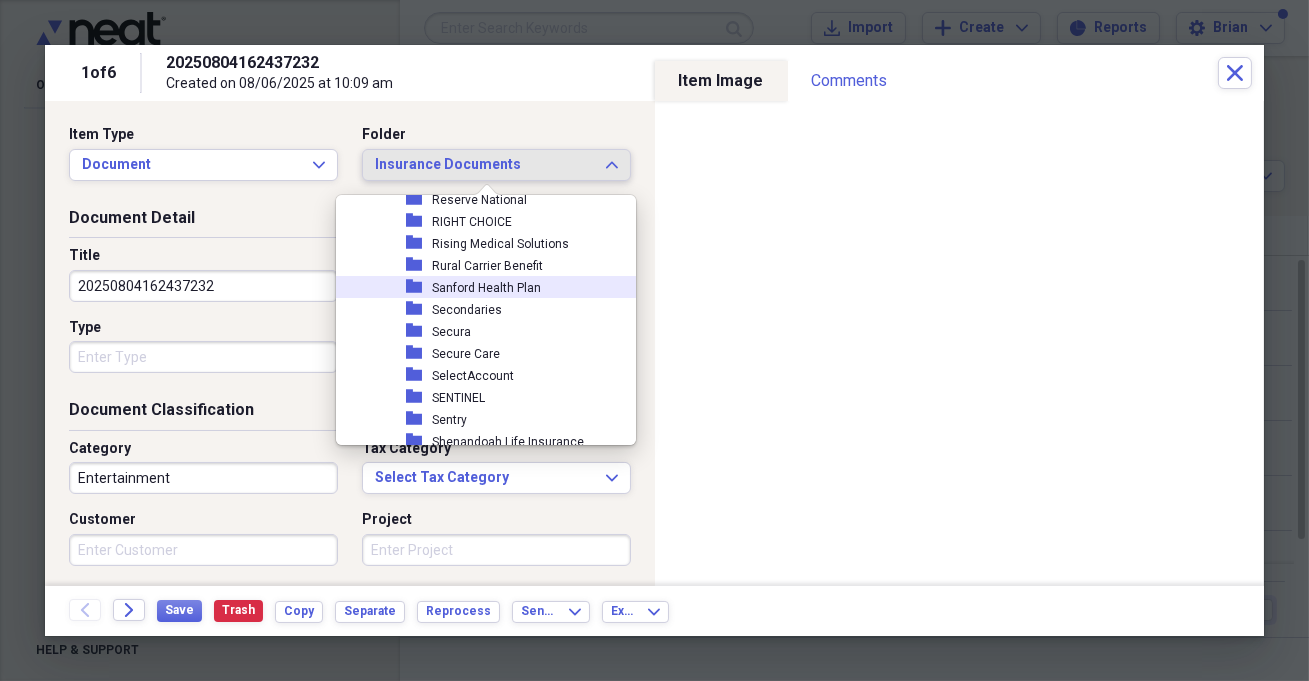 click on "folder Sanford Health Plan" at bounding box center [478, 287] 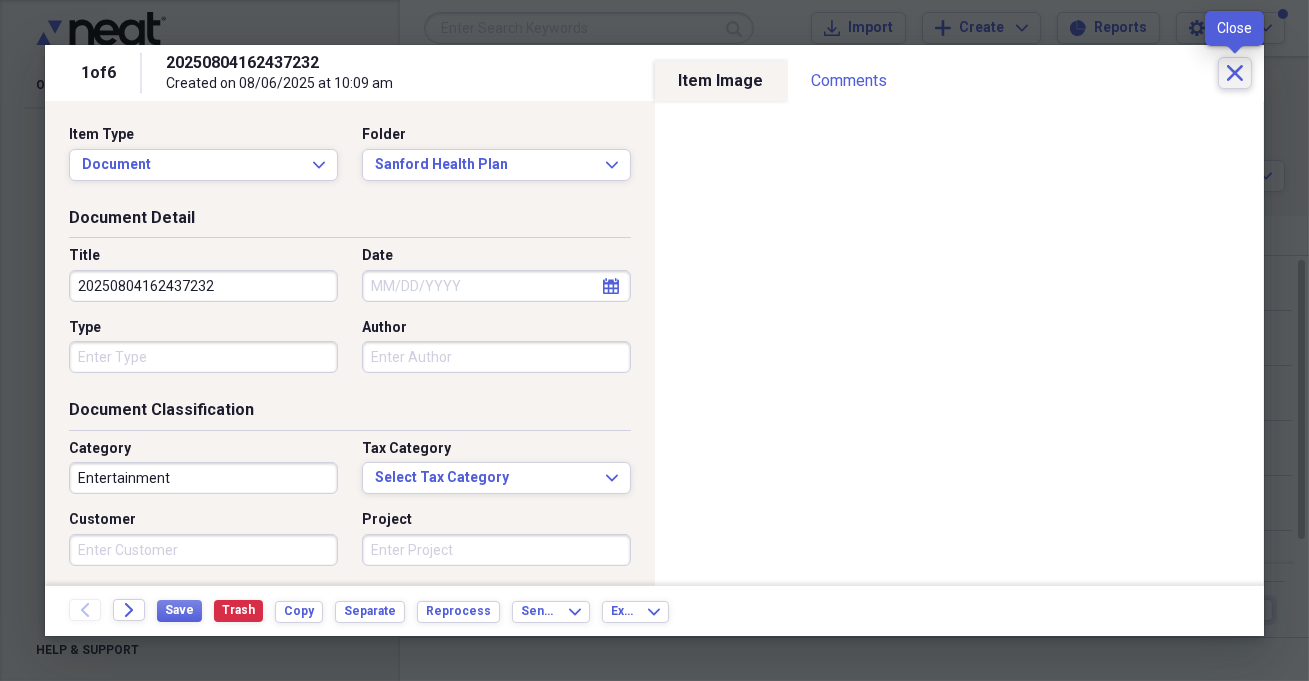 click on "Close" 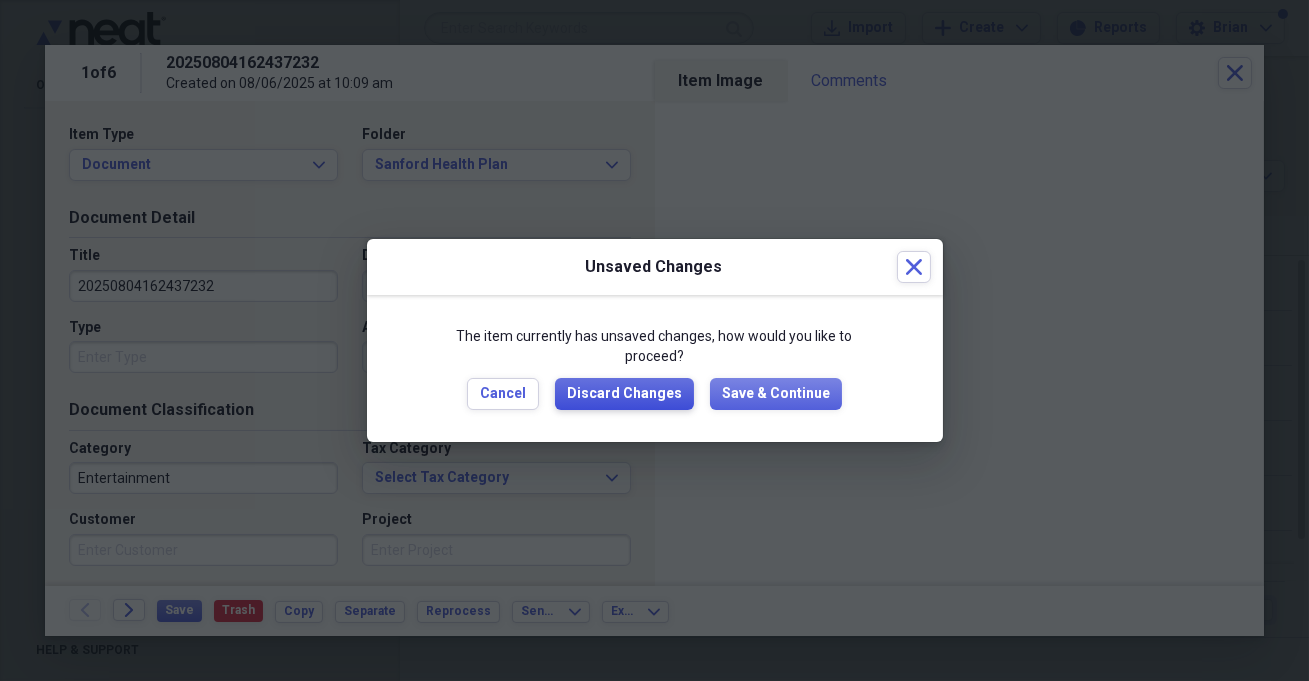 click on "Discard Changes" at bounding box center (624, 394) 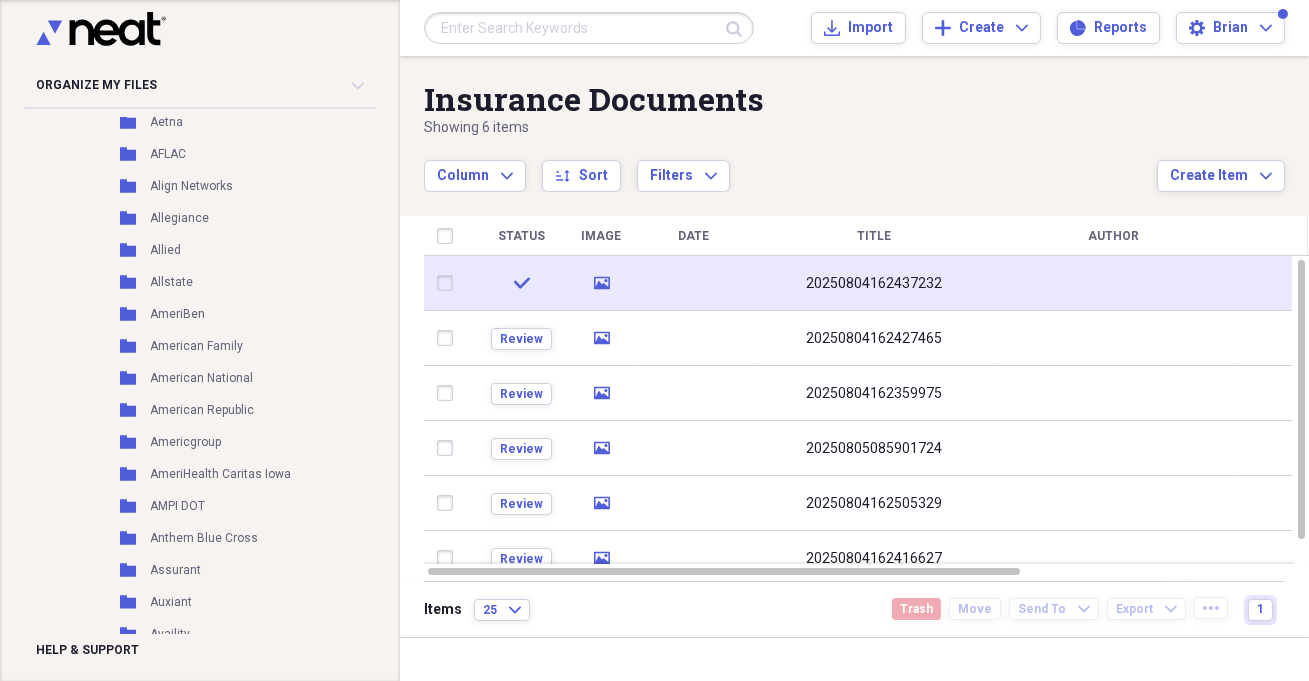 click at bounding box center (449, 283) 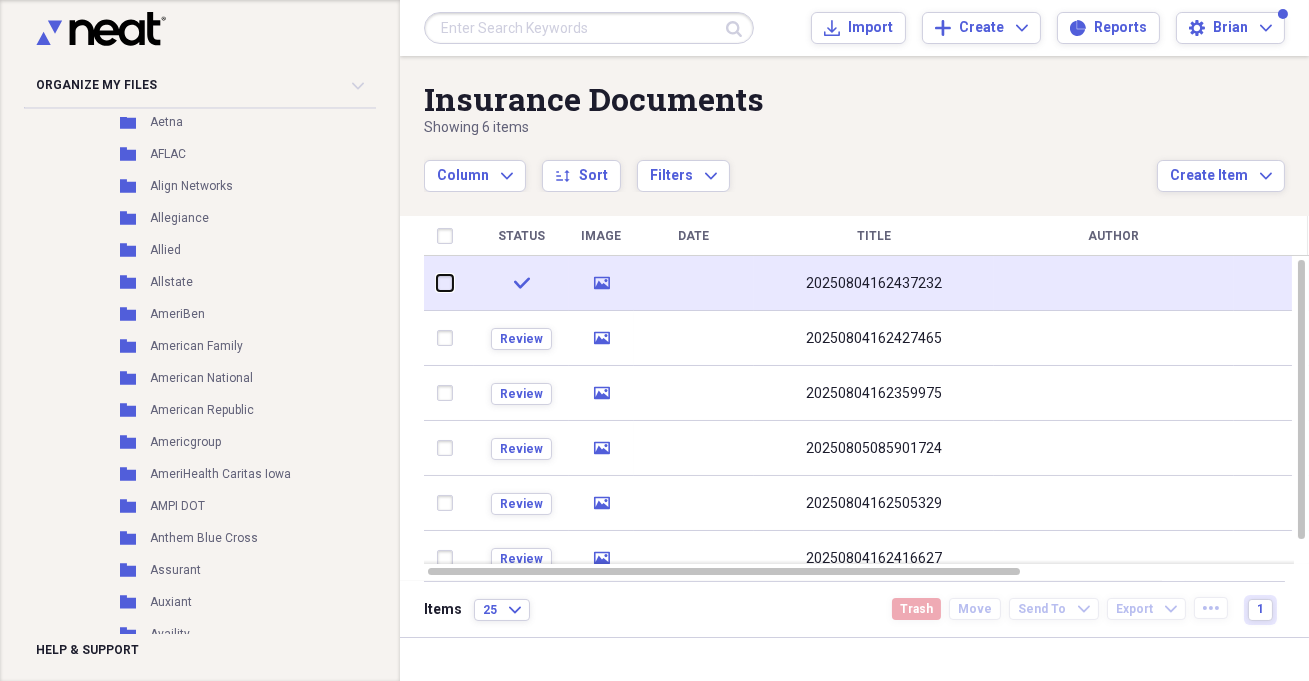 click at bounding box center [437, 283] 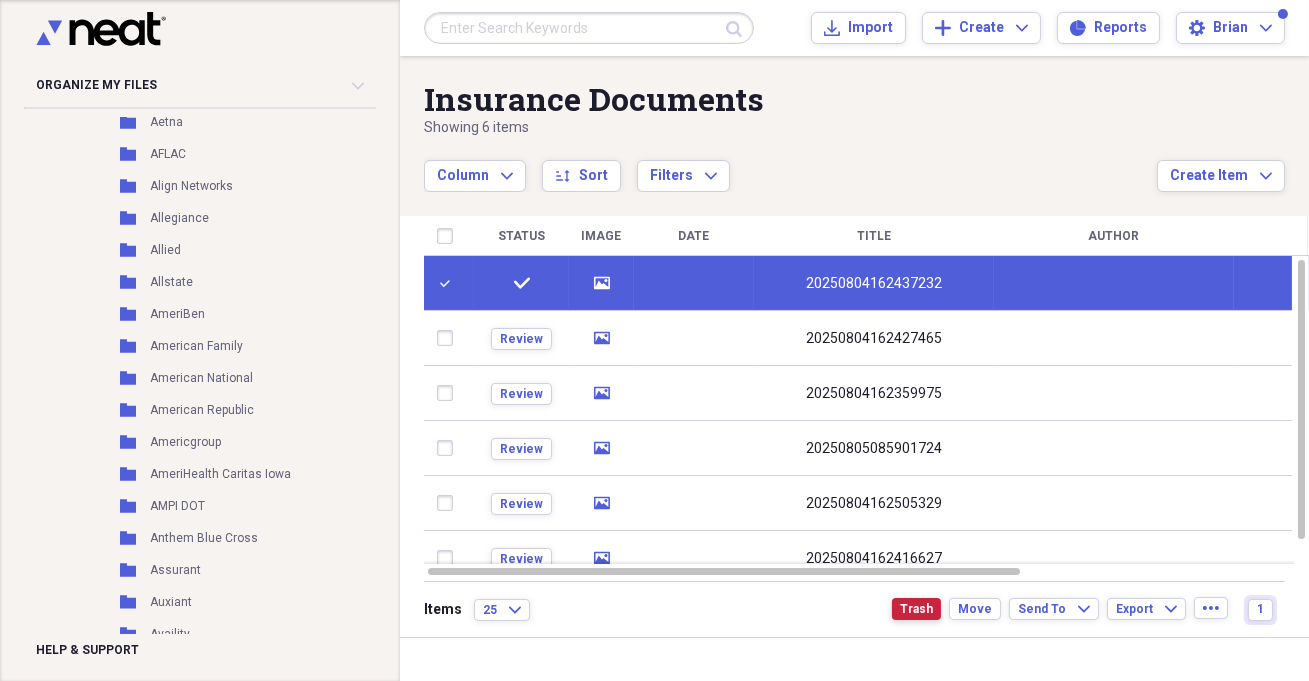 click on "Trash" at bounding box center (916, 609) 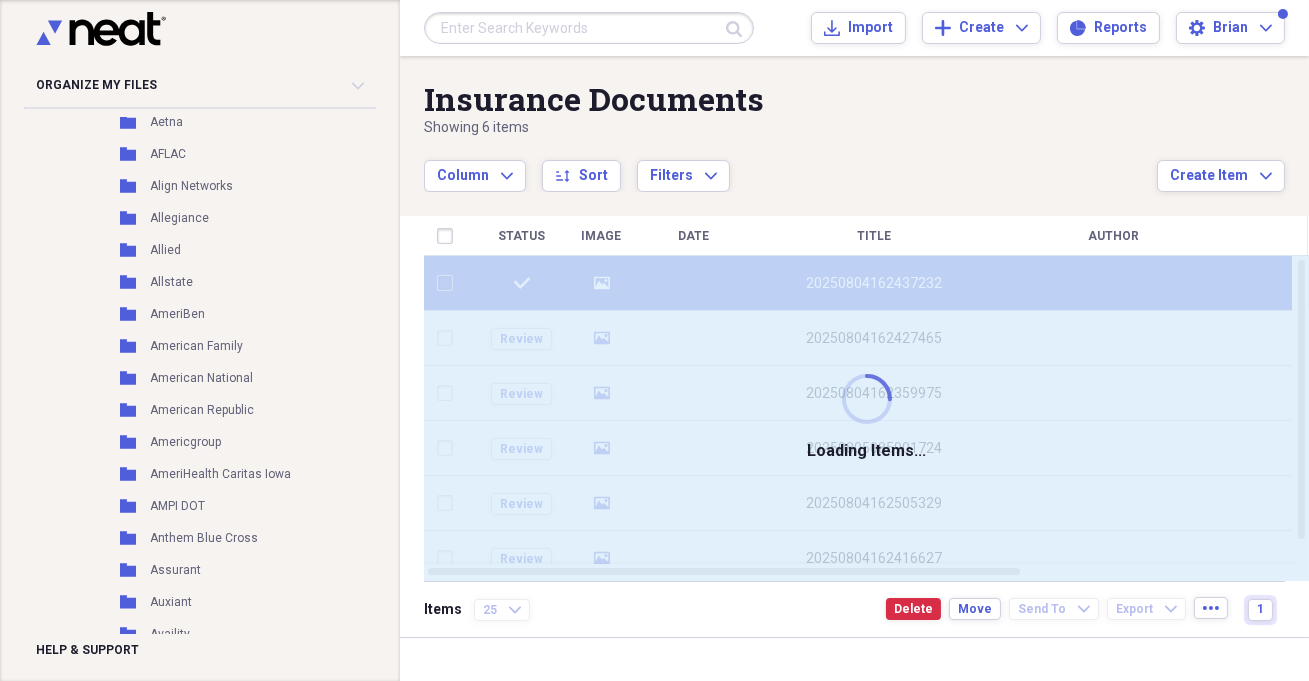 checkbox on "false" 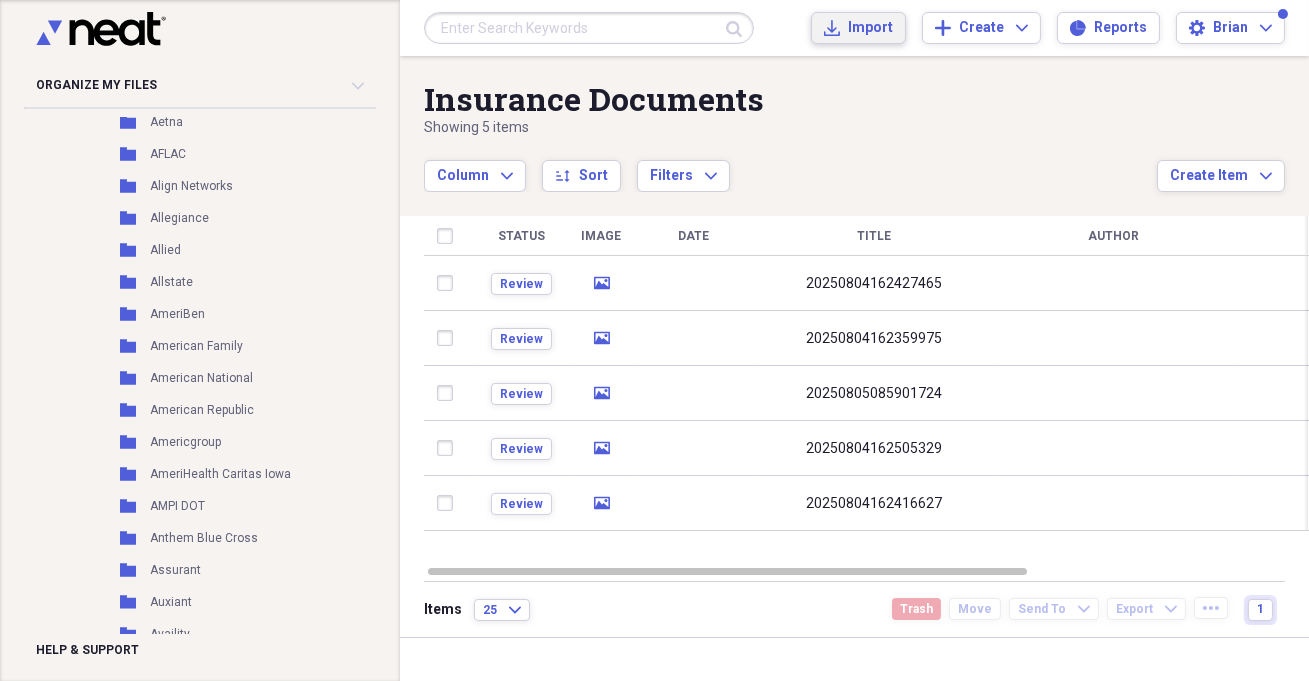 click on "Import" at bounding box center (870, 28) 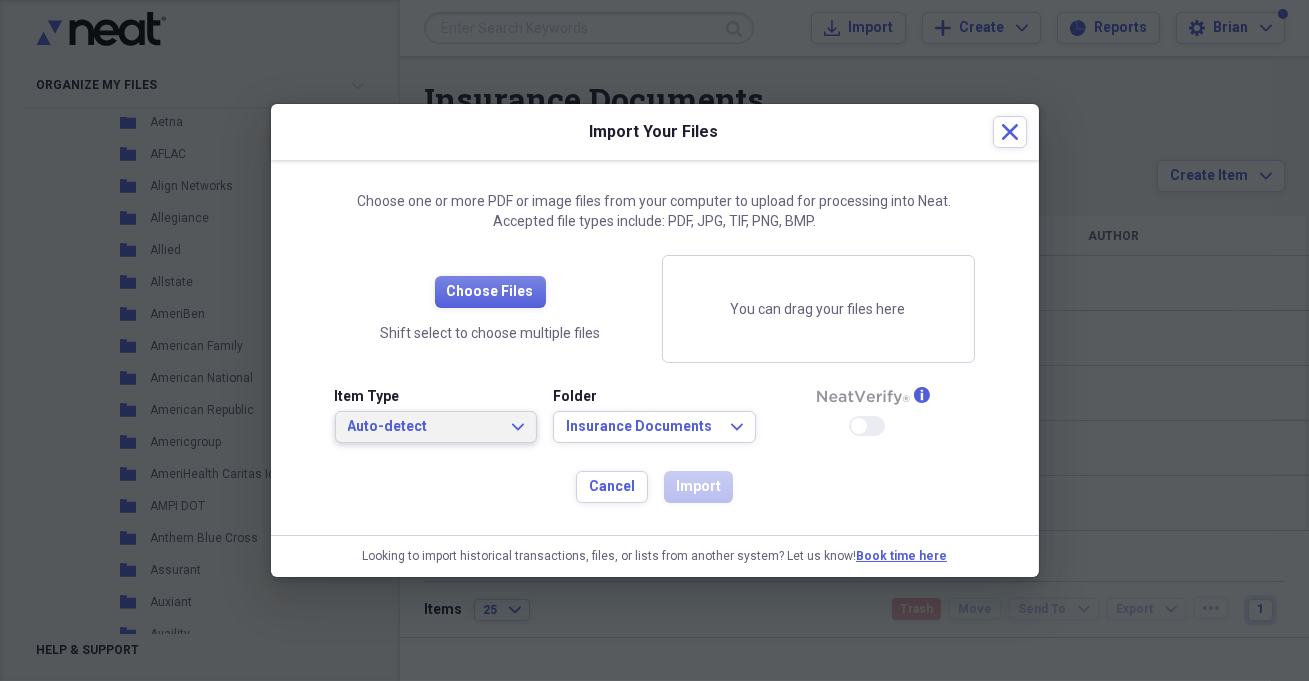 click on "Expand" 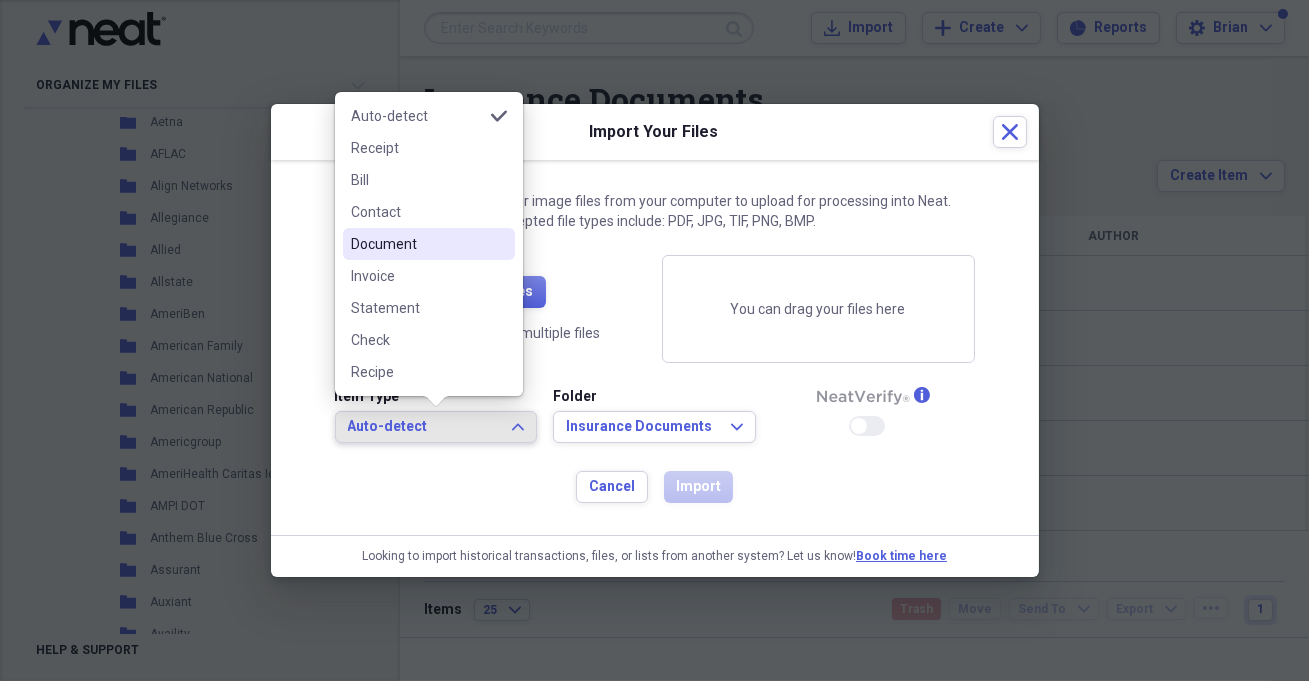 click on "Document" at bounding box center [417, 244] 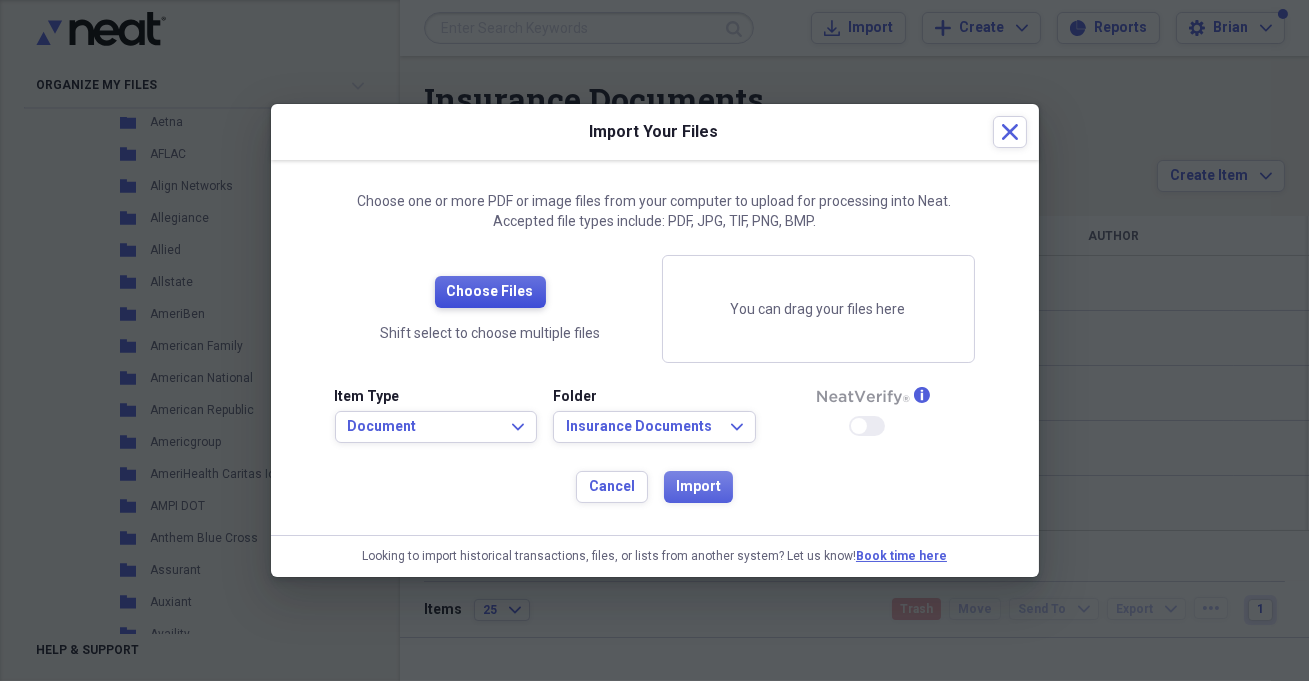 click on "Choose Files" at bounding box center (490, 292) 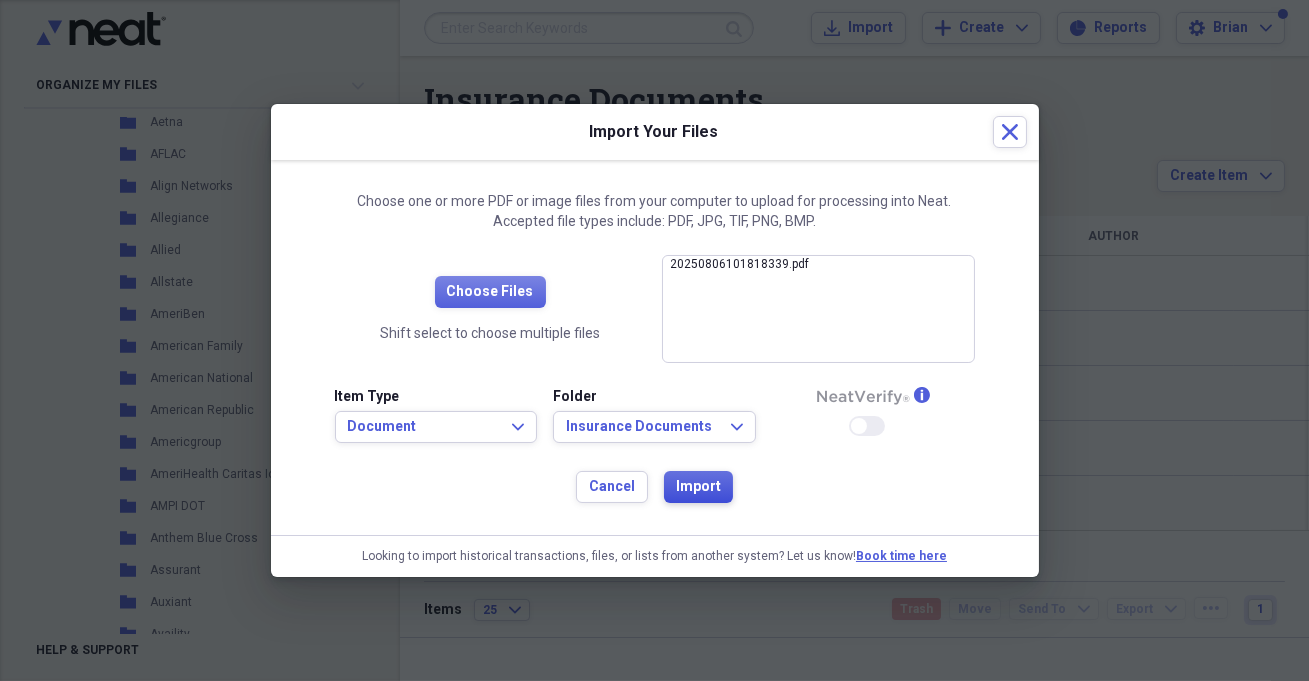 click on "Import" at bounding box center (698, 487) 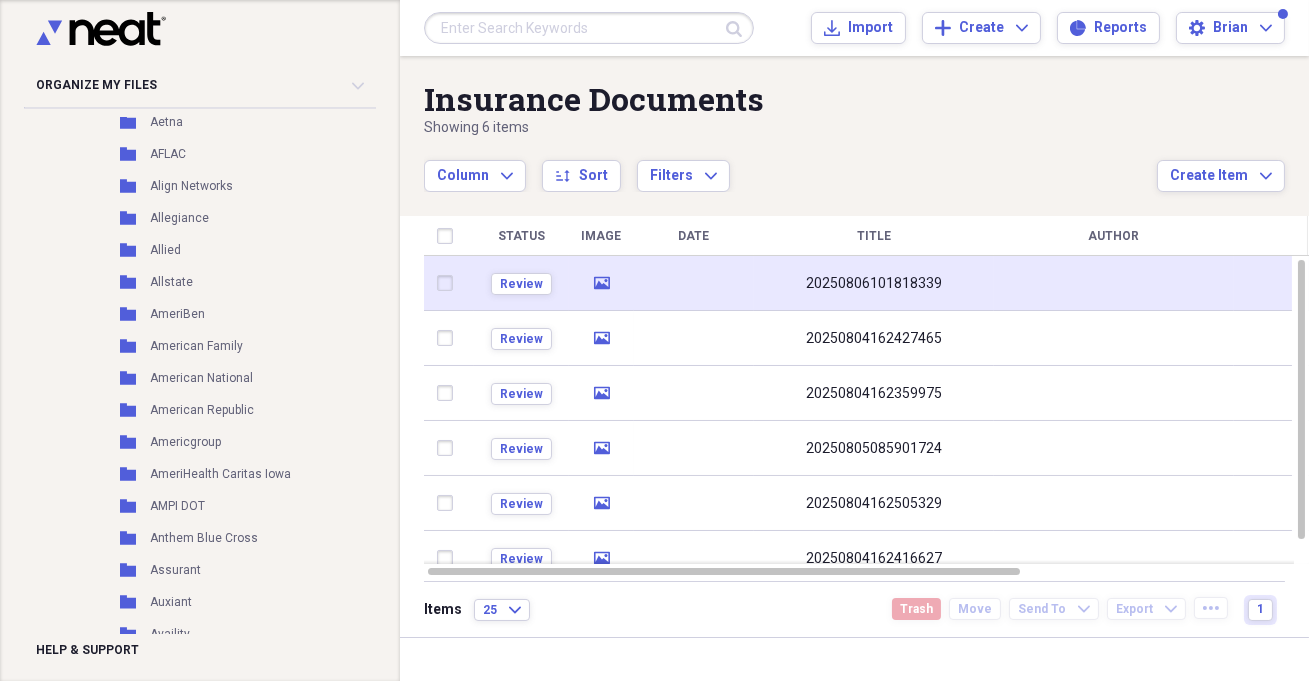click on "20250806101818339" at bounding box center [874, 283] 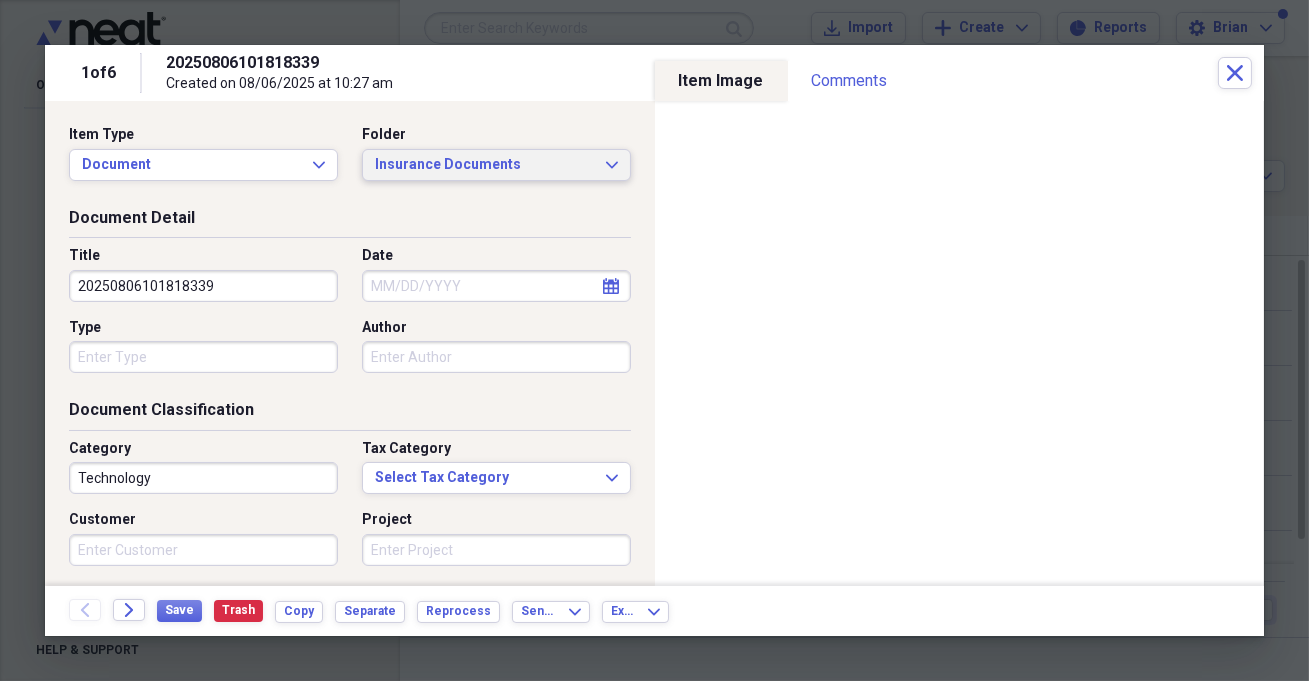 click on "Expand" 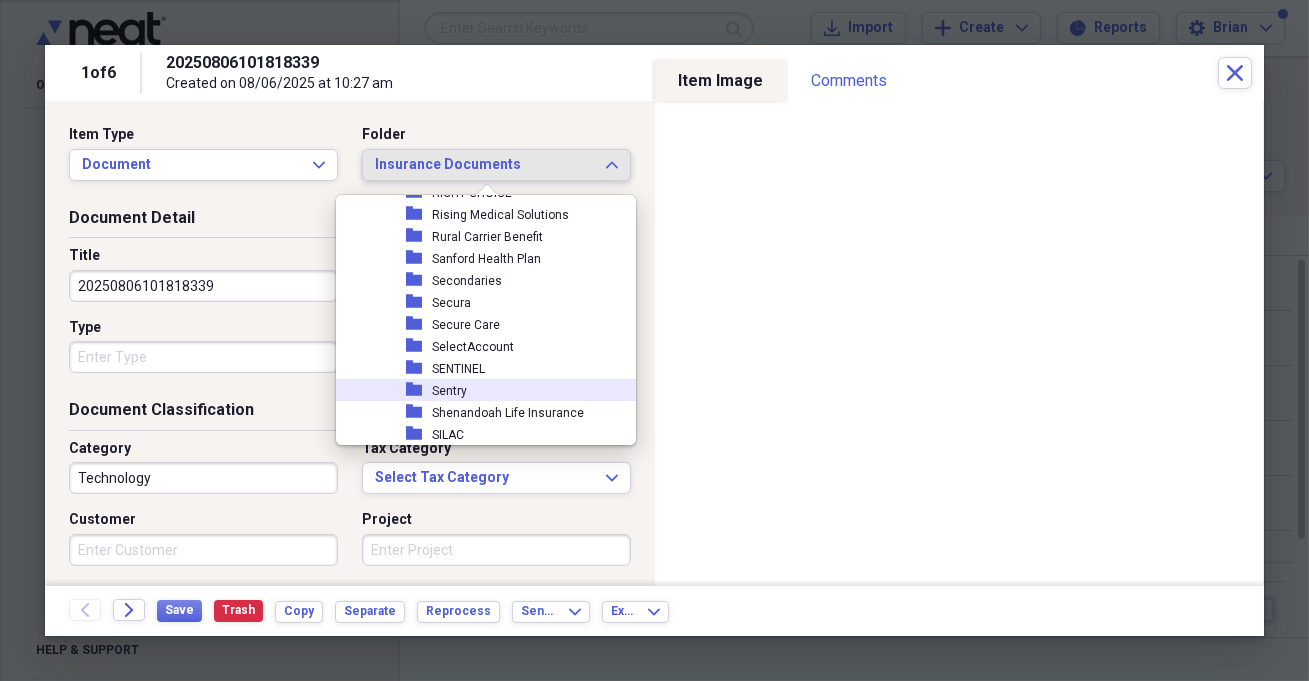 scroll, scrollTop: 3454, scrollLeft: 0, axis: vertical 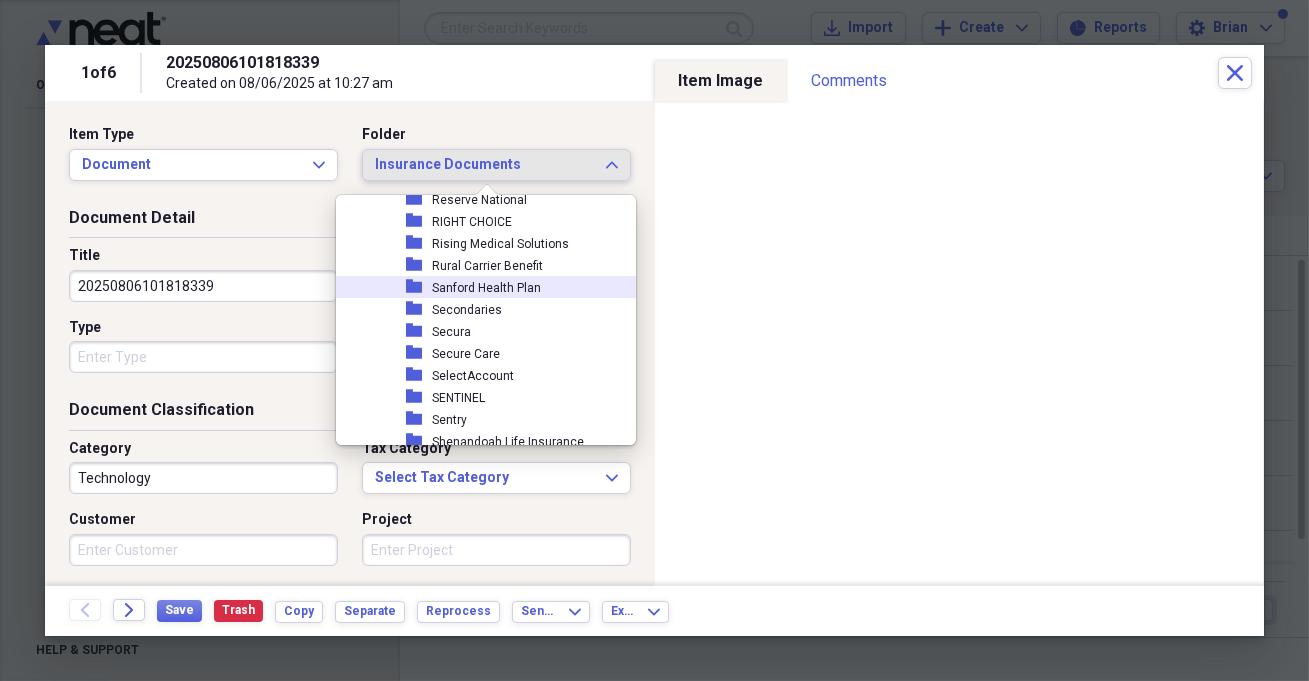 click on "Sanford Health Plan" at bounding box center [486, 288] 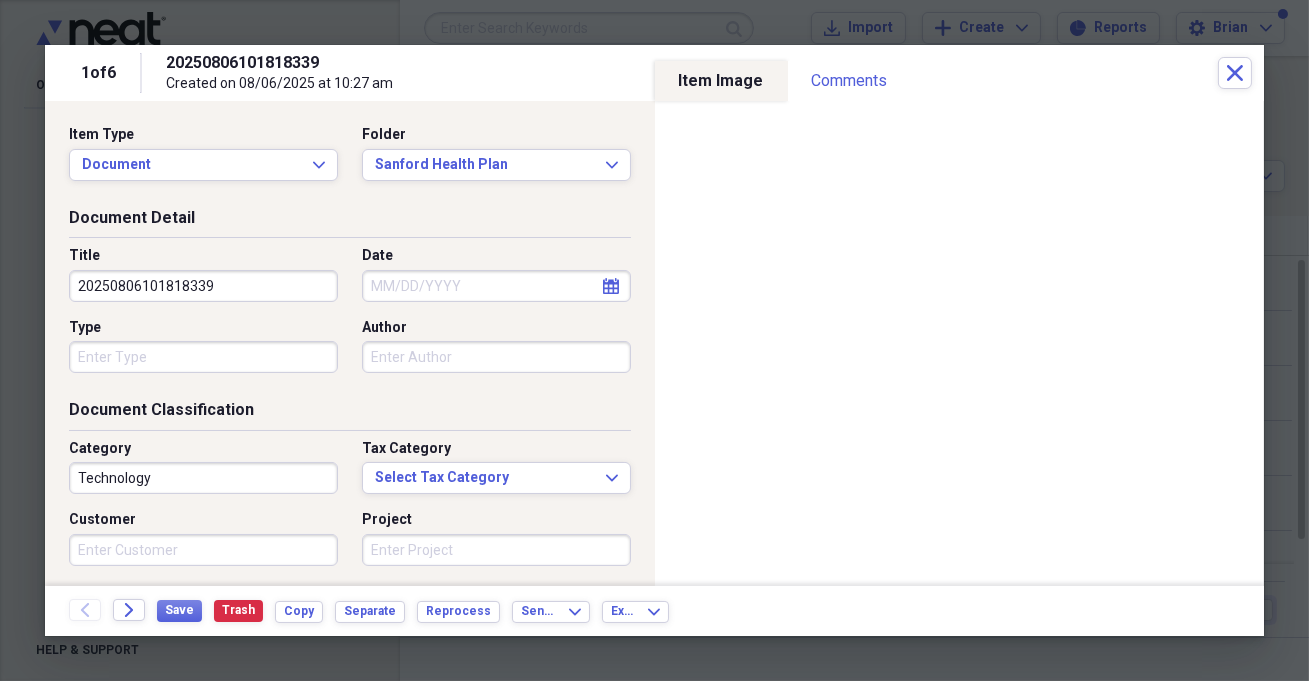 click on "Date" at bounding box center (496, 286) 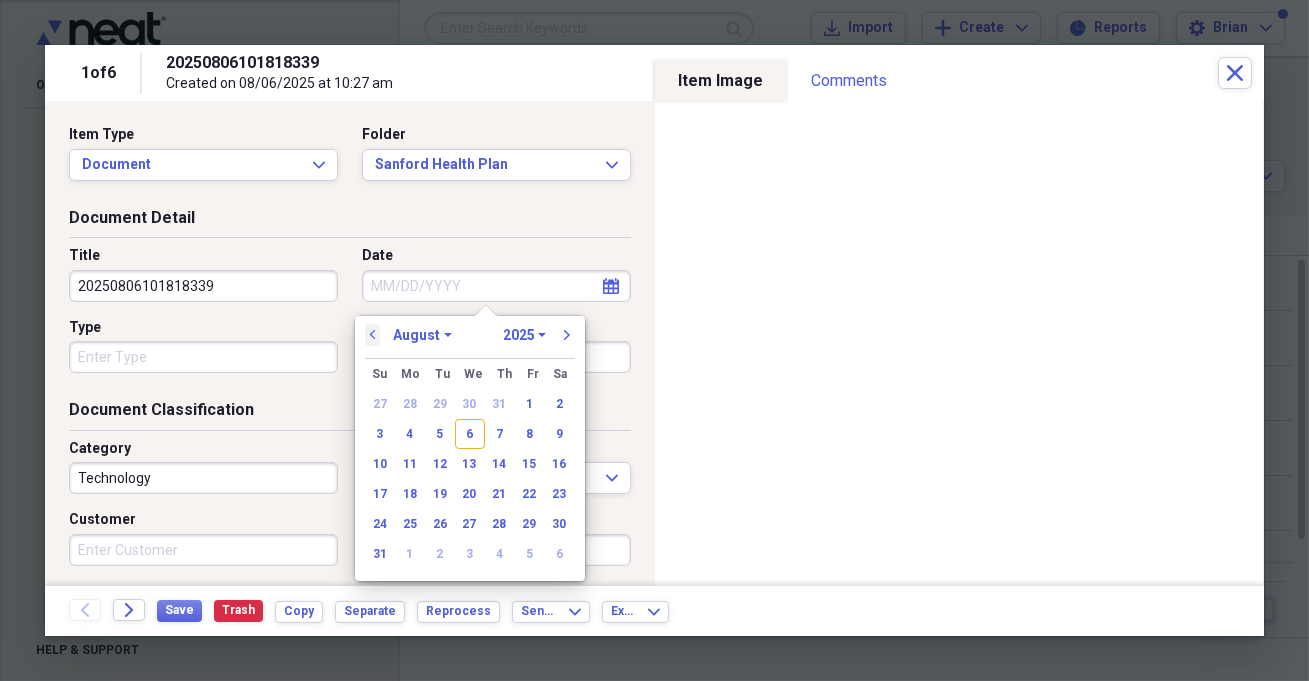 click on "previous" at bounding box center [373, 335] 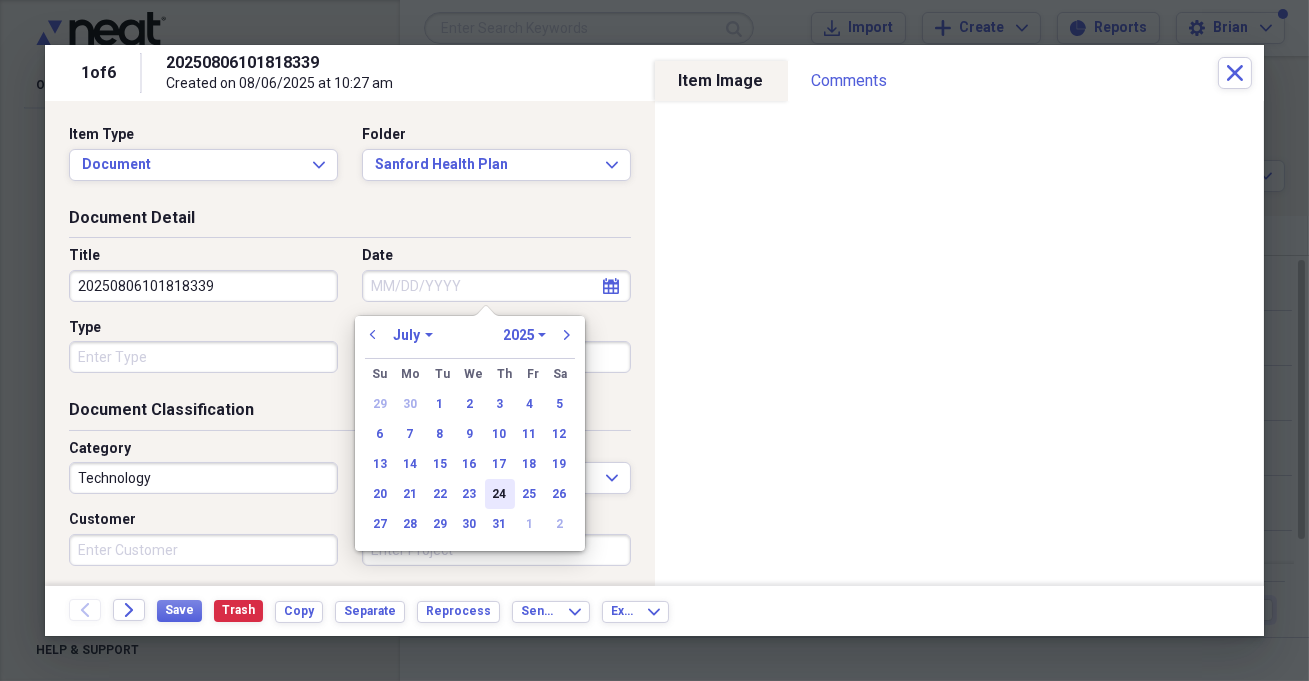 click on "24" at bounding box center [500, 494] 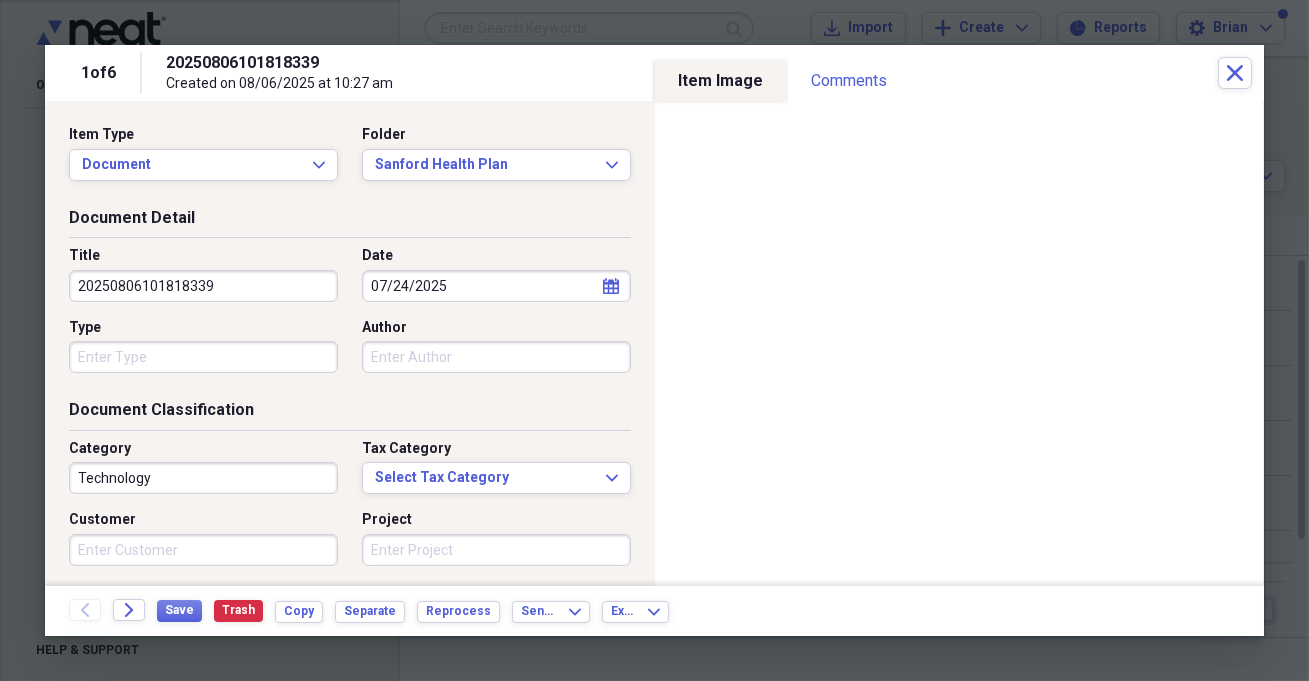 drag, startPoint x: 250, startPoint y: 288, endPoint x: 77, endPoint y: 279, distance: 173.23395 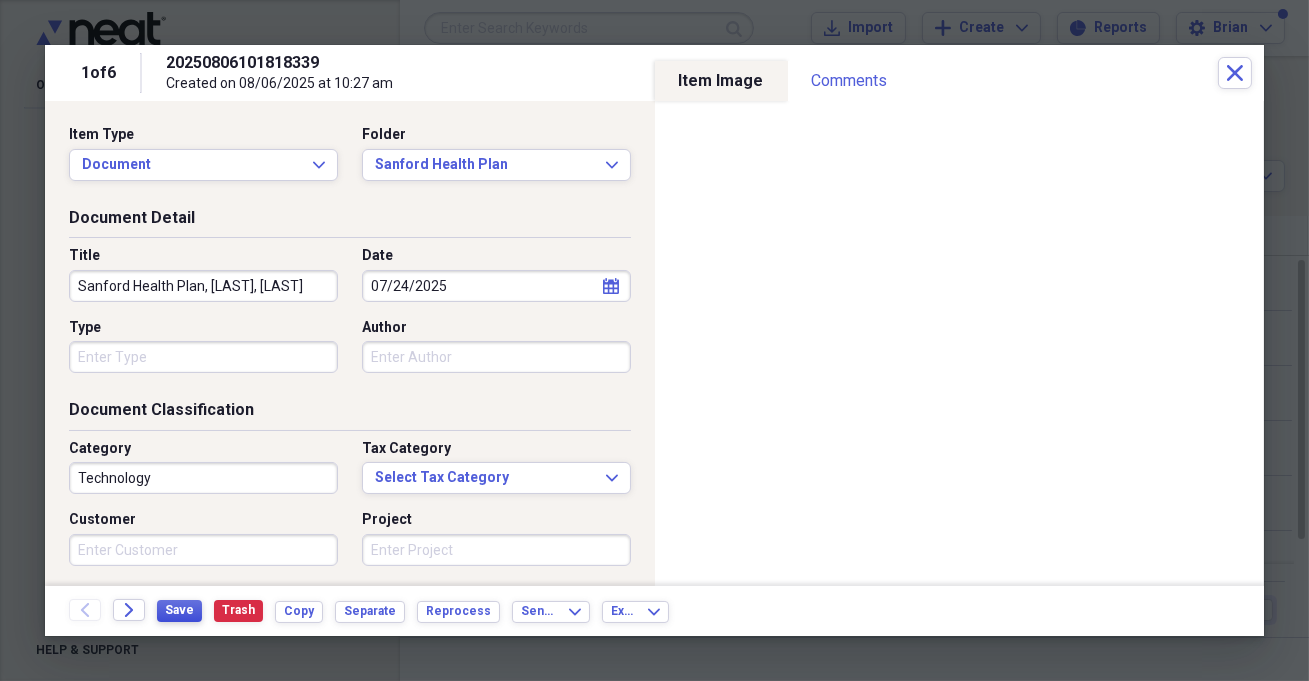 type on "Sanford Health Plan, [LAST], [LAST]" 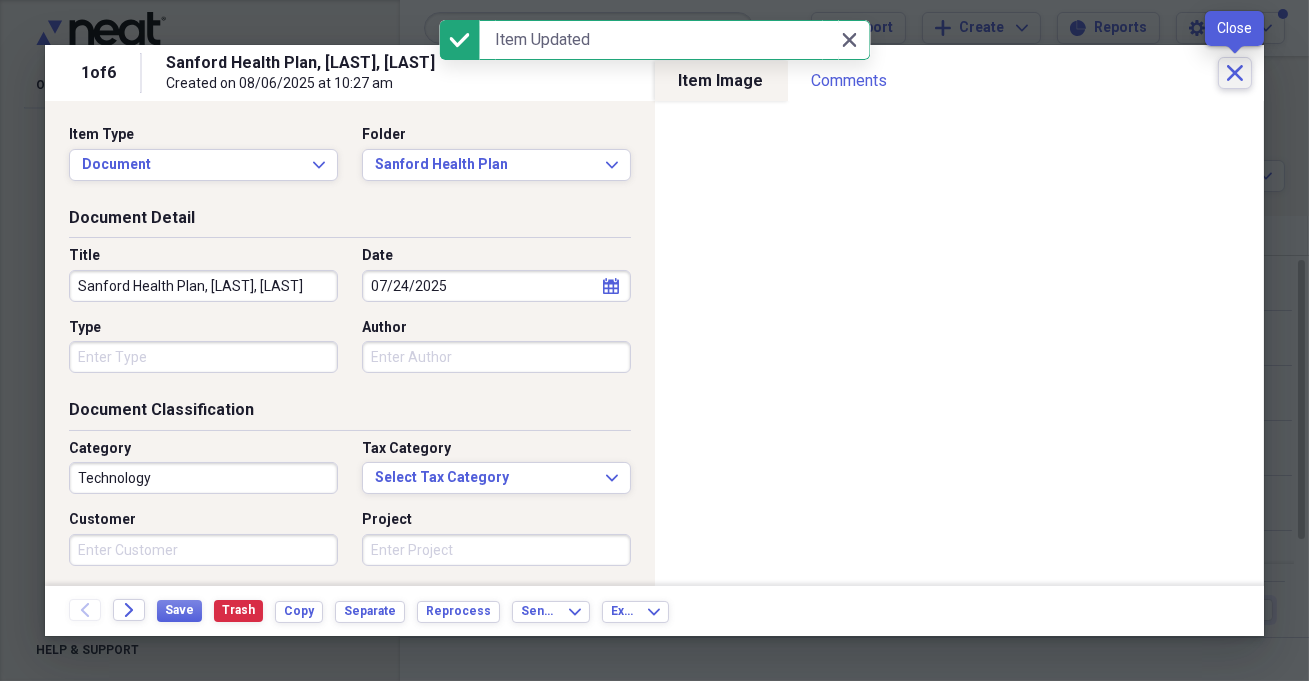 click on "Close" 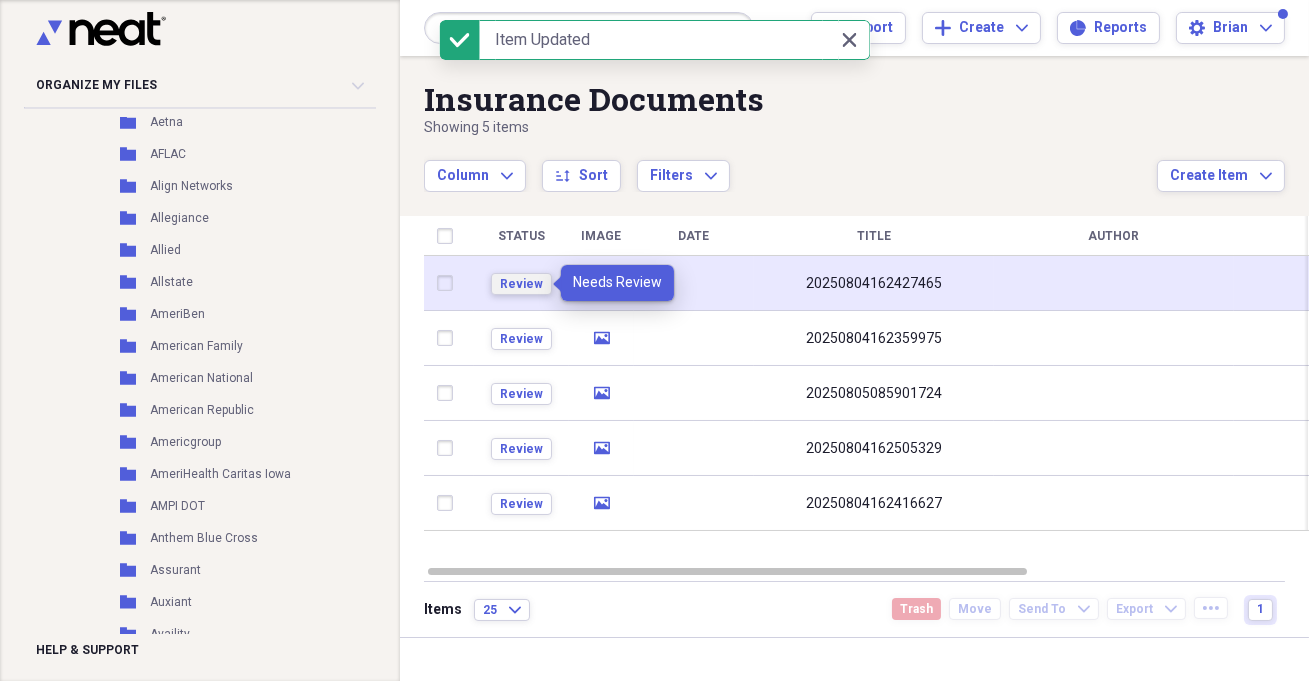 click on "Review" at bounding box center (521, 284) 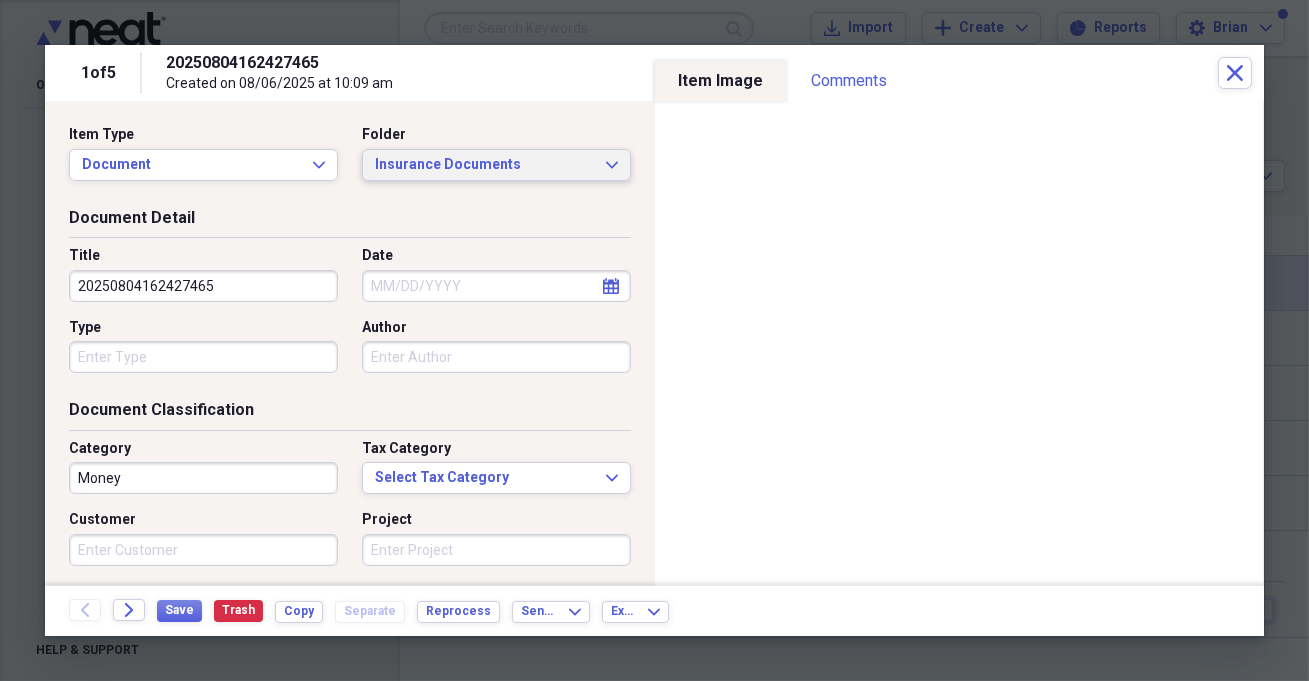 click on "Expand" 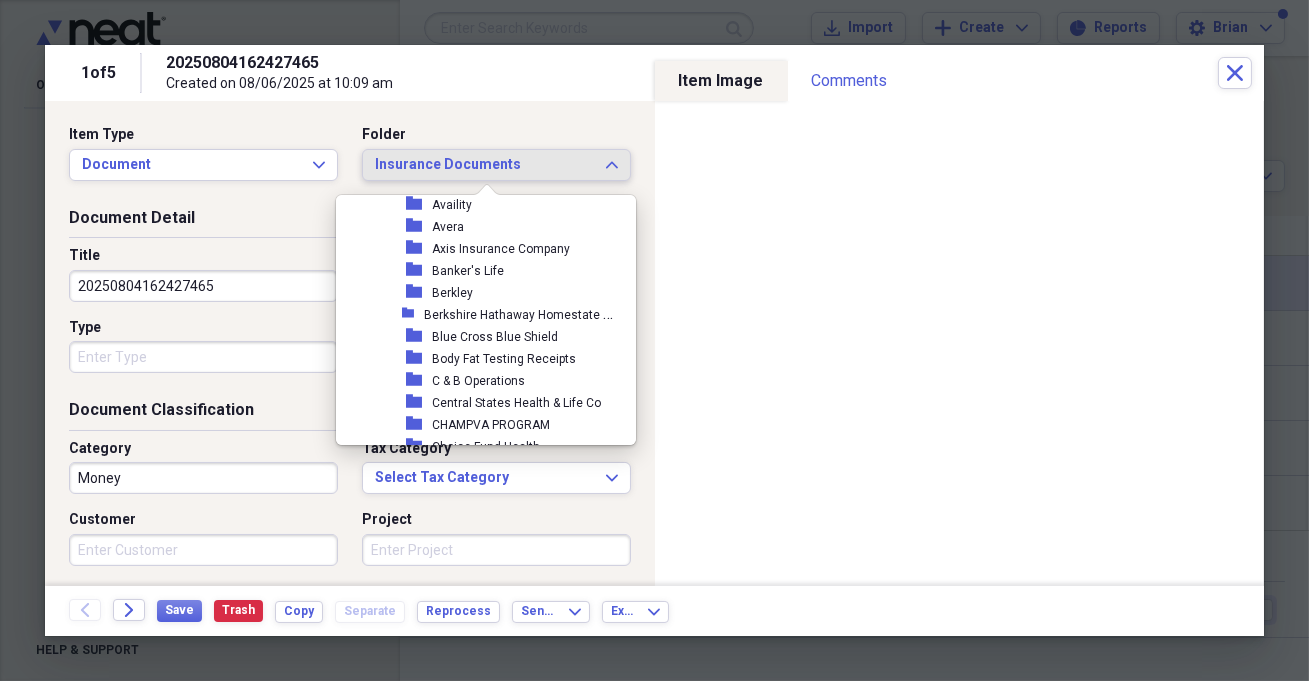 scroll, scrollTop: 636, scrollLeft: 0, axis: vertical 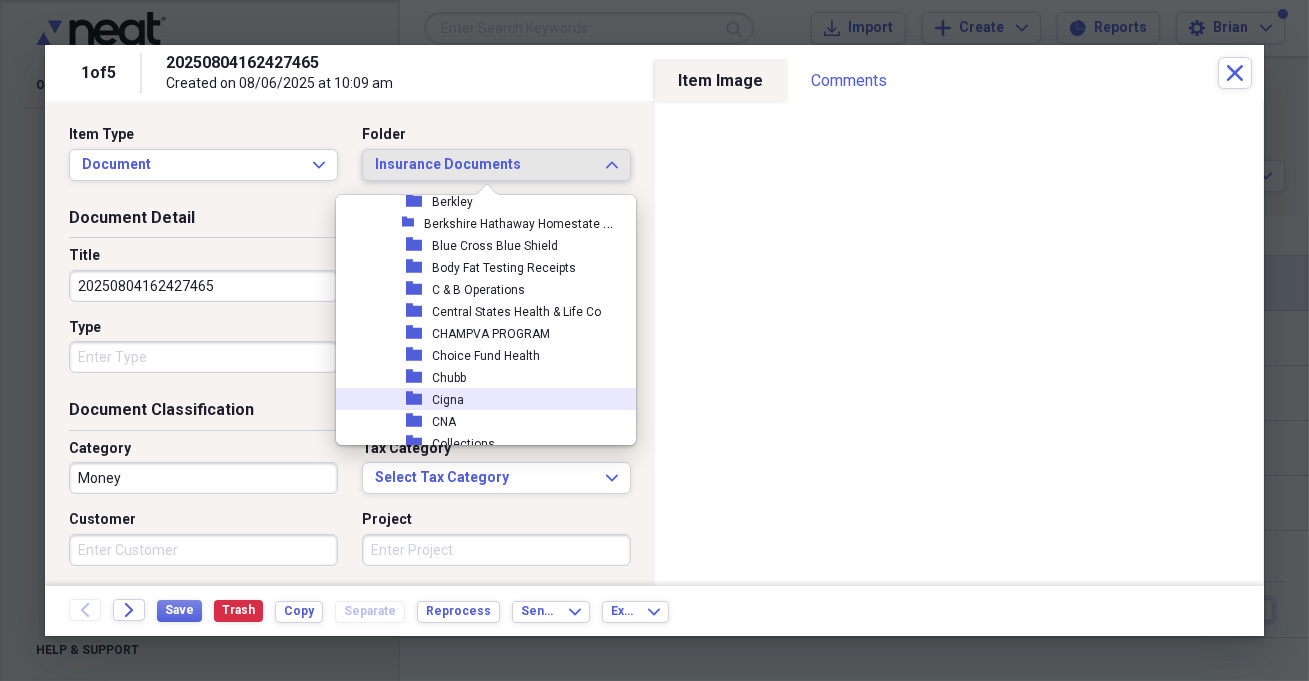 click on "folder Cigna" at bounding box center [478, 399] 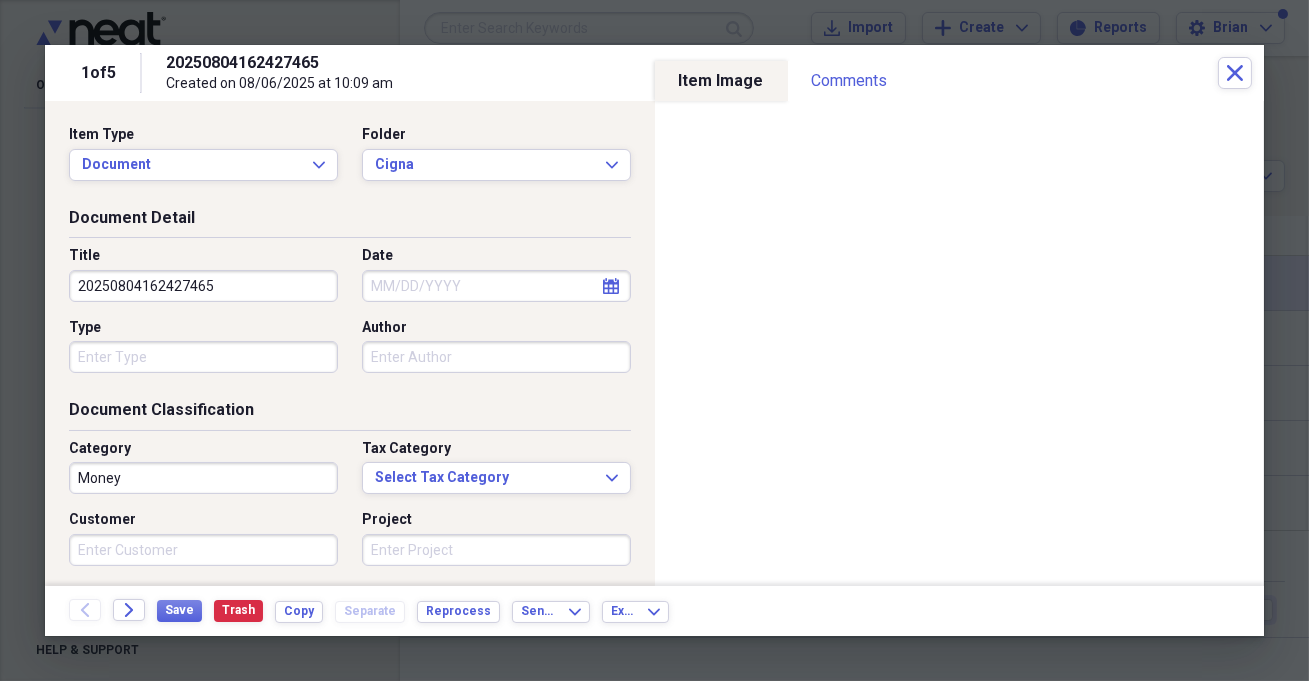 click on "Date" at bounding box center (496, 286) 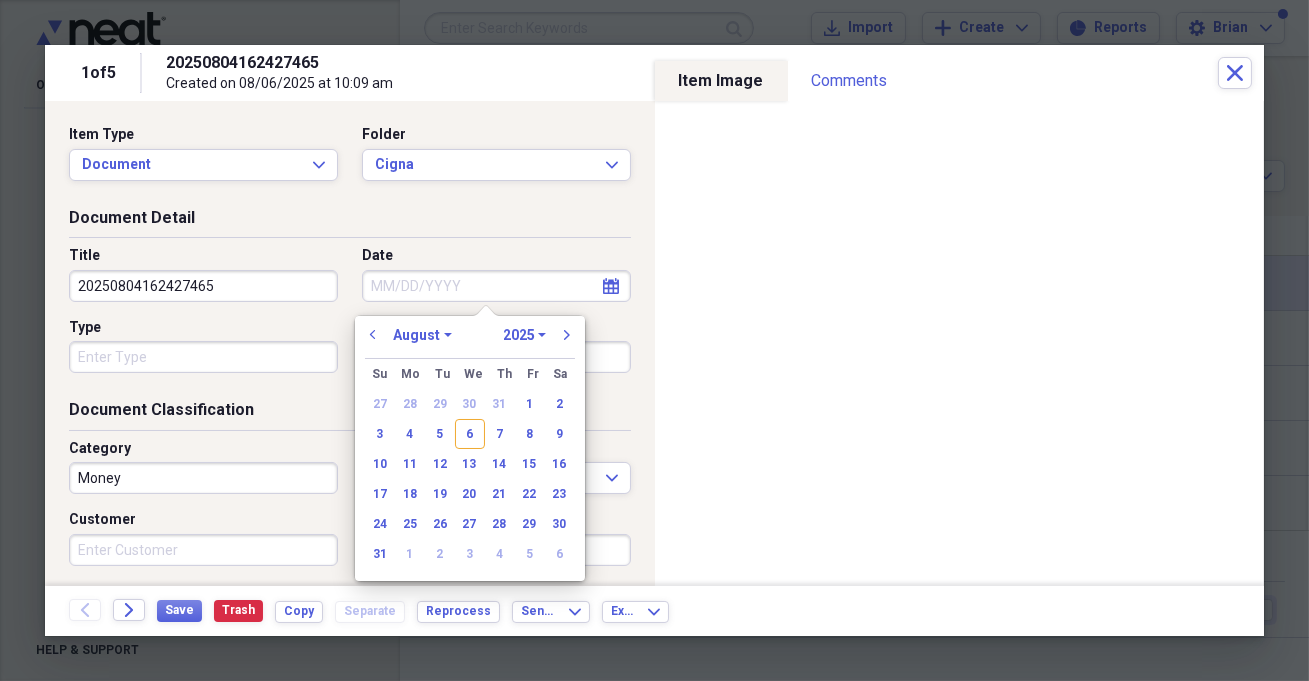 click on "27" at bounding box center (380, 404) 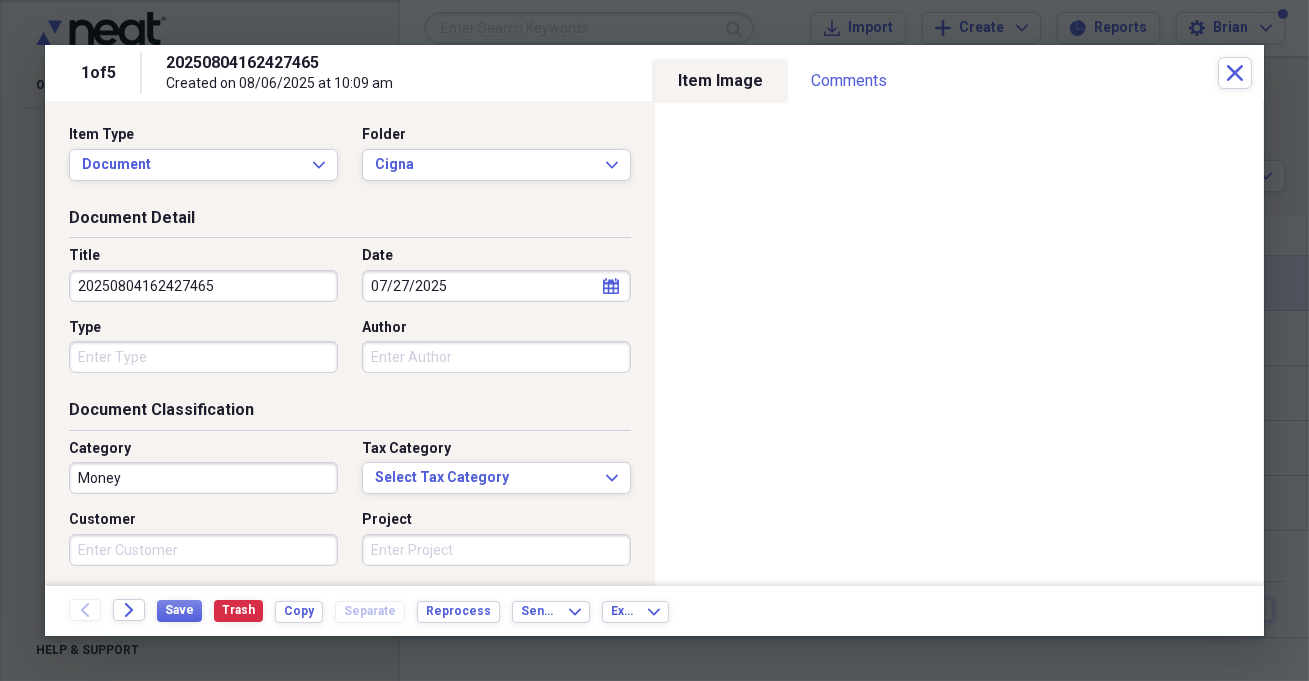 drag, startPoint x: 220, startPoint y: 281, endPoint x: 76, endPoint y: 279, distance: 144.01389 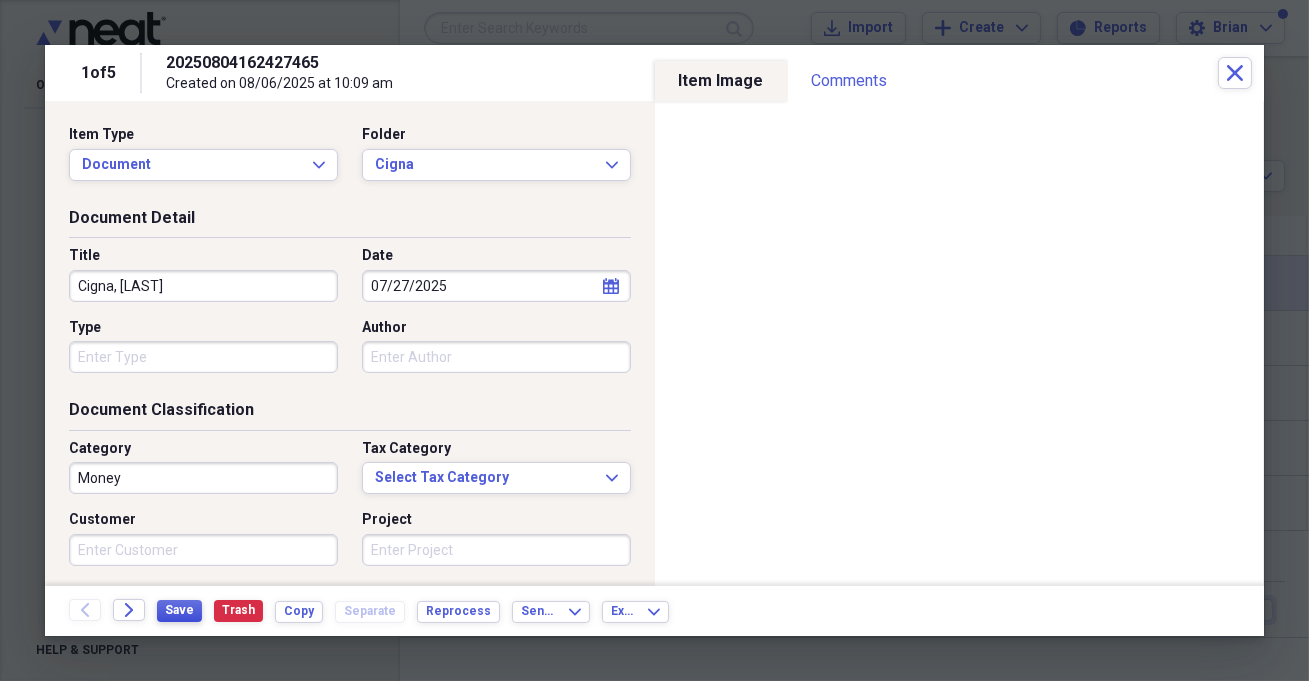type on "Cigna, [LAST]" 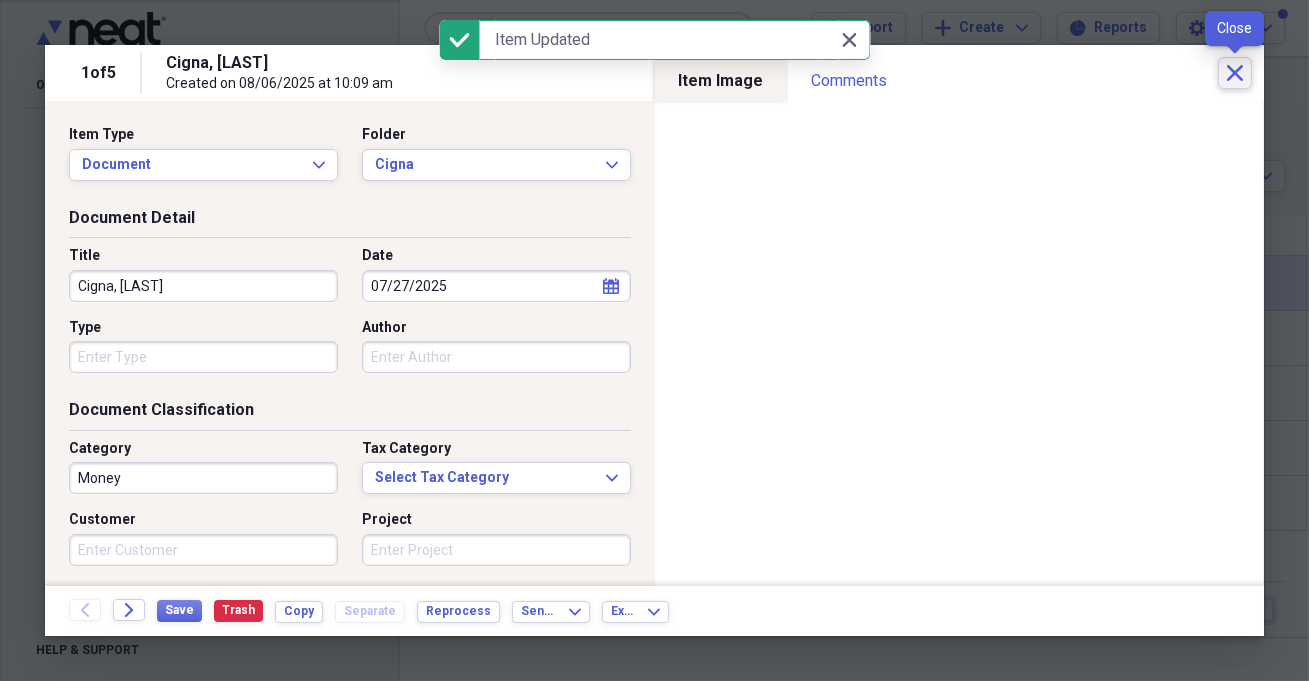 click on "Close" 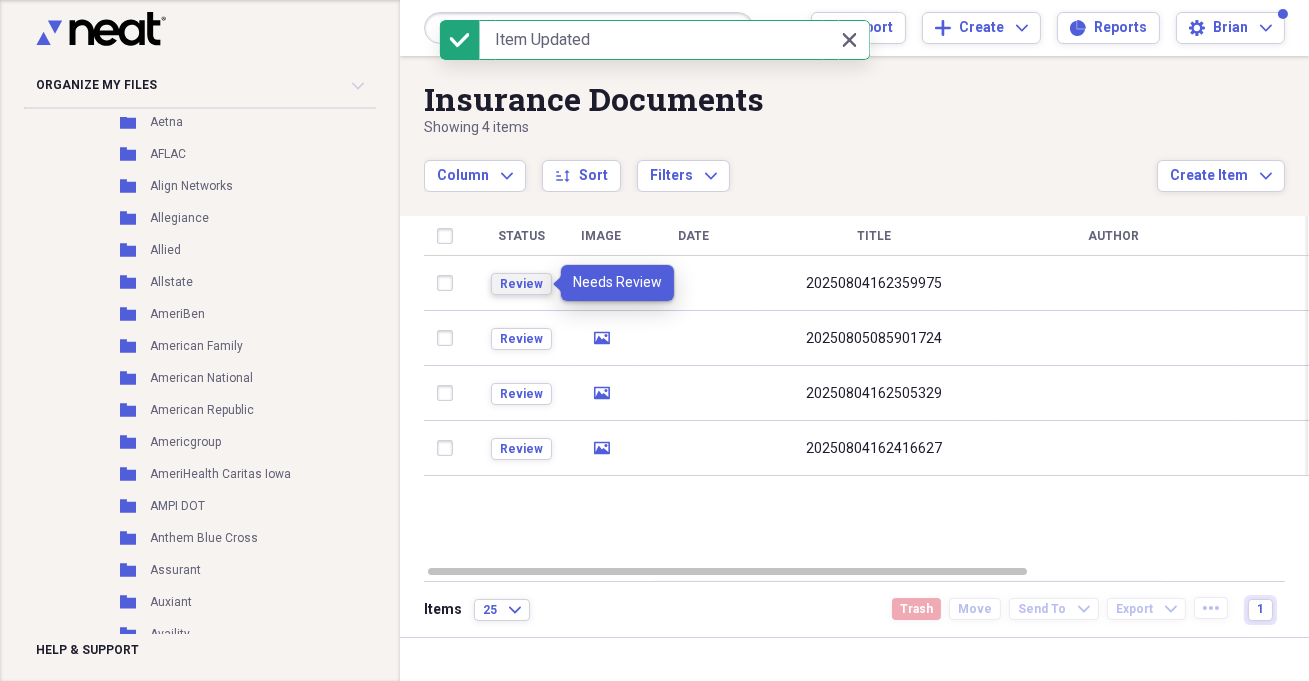 click on "Review" at bounding box center (521, 284) 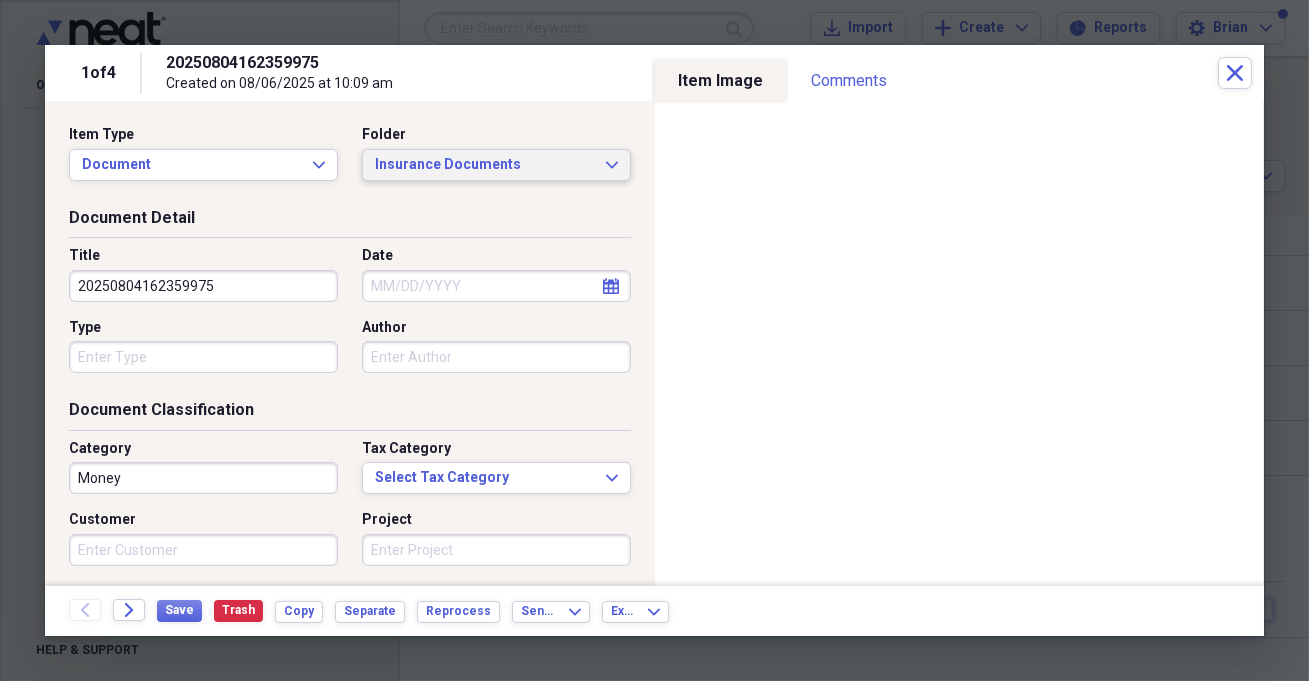 click on "Insurance Documents Expand" at bounding box center [496, 165] 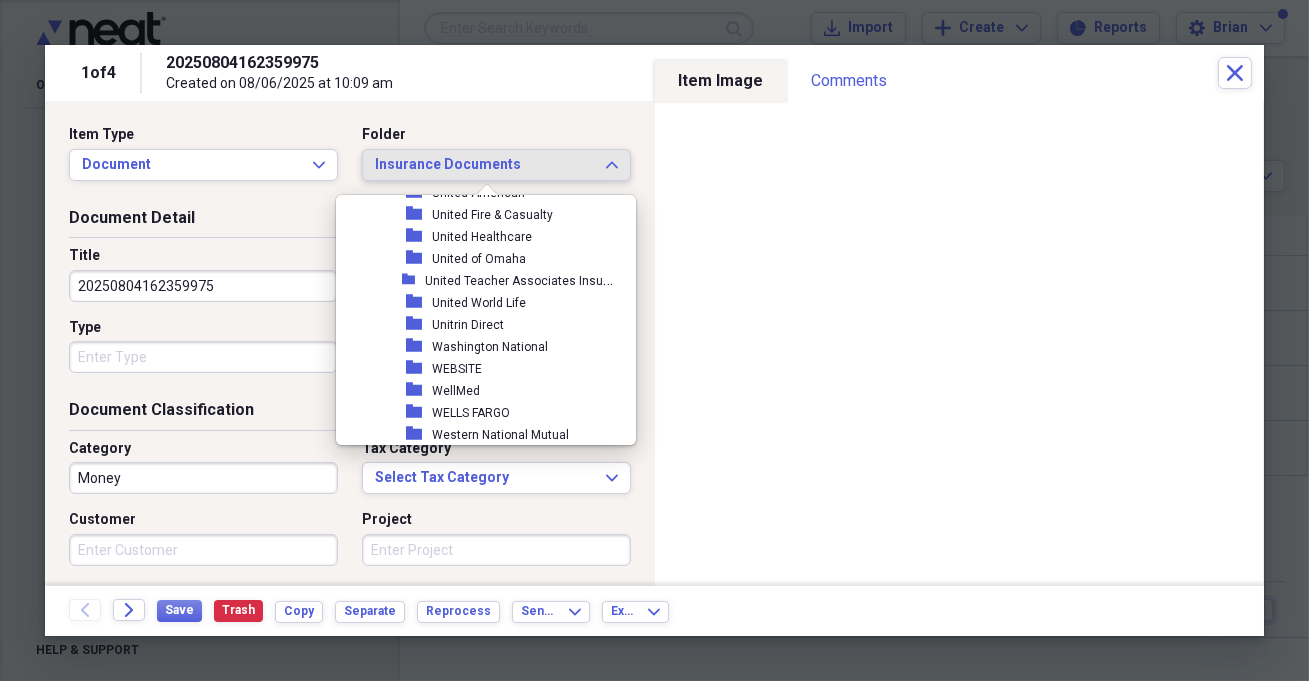 scroll, scrollTop: 4181, scrollLeft: 0, axis: vertical 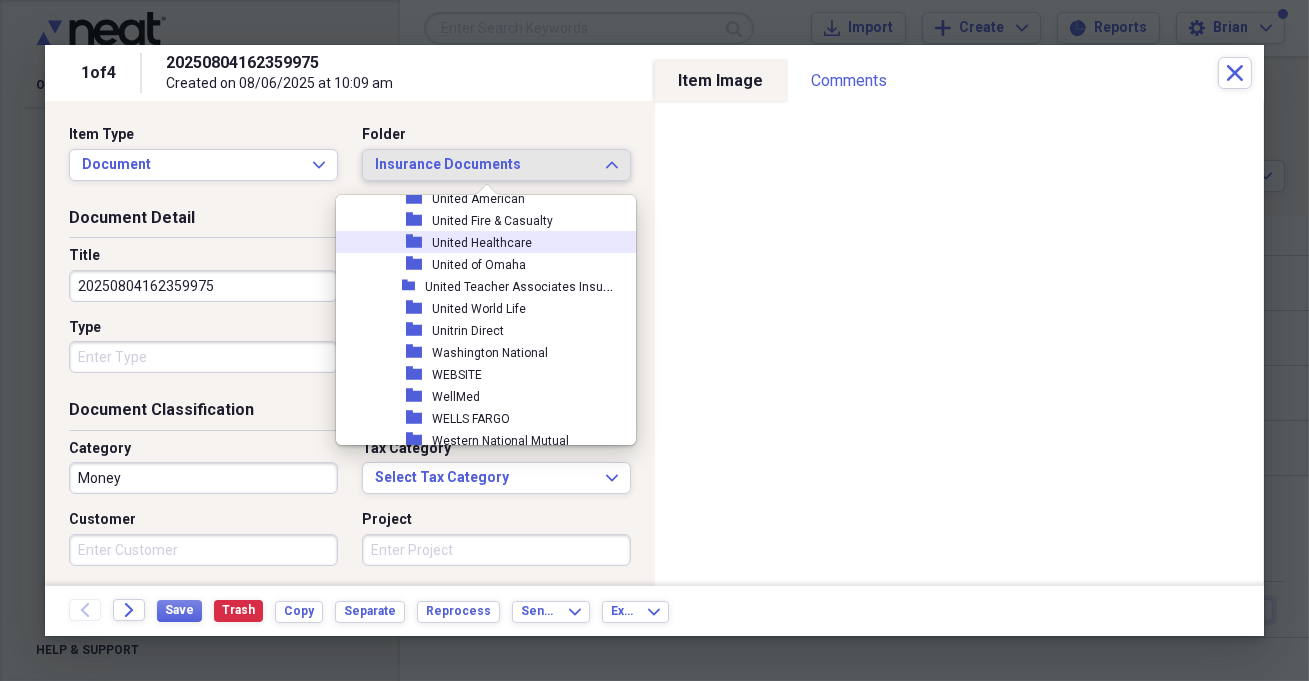 click on "United Healthcare" at bounding box center [482, 243] 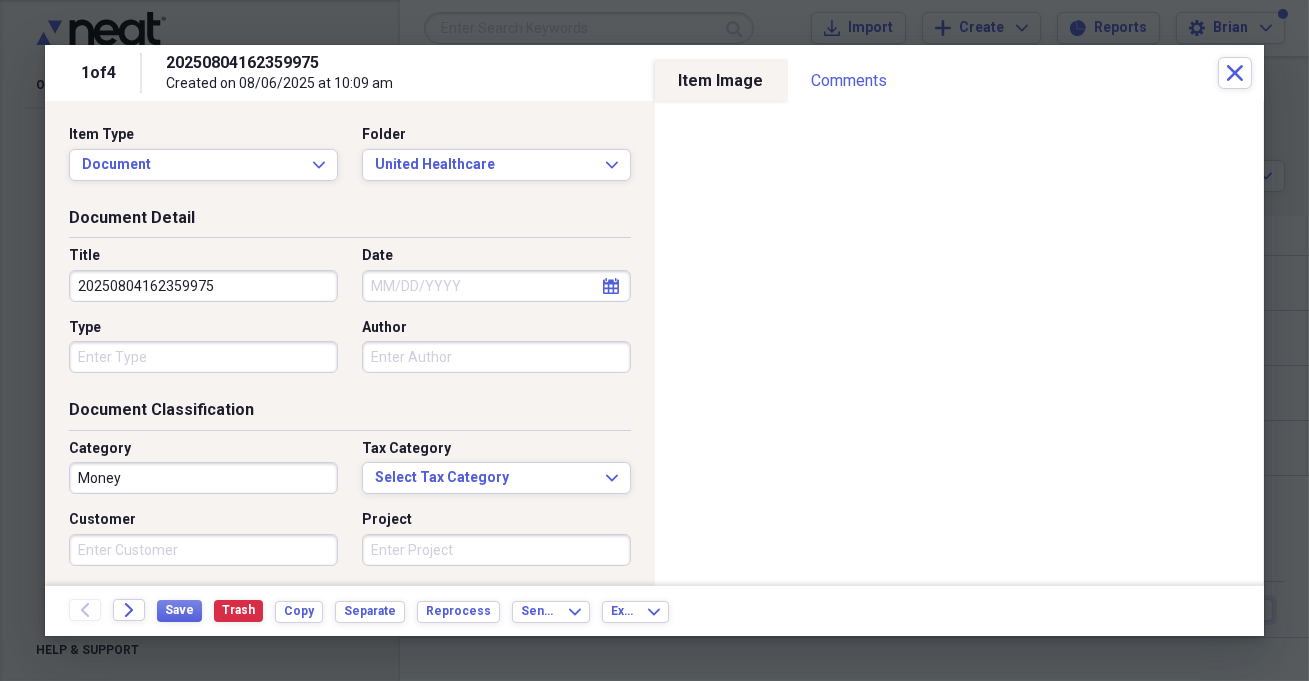 click on "Date" at bounding box center [496, 286] 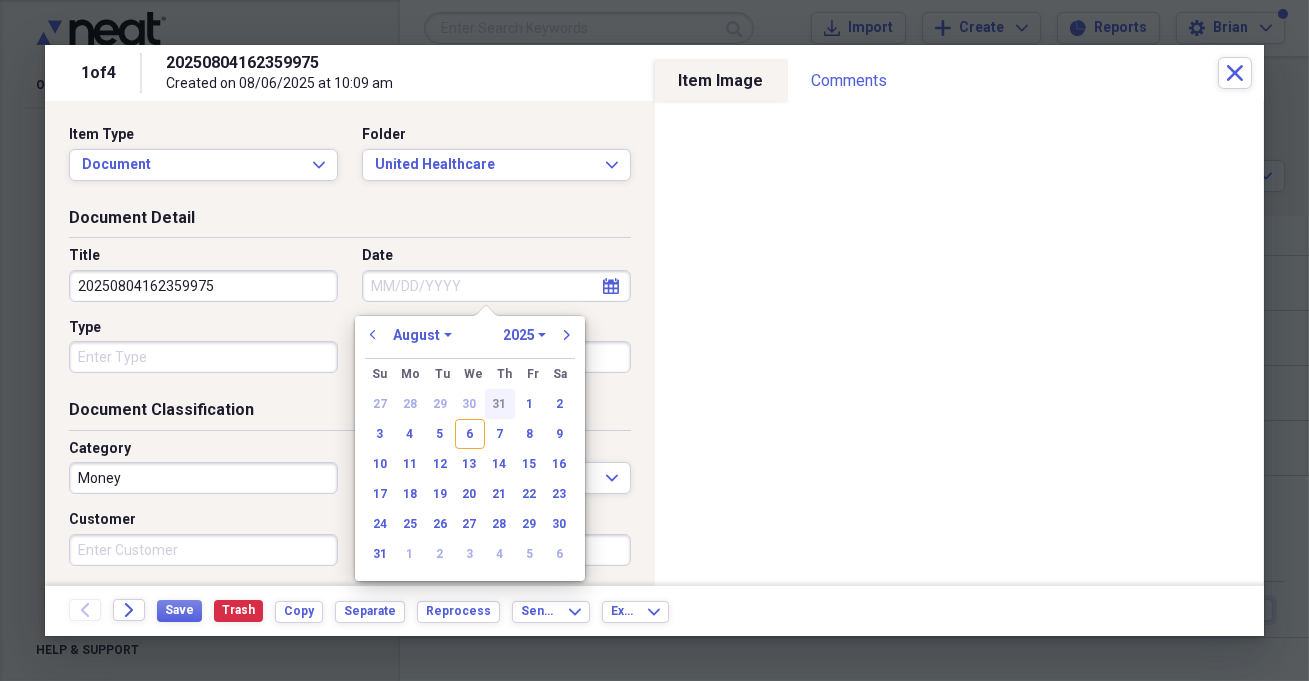 click on "31" at bounding box center (500, 404) 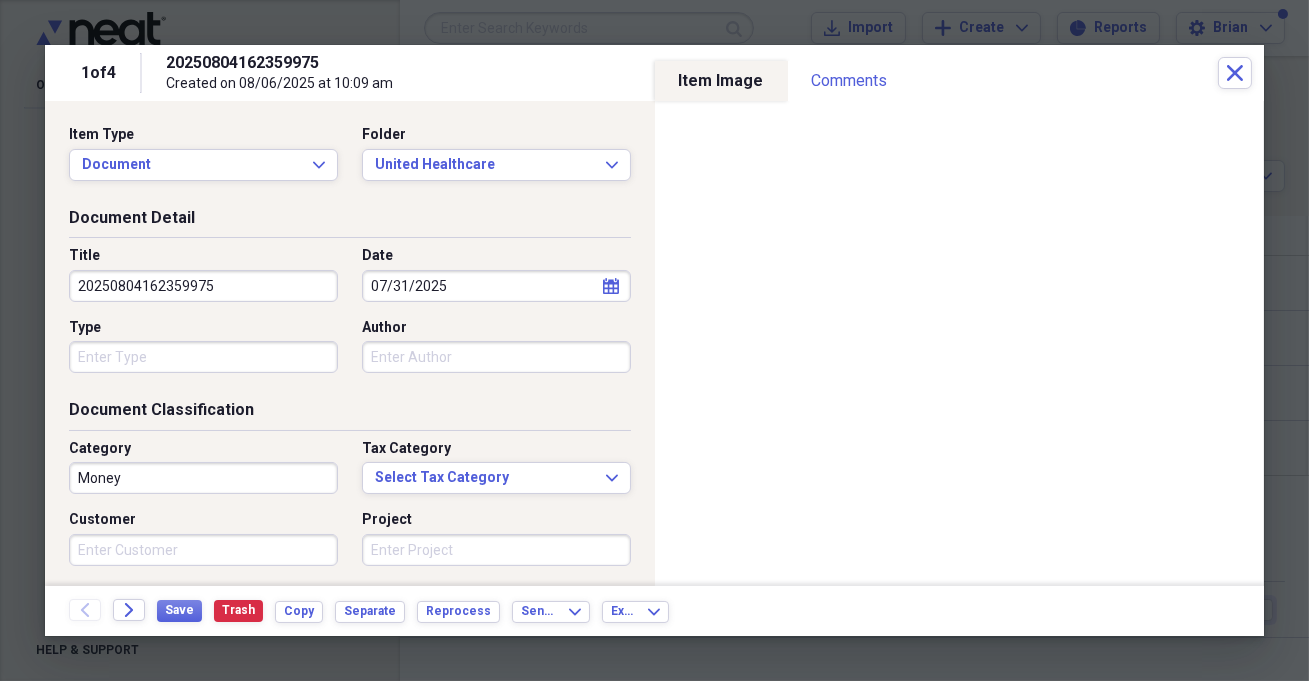 drag, startPoint x: 263, startPoint y: 284, endPoint x: 62, endPoint y: 277, distance: 201.12186 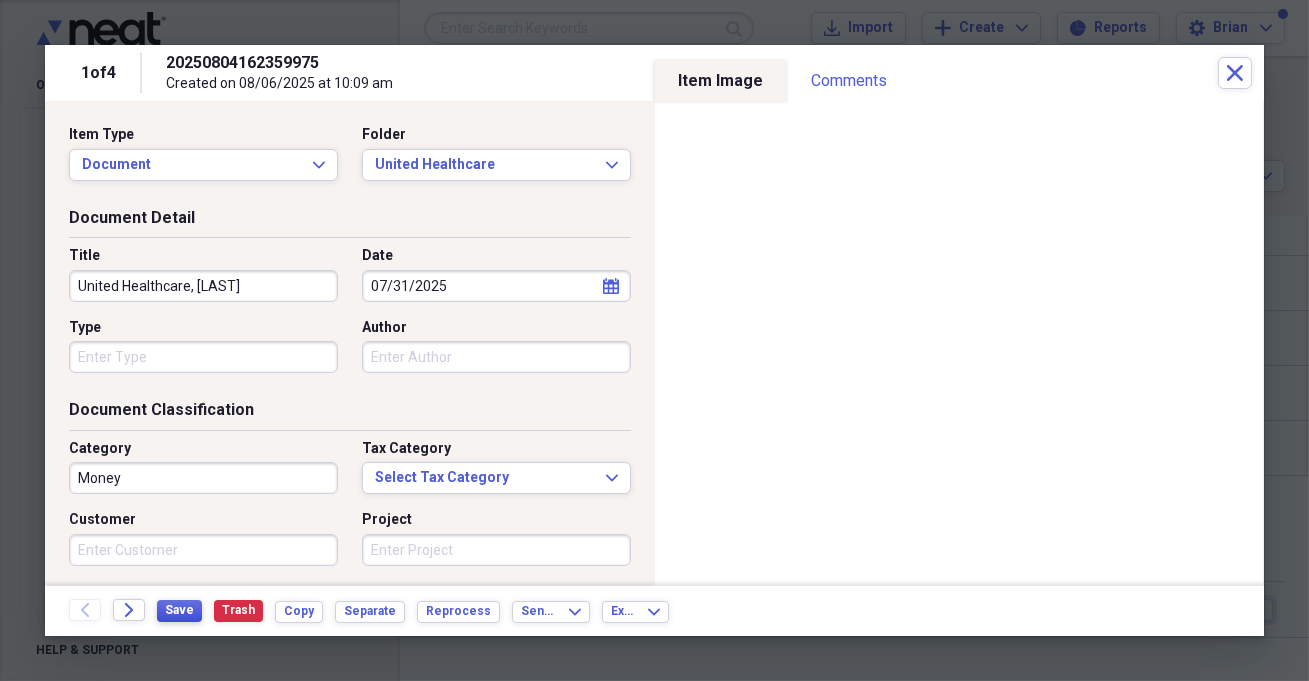 type on "United Healthcare, [LAST]" 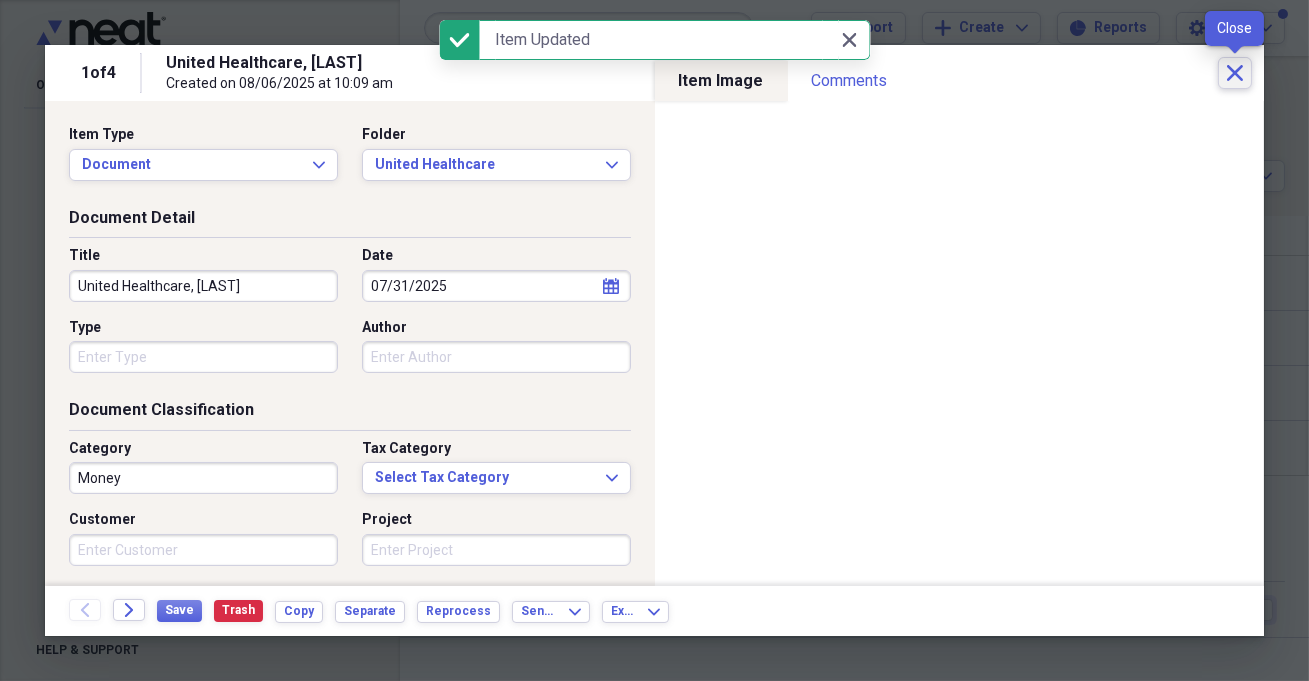 click 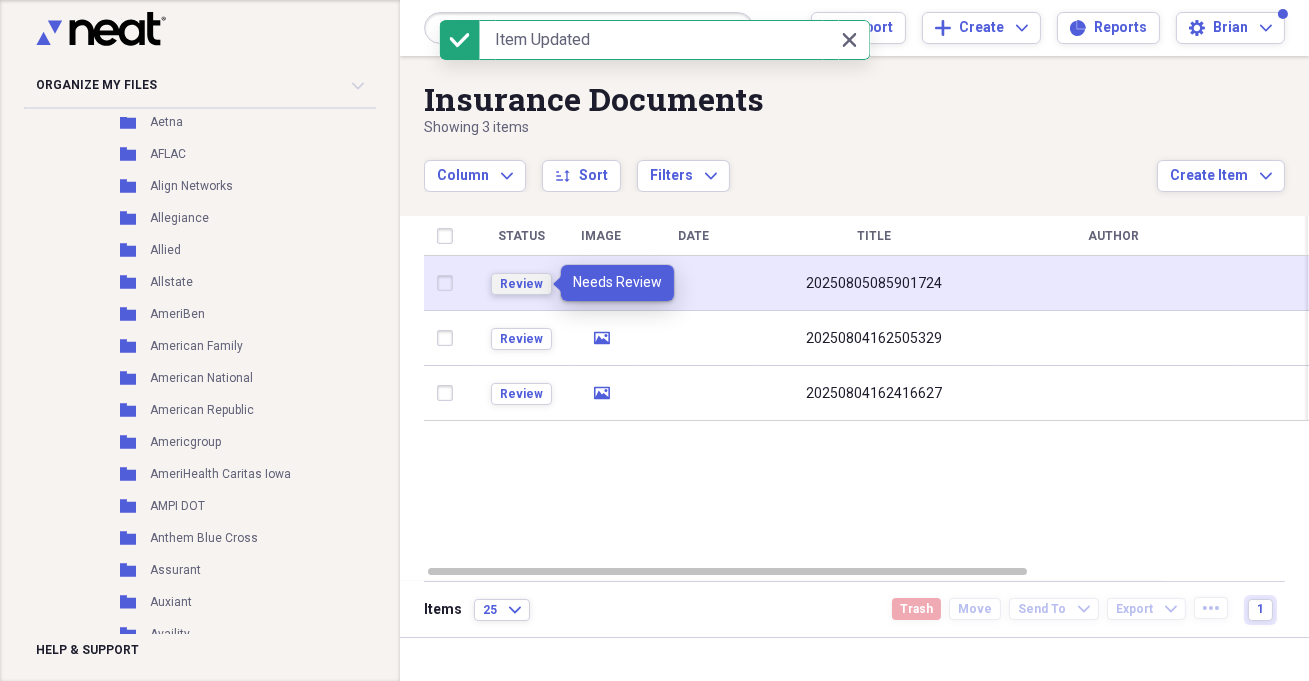 click on "Review" at bounding box center [521, 284] 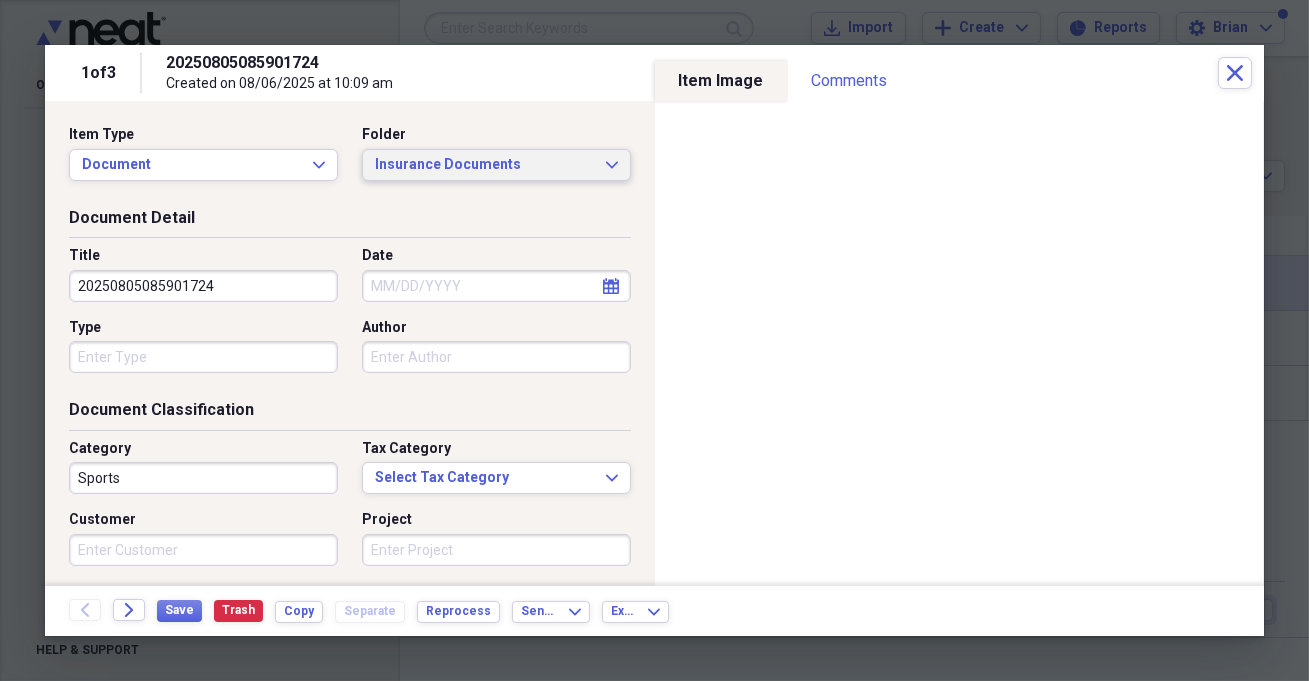 click on "Expand" 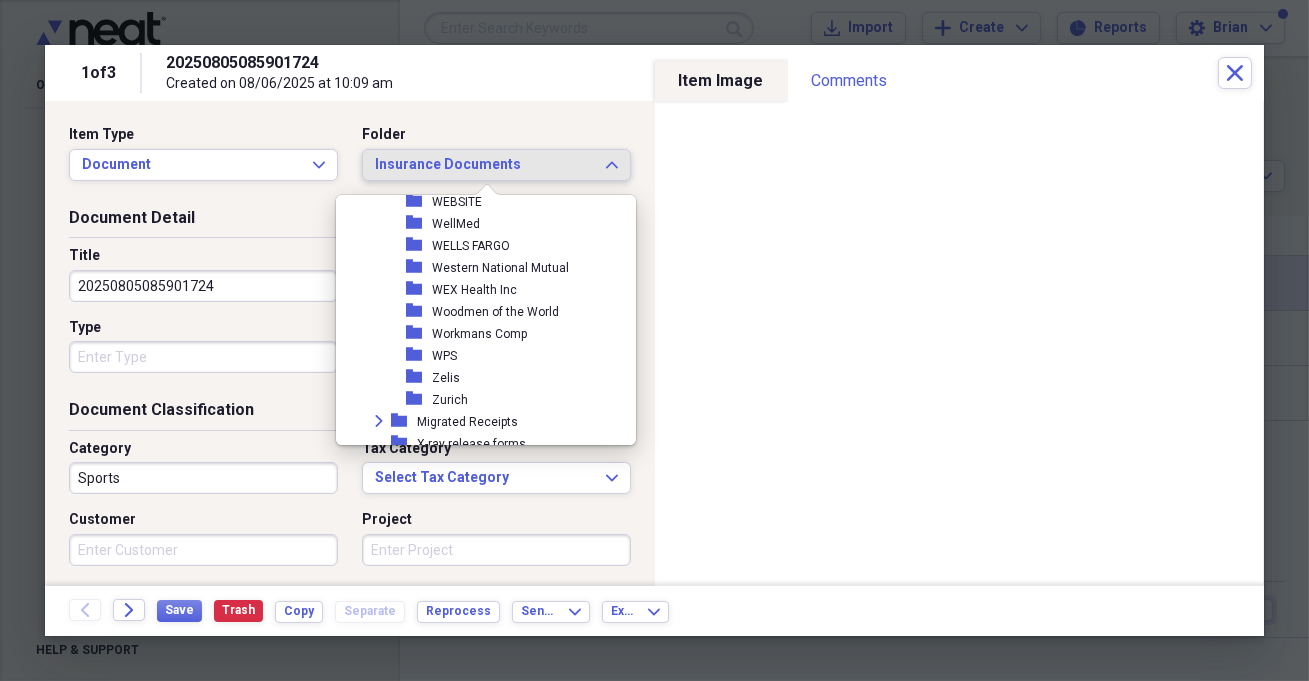 scroll, scrollTop: 4363, scrollLeft: 0, axis: vertical 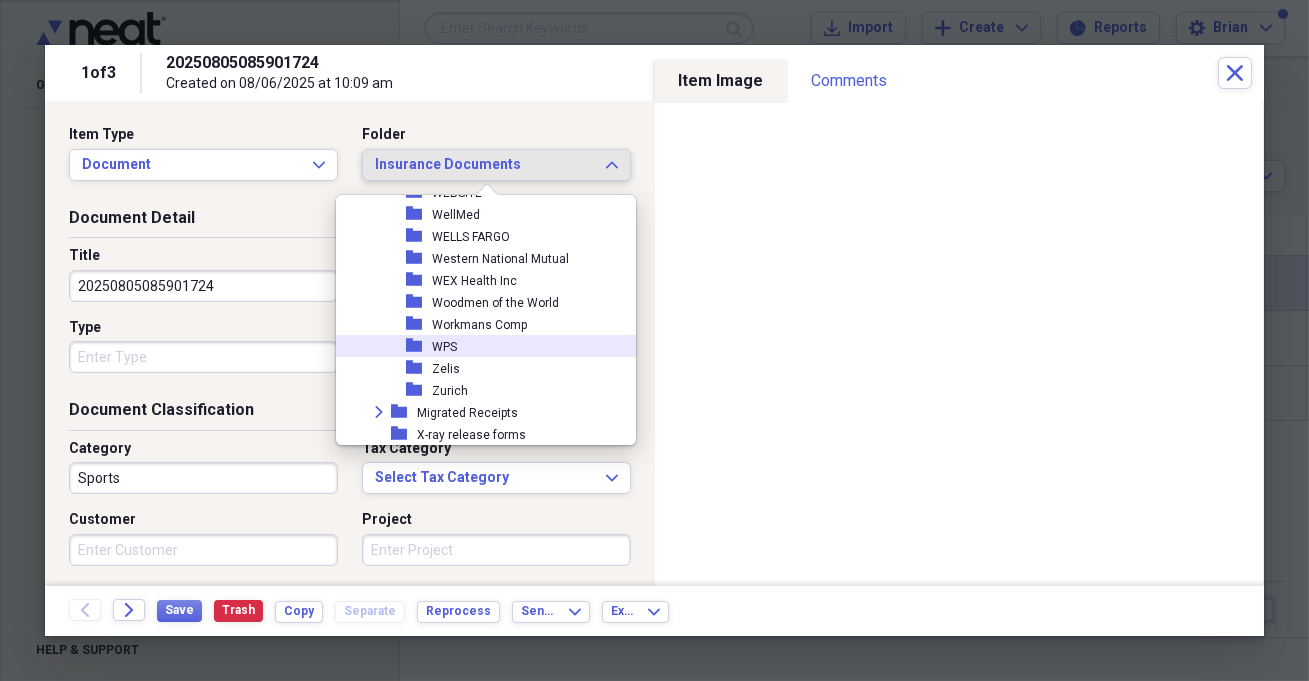 click on "folder WPS" at bounding box center [478, 346] 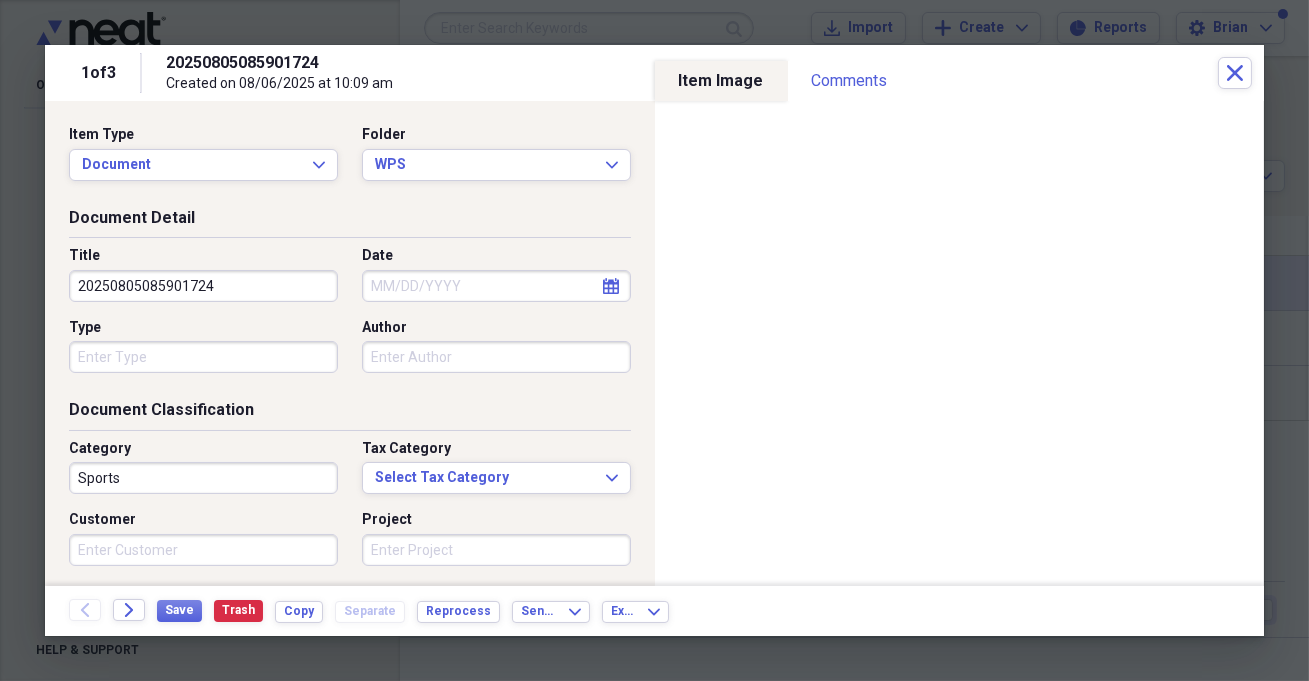 select on "7" 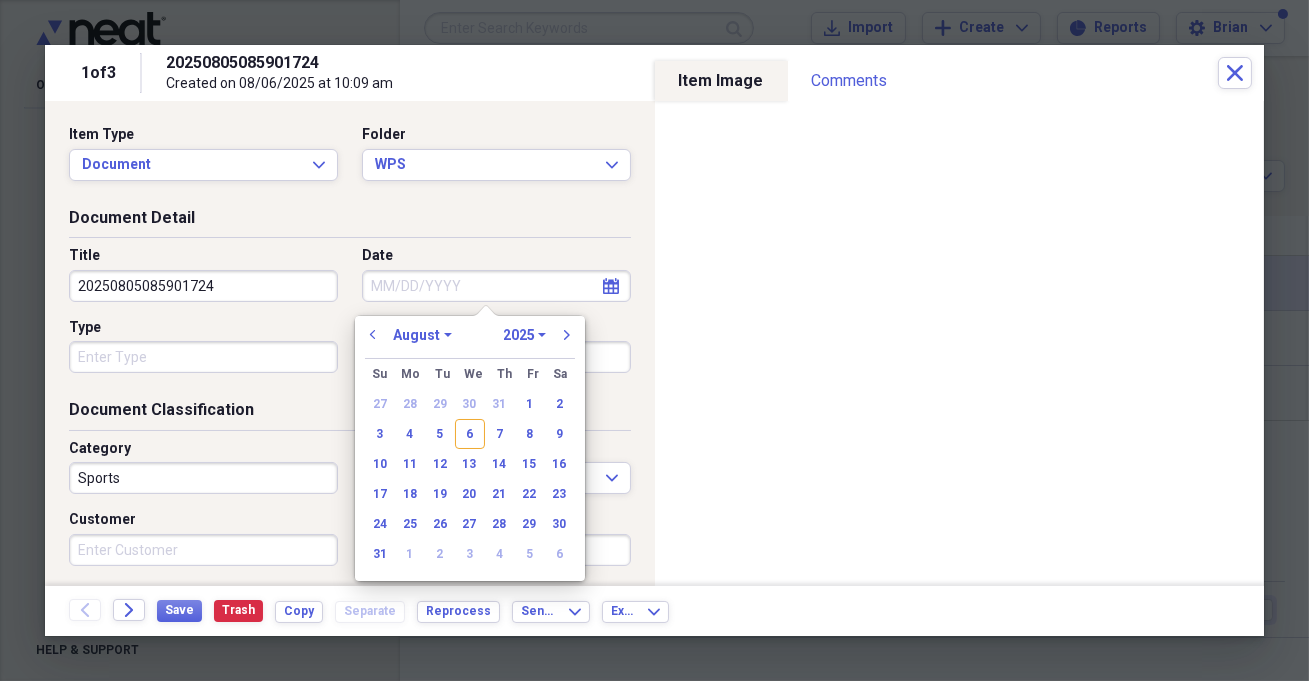 click on "Date" at bounding box center (496, 286) 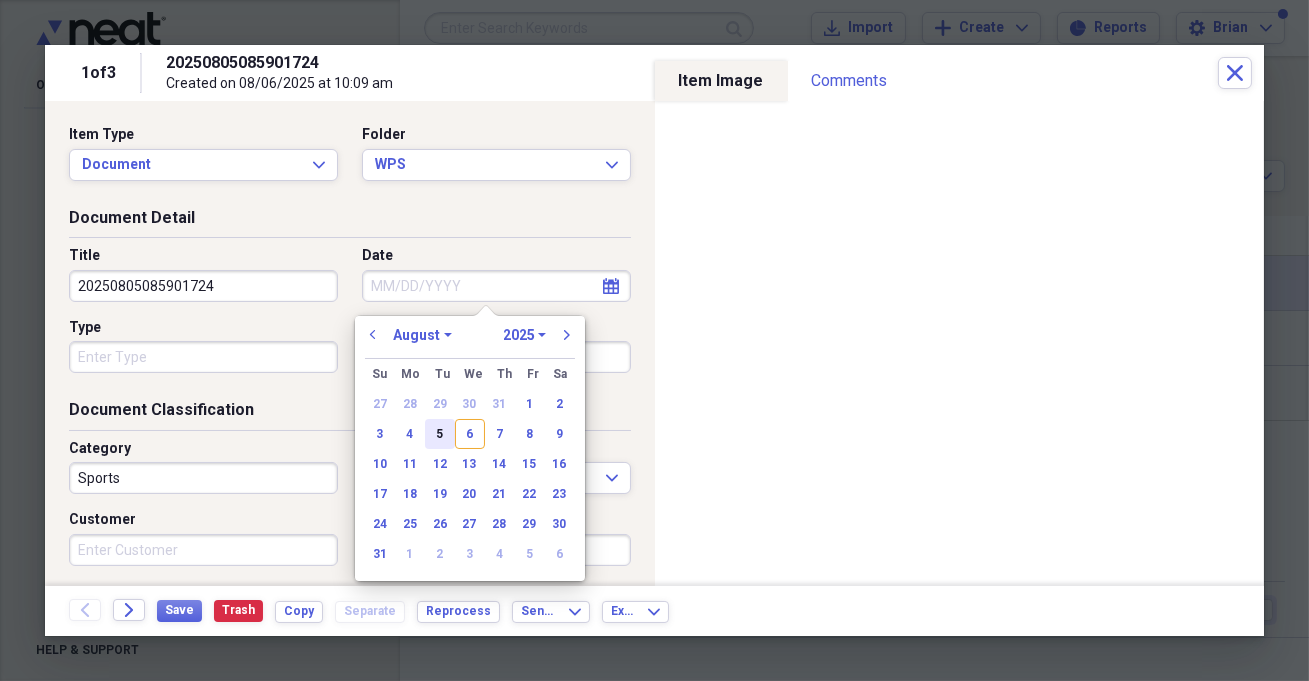 click on "5" at bounding box center [440, 434] 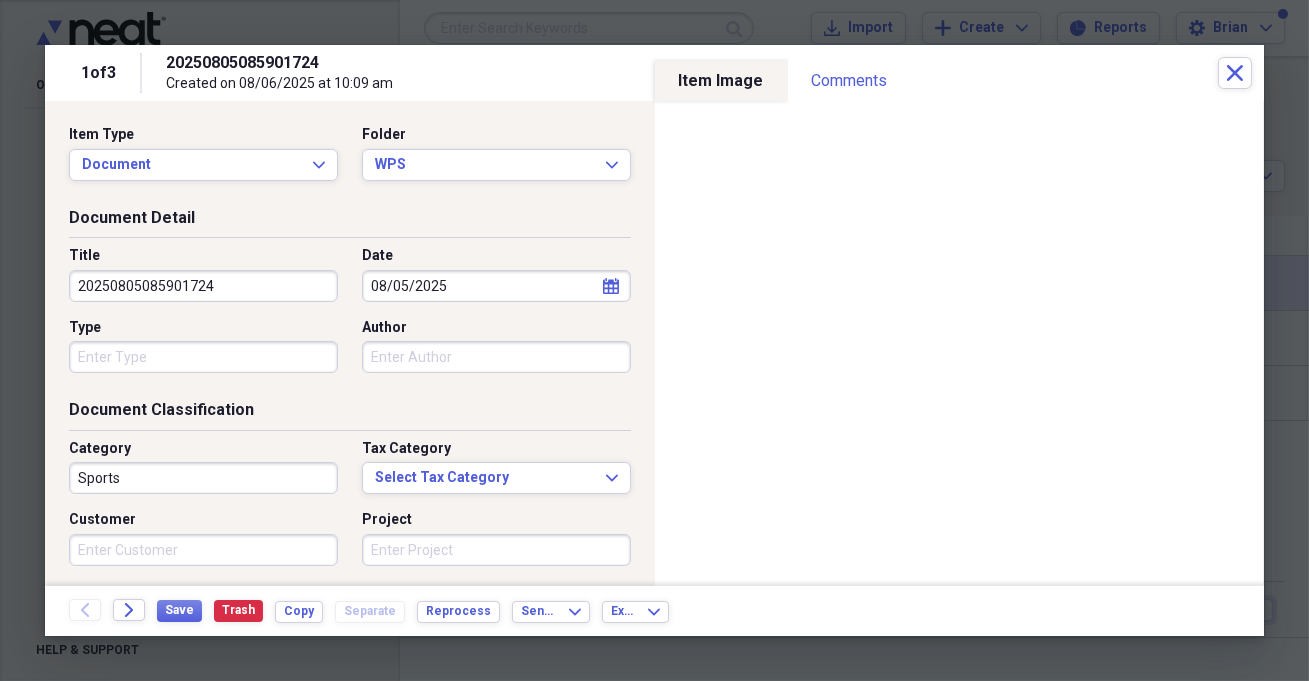 drag, startPoint x: 268, startPoint y: 285, endPoint x: 70, endPoint y: 301, distance: 198.64542 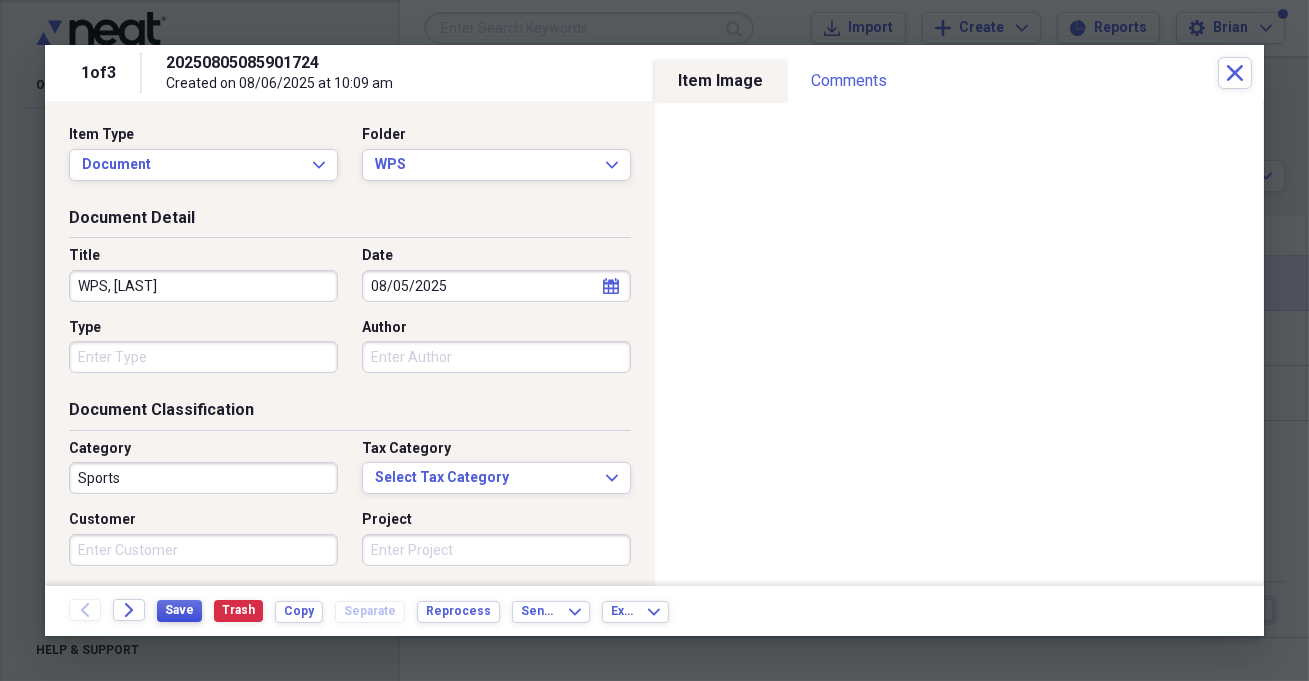 type on "WPS, [LAST]" 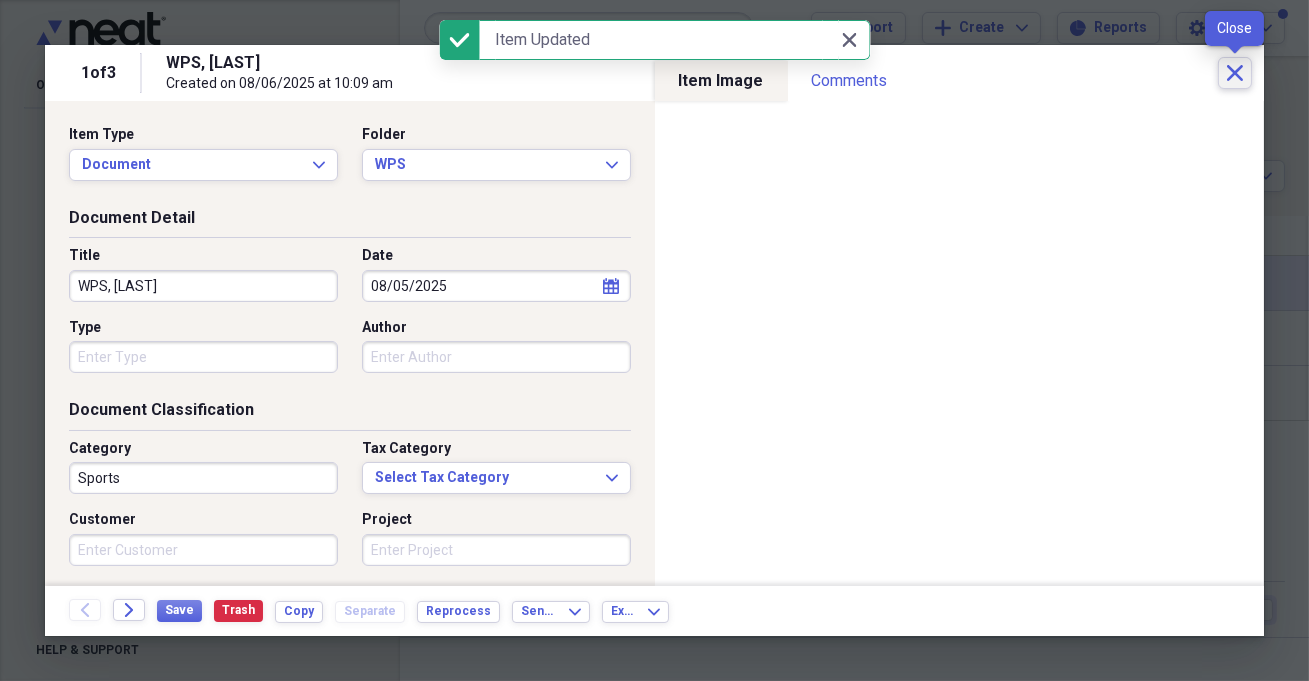 click on "Close" 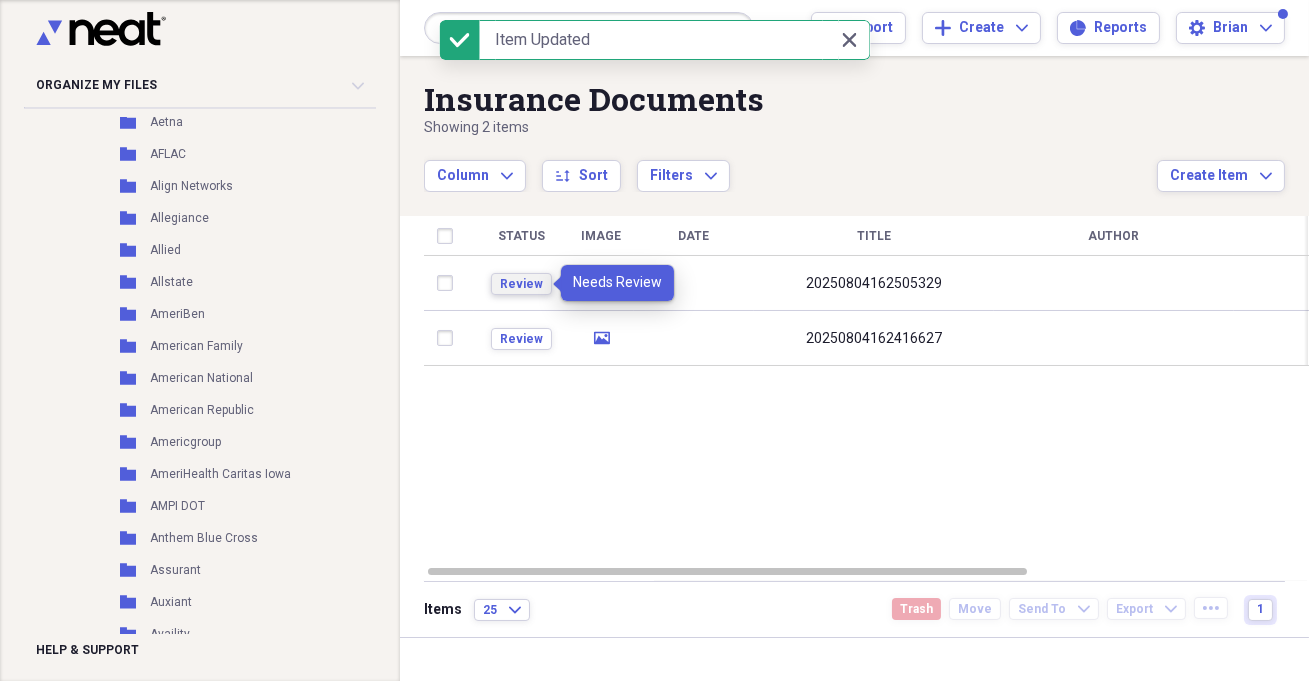 click on "Review" at bounding box center (521, 284) 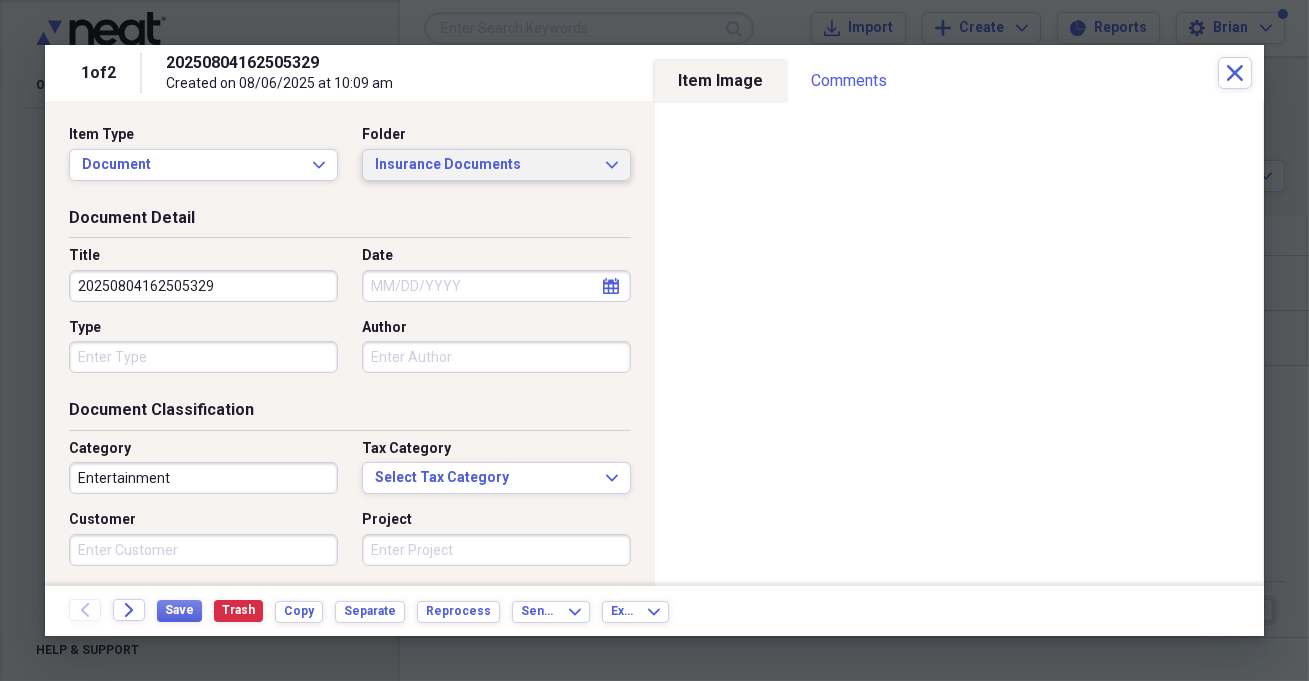 click on "Insurance Documents Expand" at bounding box center [496, 165] 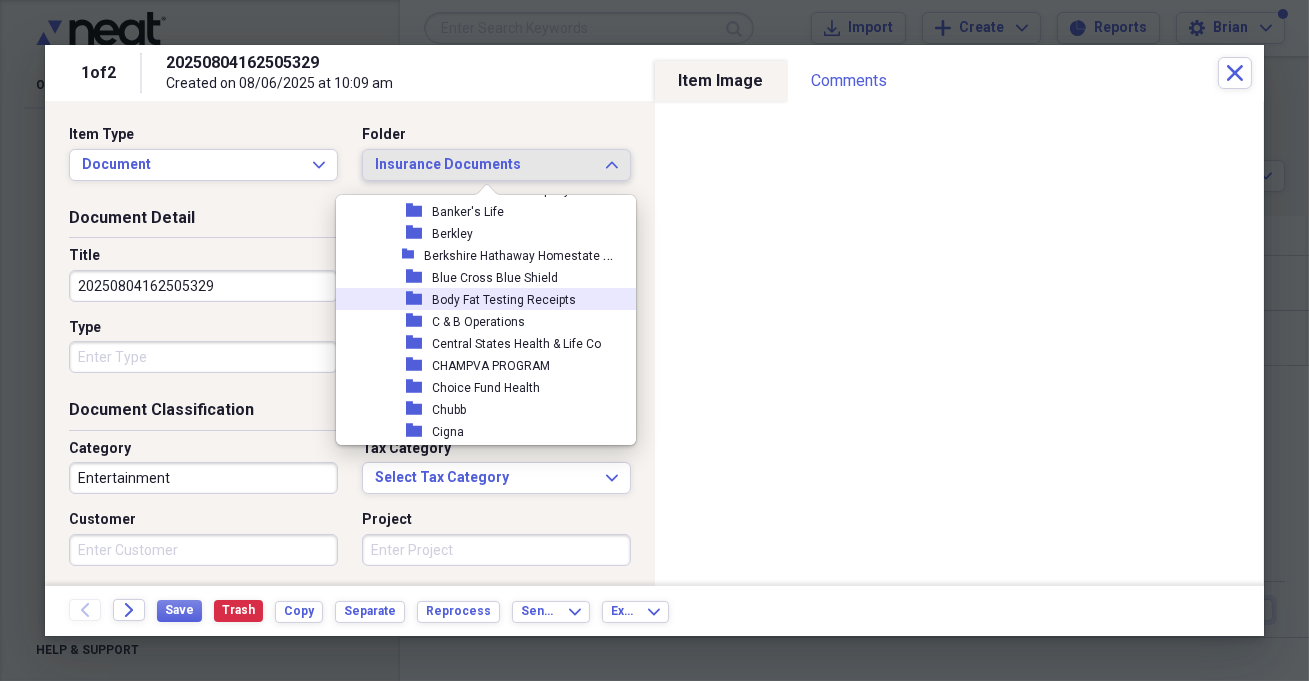 scroll, scrollTop: 636, scrollLeft: 0, axis: vertical 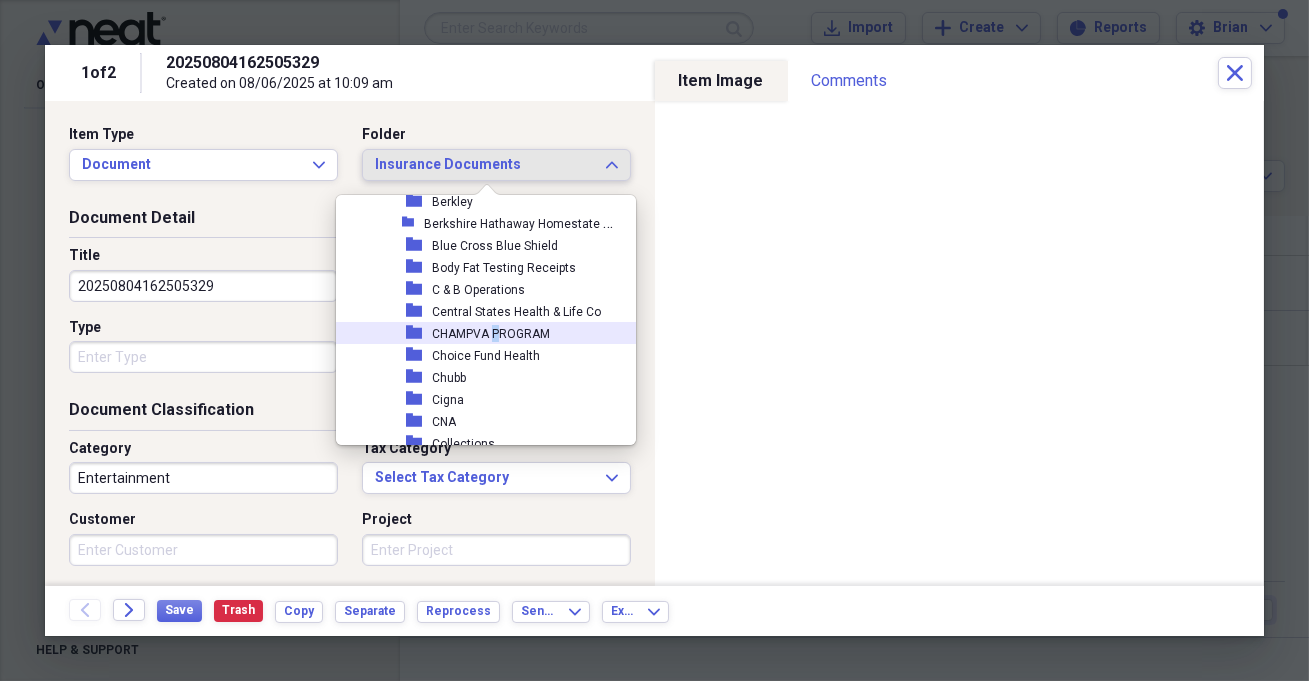 click on "CHAMPVA PROGRAM" at bounding box center [491, 334] 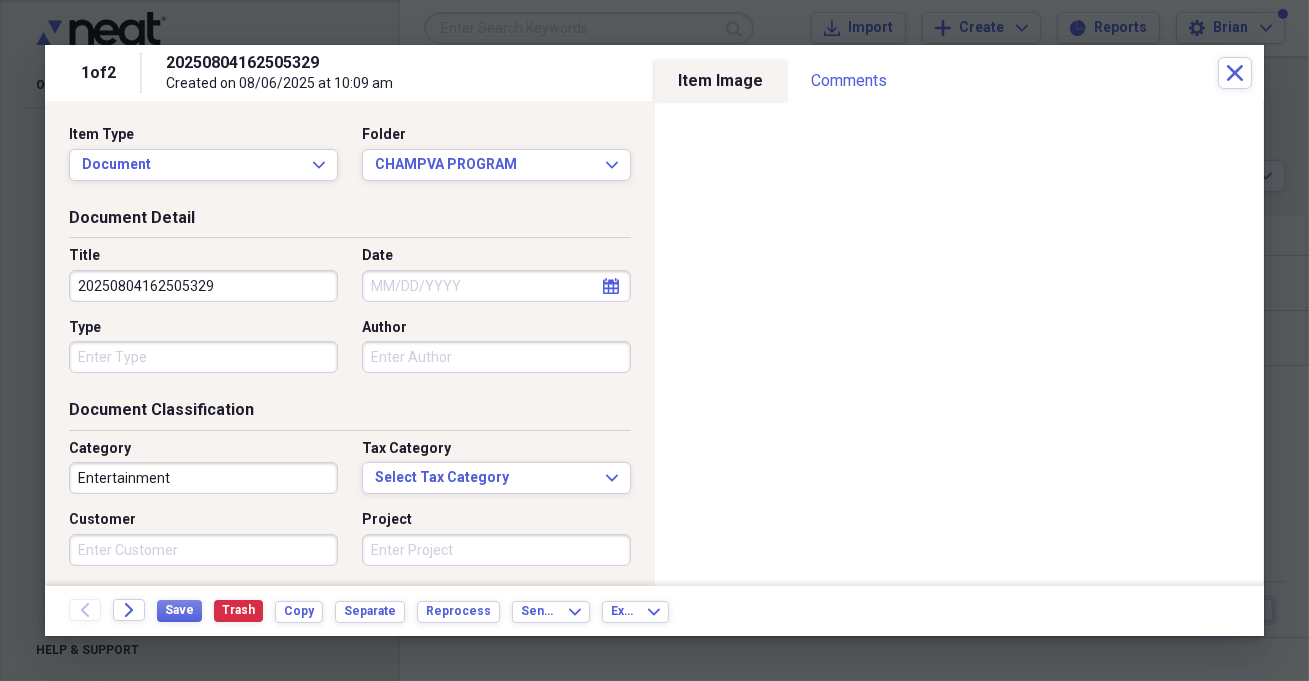 select on "7" 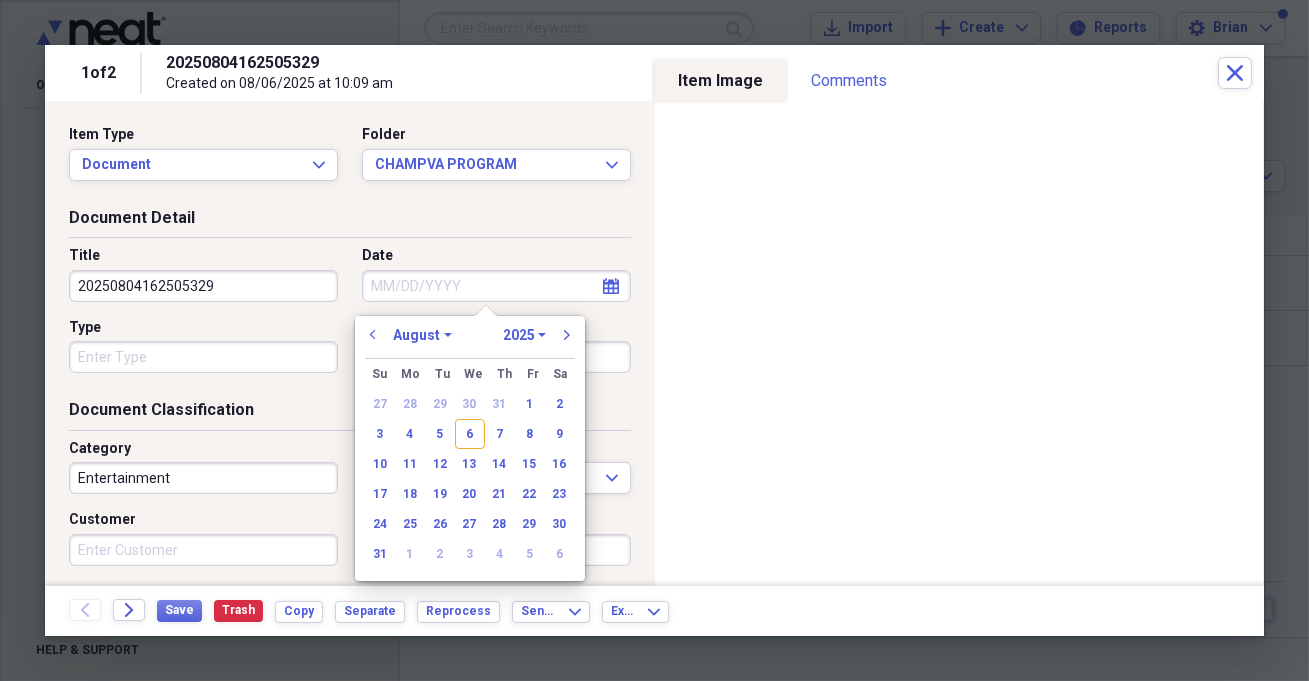 click on "Date" at bounding box center (496, 286) 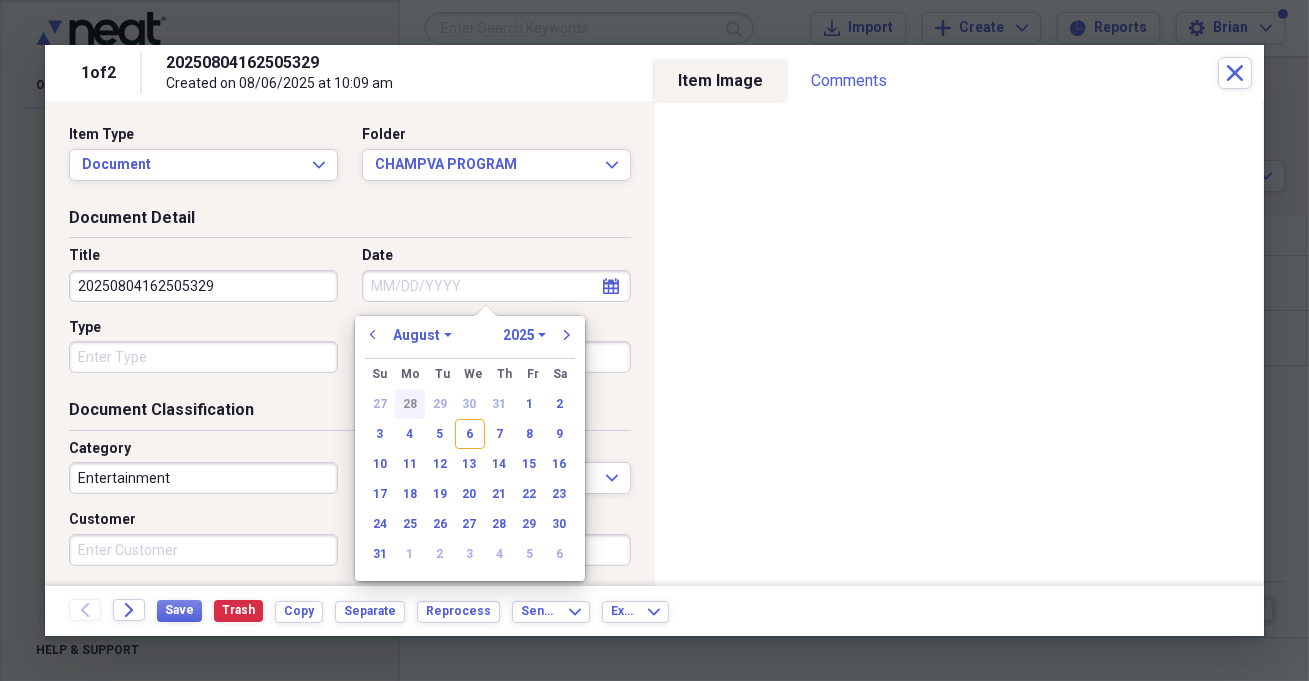 click on "28" at bounding box center [410, 404] 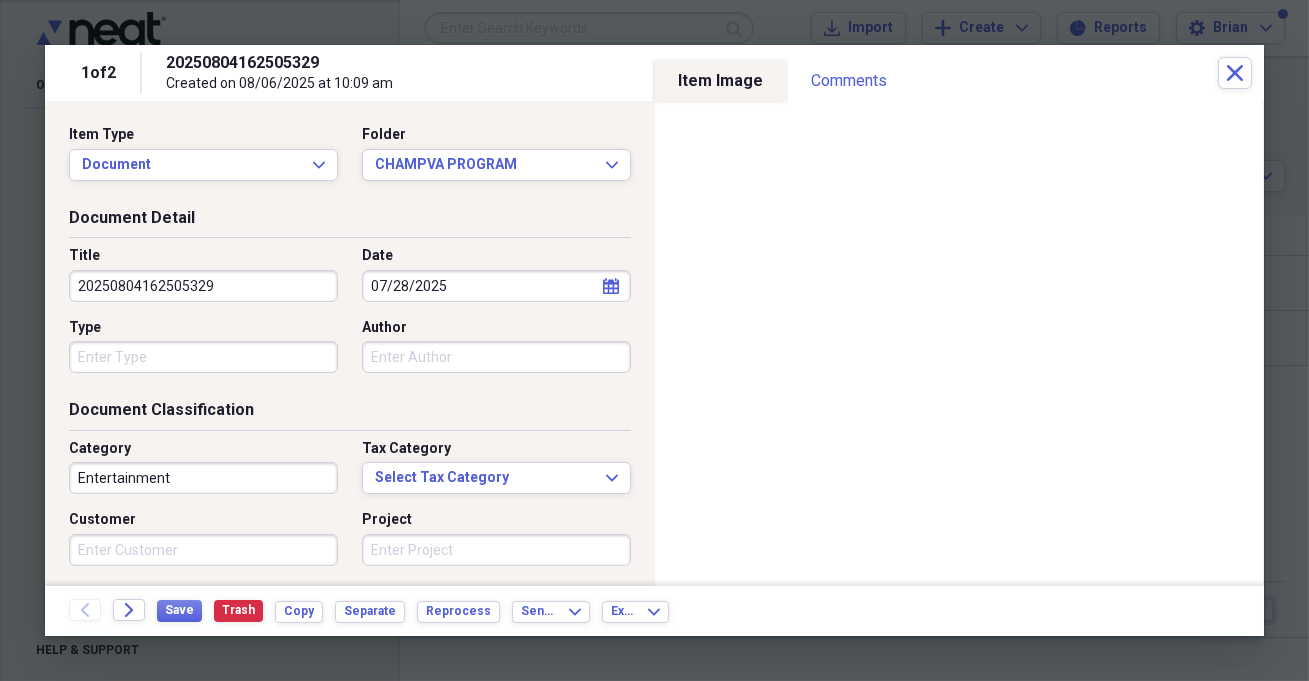 drag, startPoint x: 217, startPoint y: 281, endPoint x: 46, endPoint y: 265, distance: 171.7469 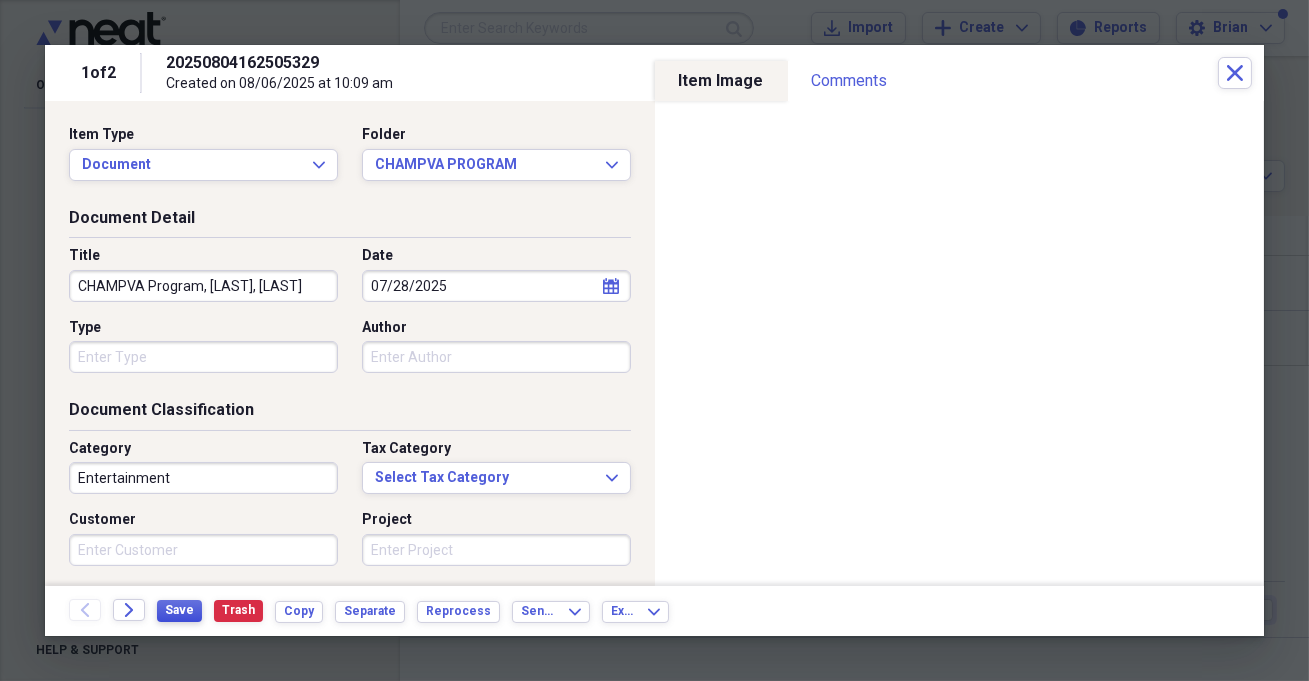 type on "CHAMPVA Program, [LAST], [LAST]" 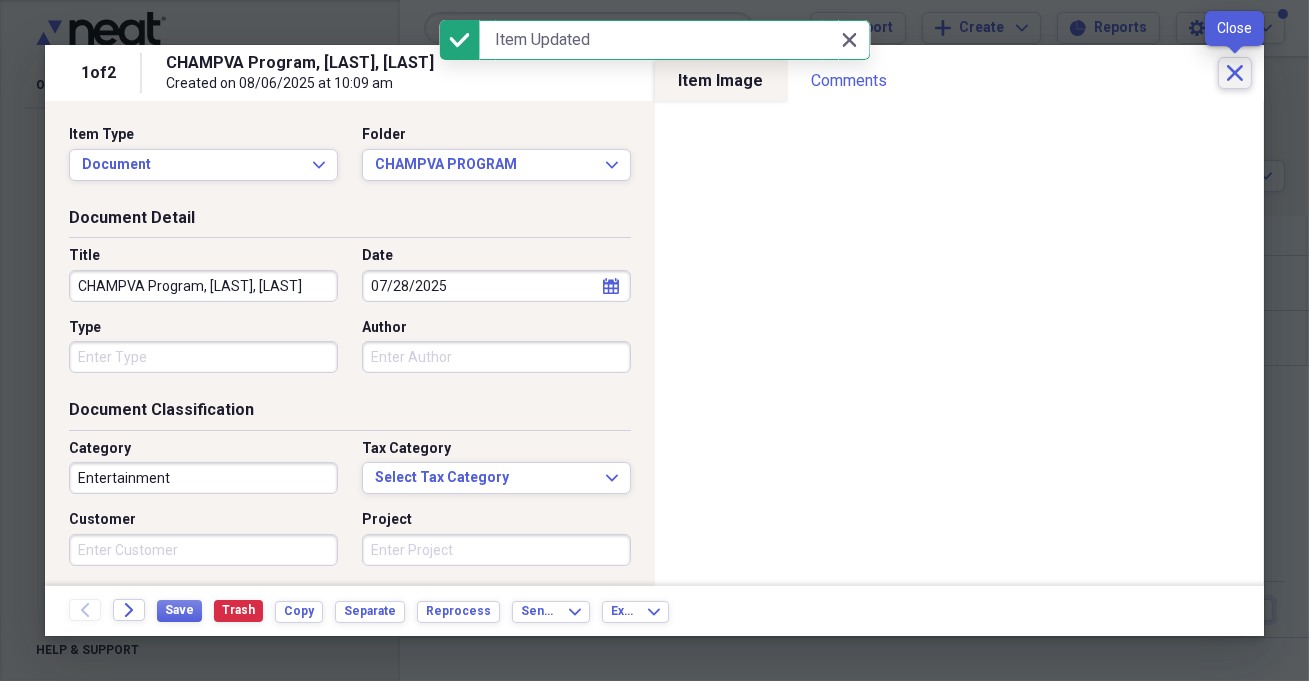 click on "Close" 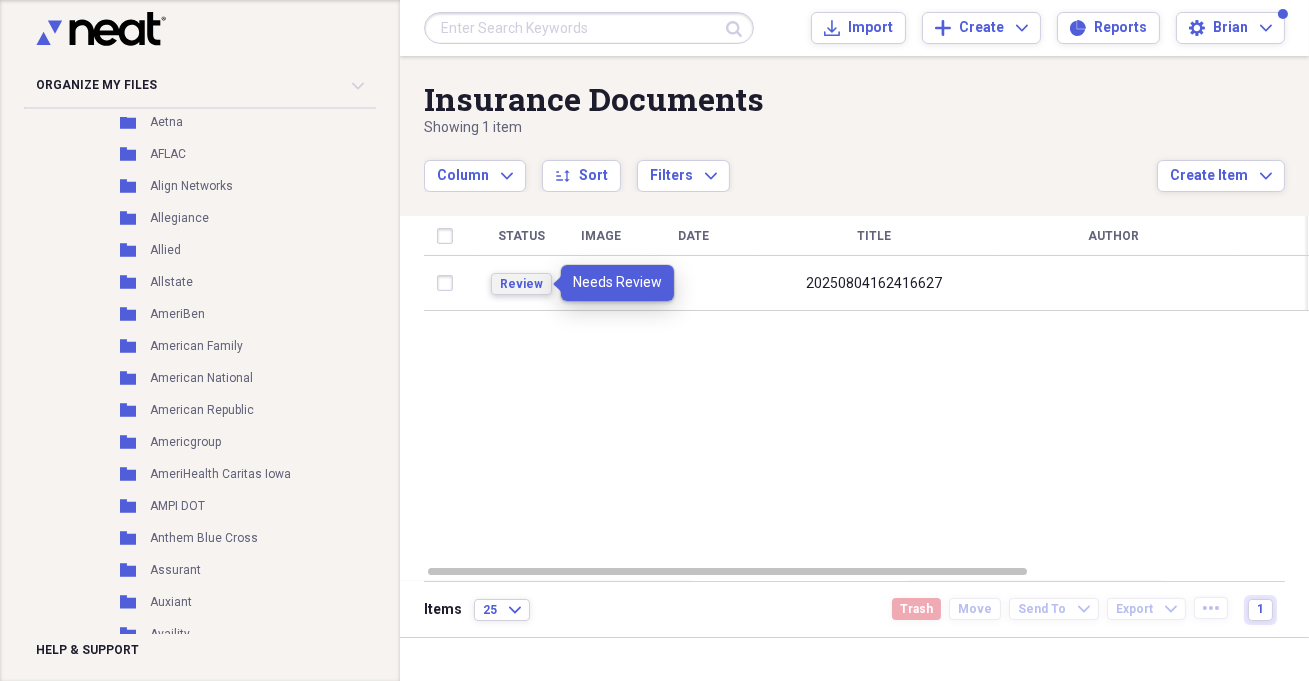 click on "Review" at bounding box center [521, 284] 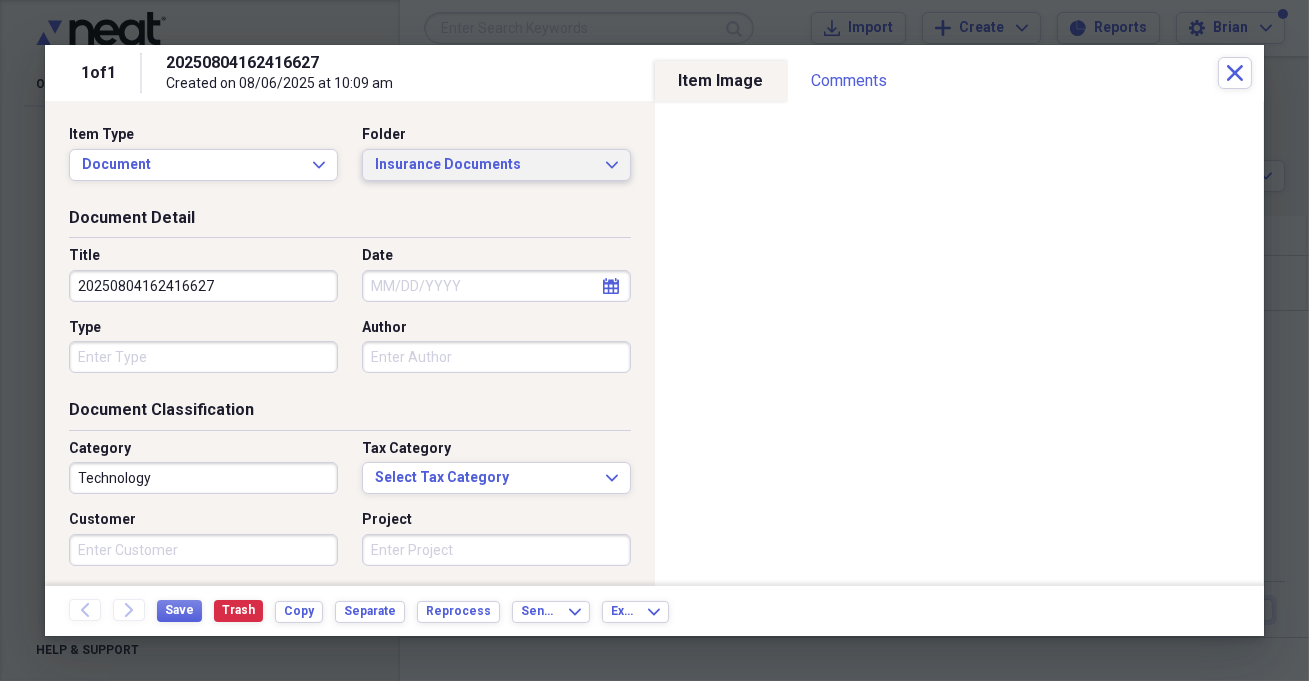 click 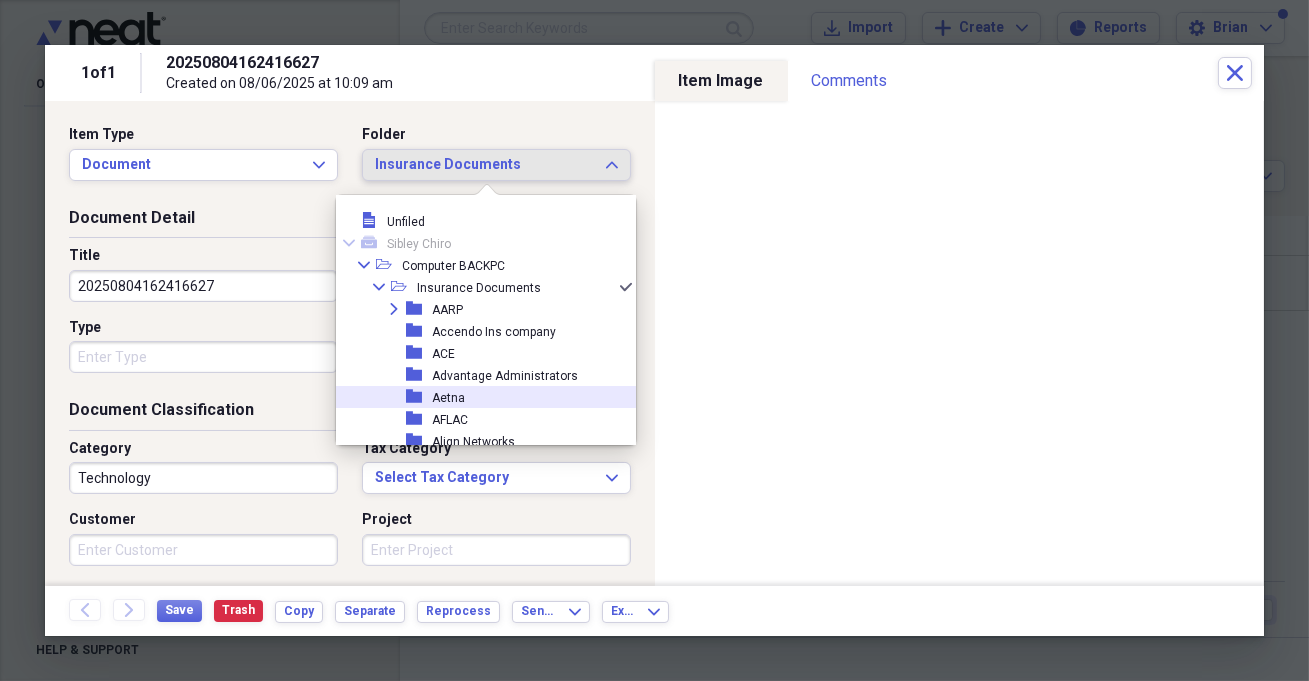 click on "folder Aetna" at bounding box center [478, 397] 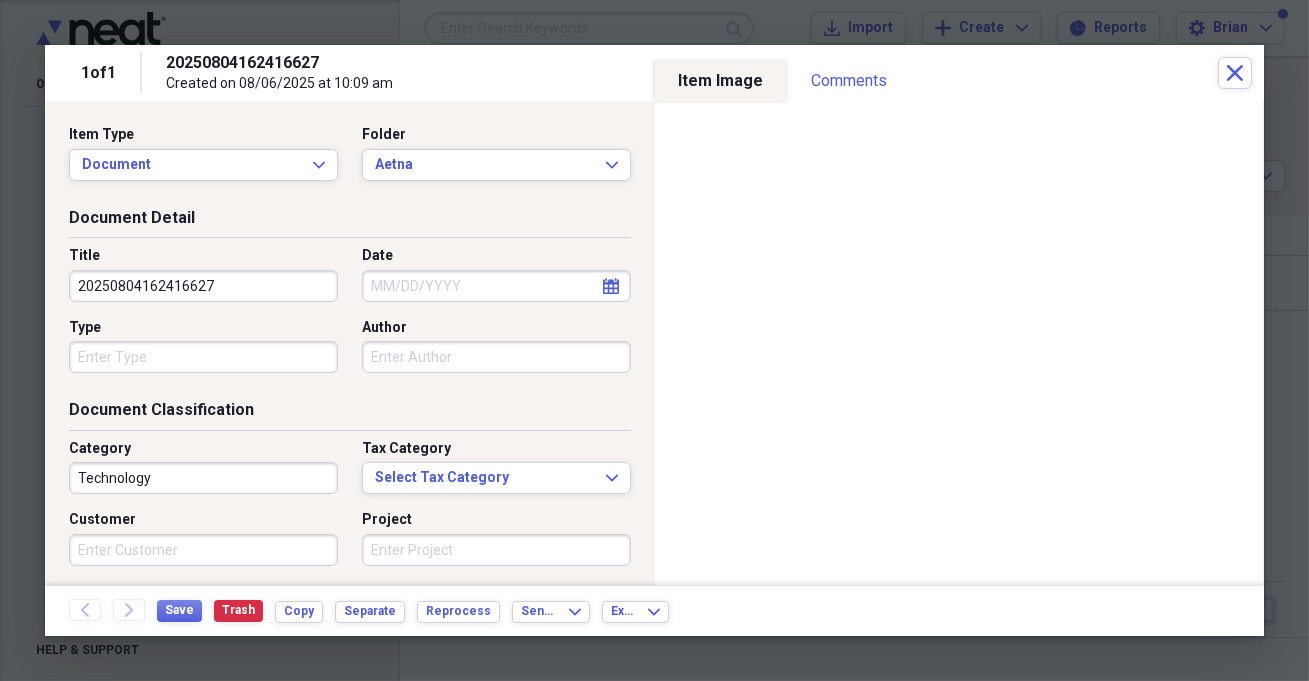 click on "Date" at bounding box center [496, 286] 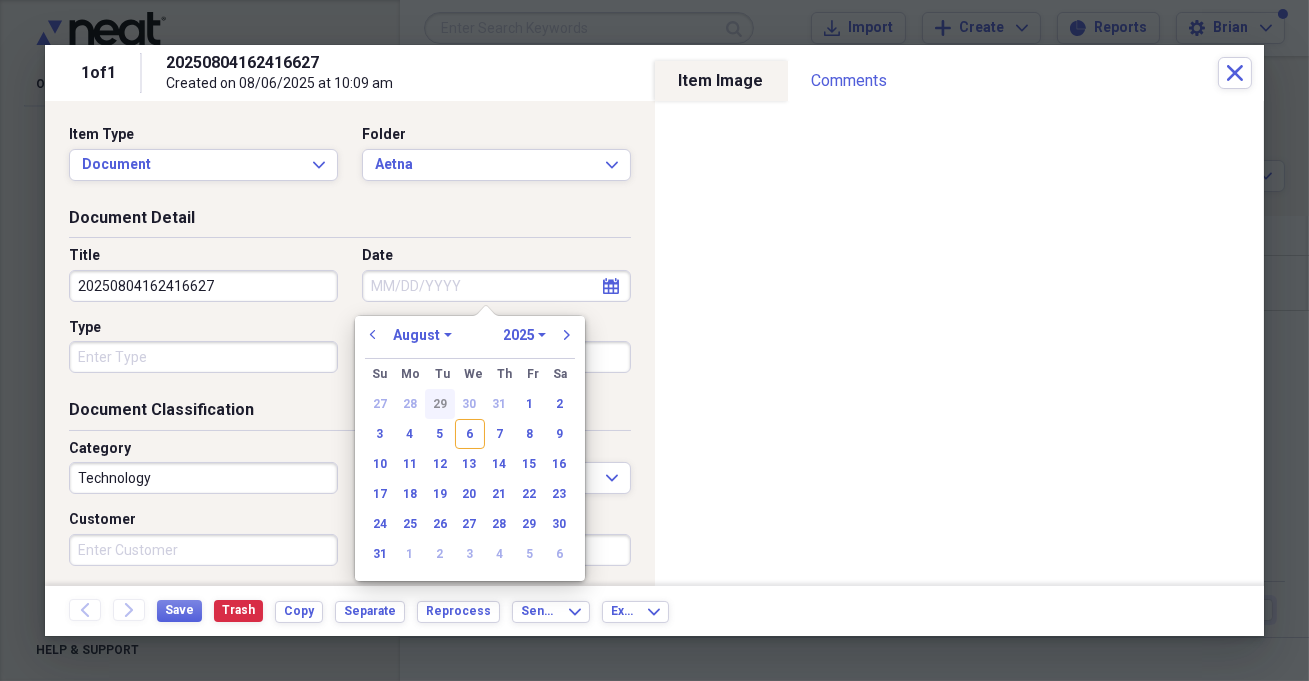 click on "29" at bounding box center [440, 404] 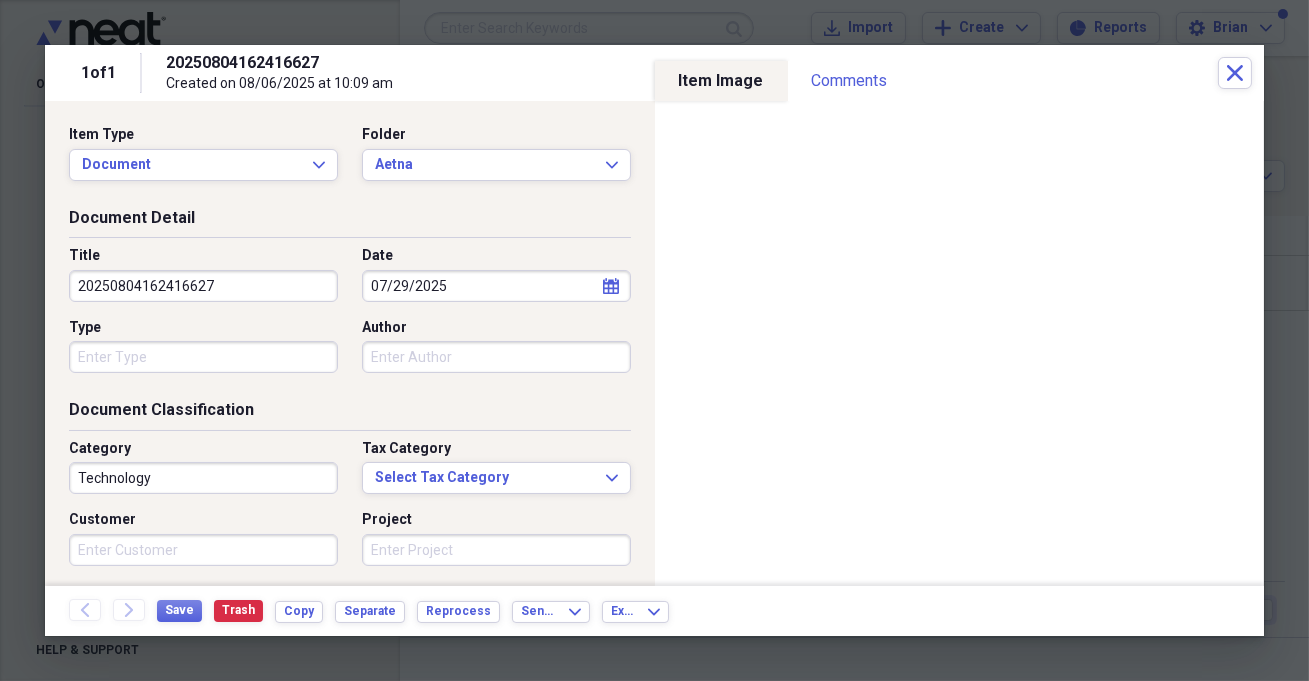 drag, startPoint x: 270, startPoint y: 289, endPoint x: 70, endPoint y: 276, distance: 200.42206 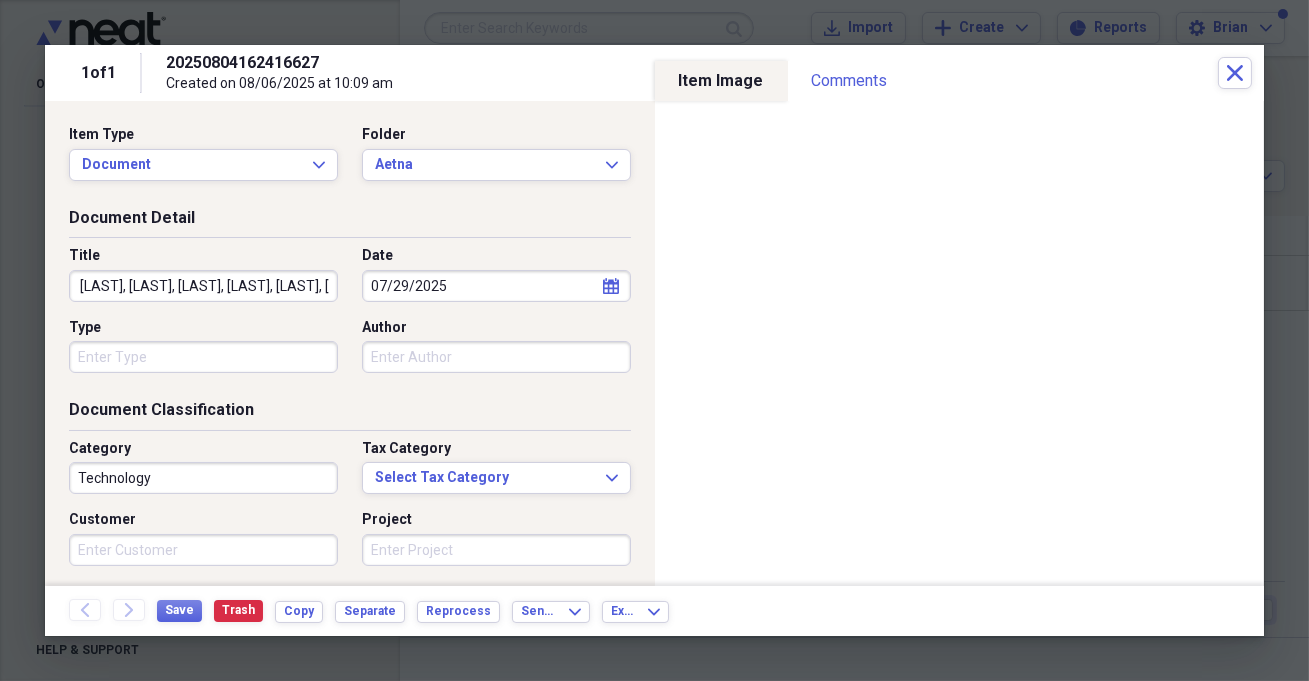 scroll, scrollTop: 0, scrollLeft: 202, axis: horizontal 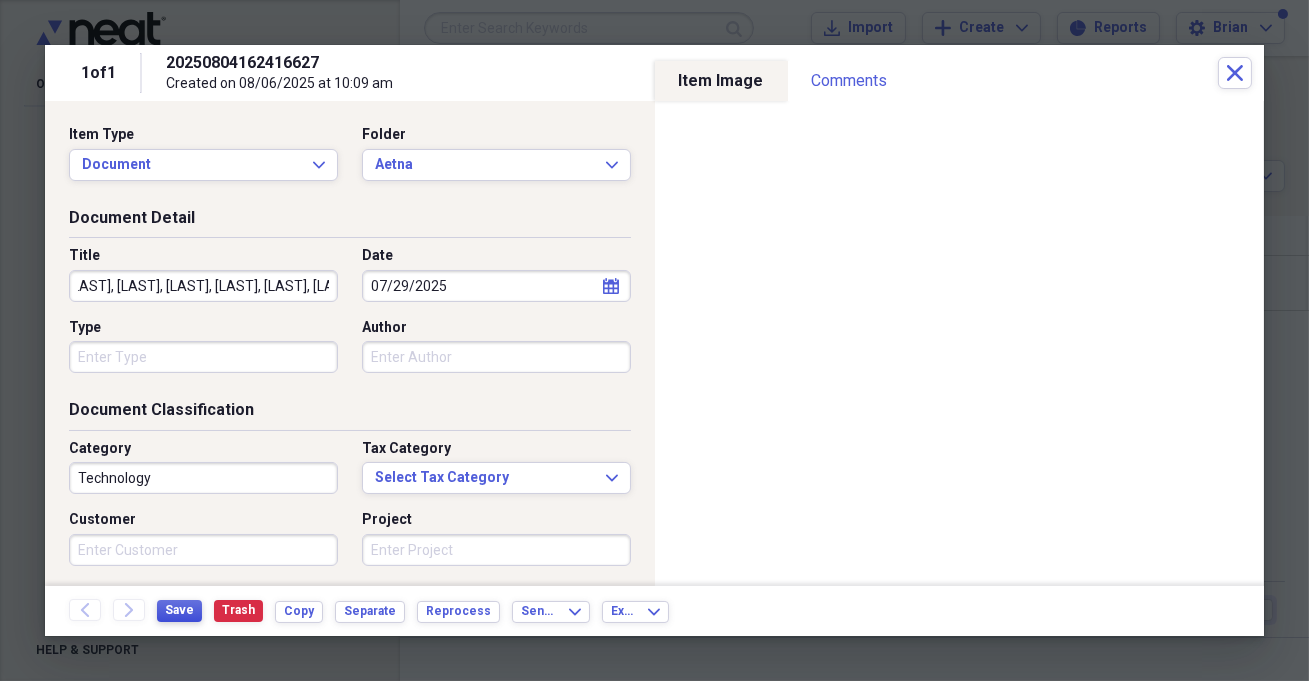 type on "Aetna, [LAST], [LAST], [LAST], [LAST], [LAST], [LAST], [LAST], [LAST], [LAST]" 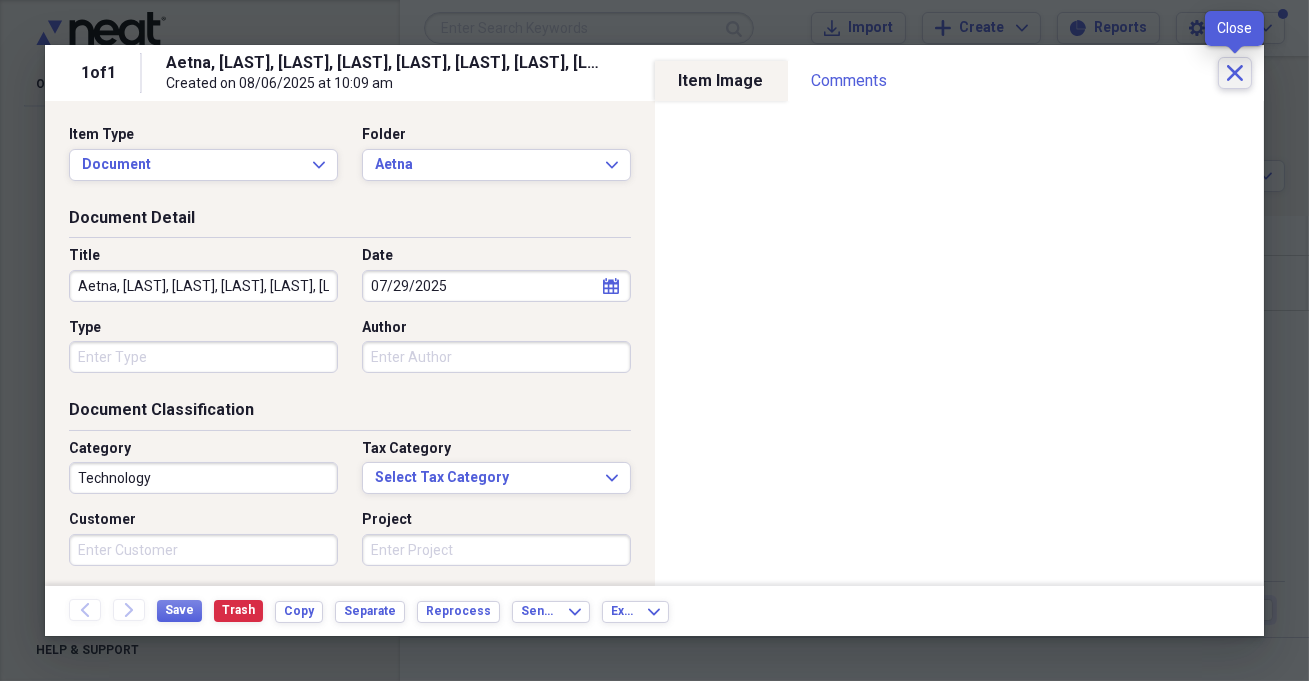 click 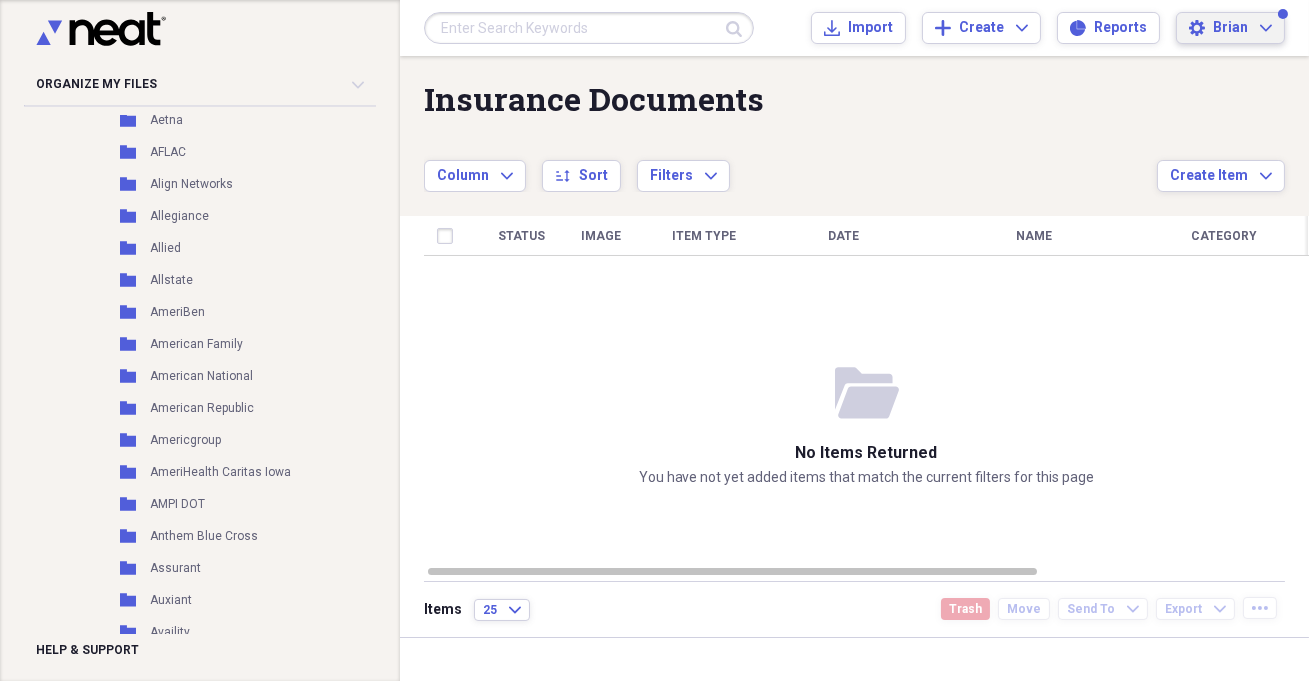 click on "Settings Brian Expand" at bounding box center [1230, 28] 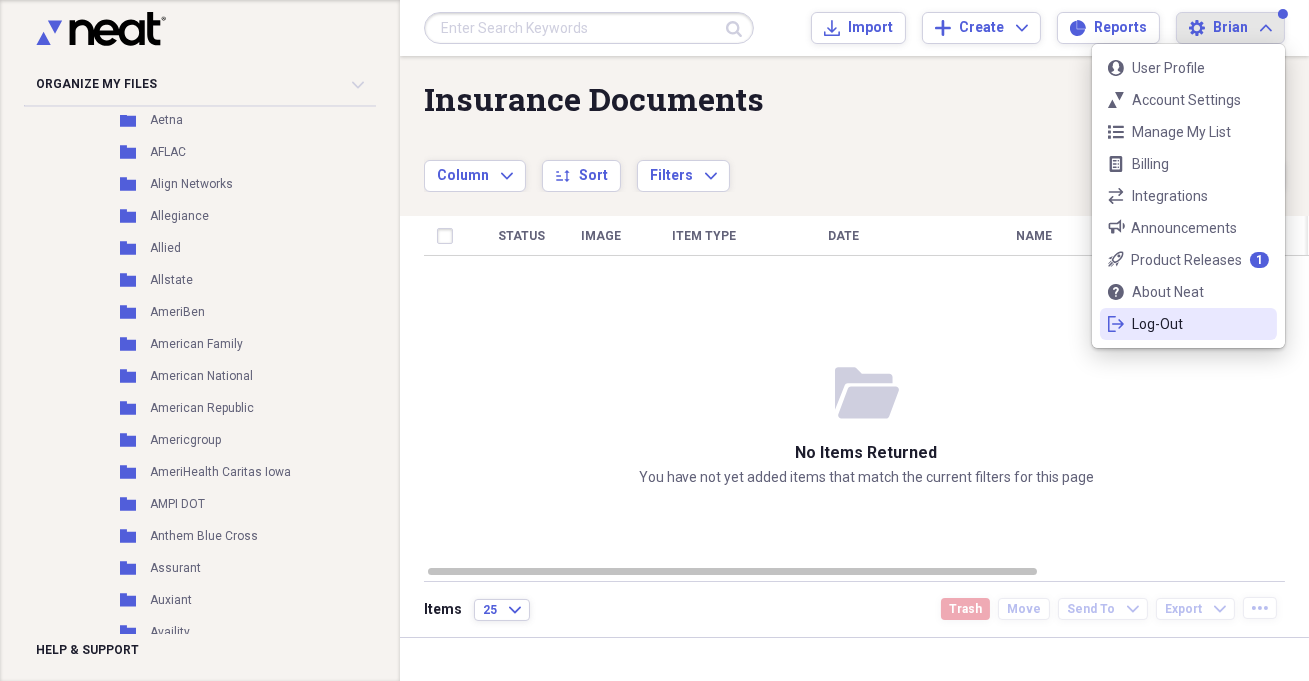 click on "Log-Out" at bounding box center (1188, 324) 